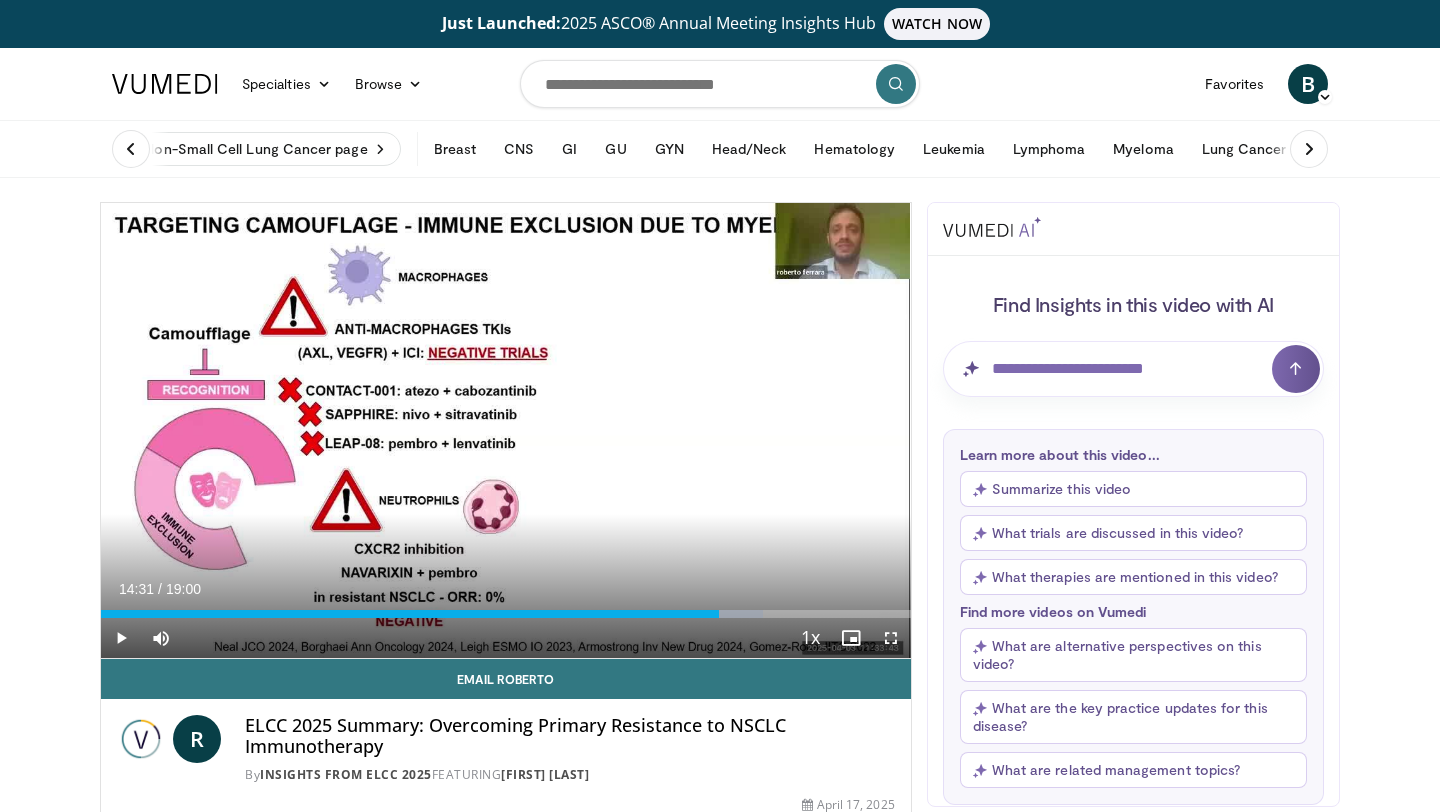 scroll, scrollTop: 4, scrollLeft: 0, axis: vertical 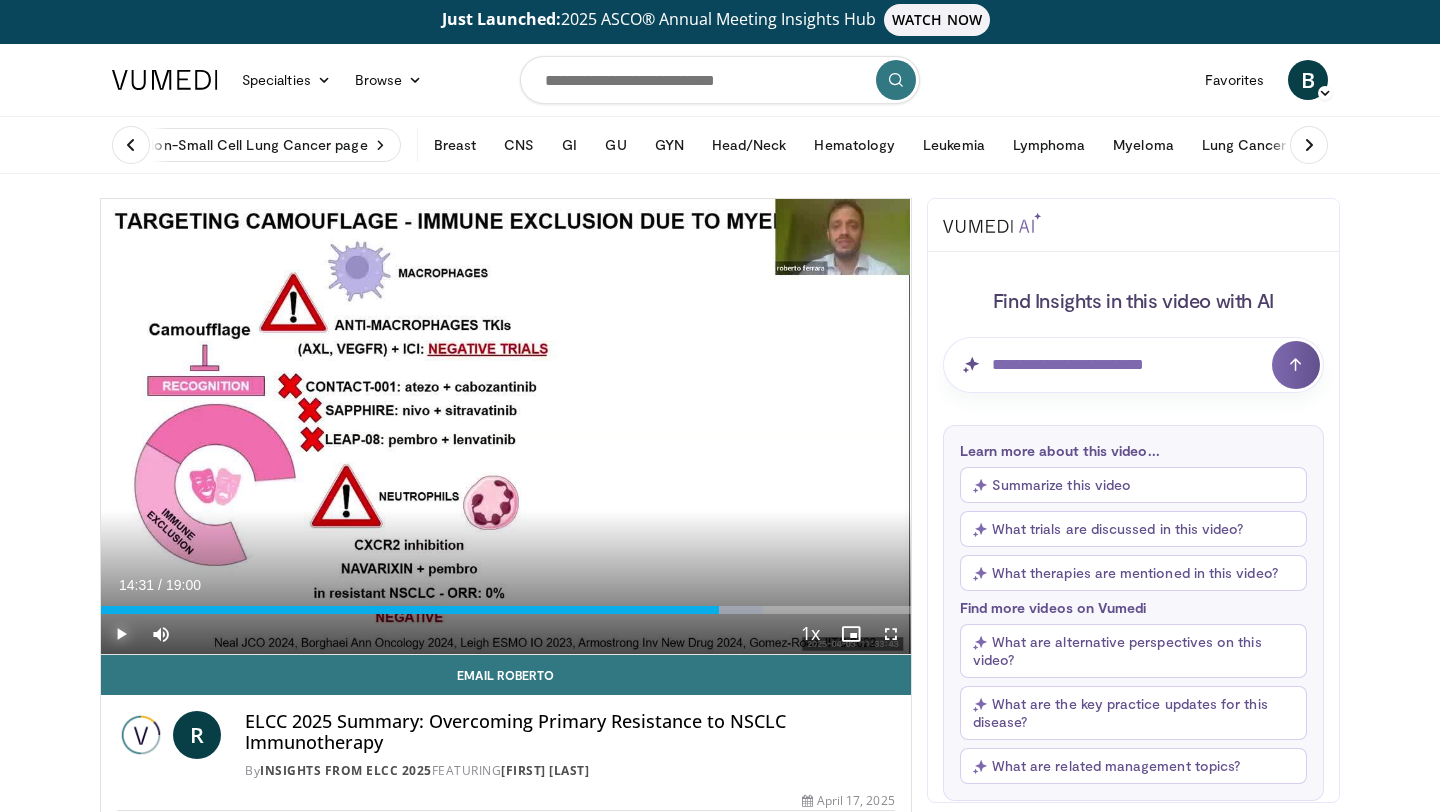 click at bounding box center (121, 634) 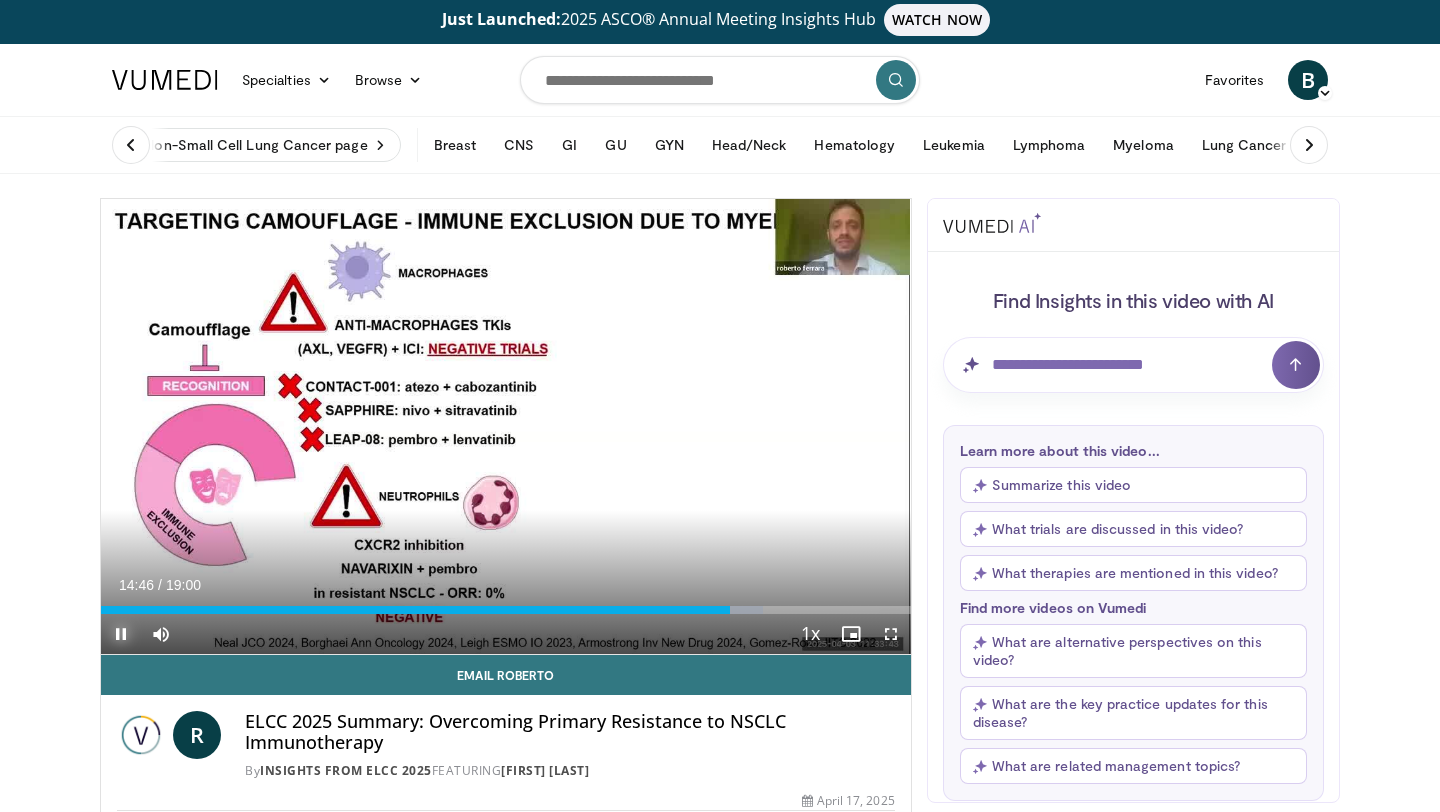 click at bounding box center (121, 634) 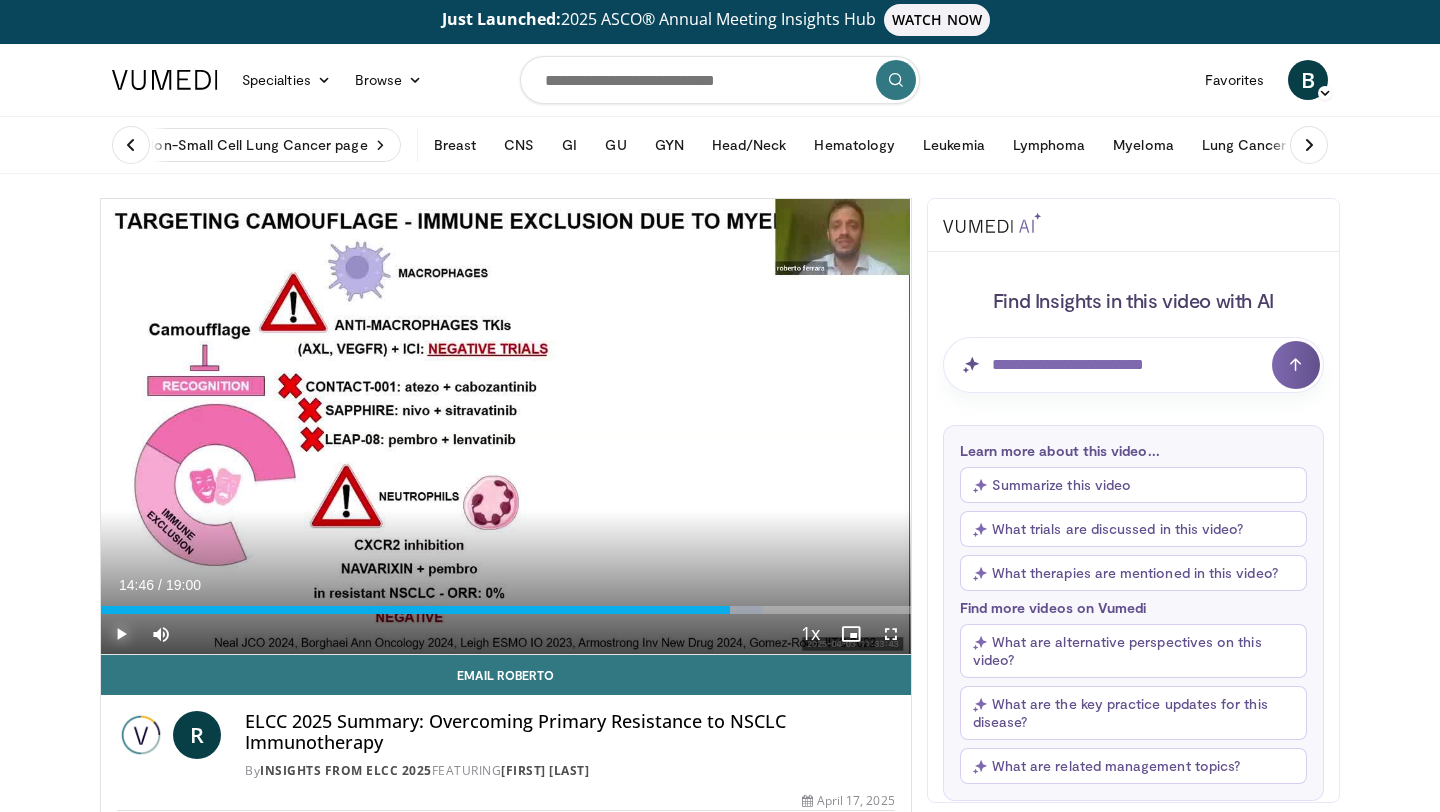 click at bounding box center [121, 634] 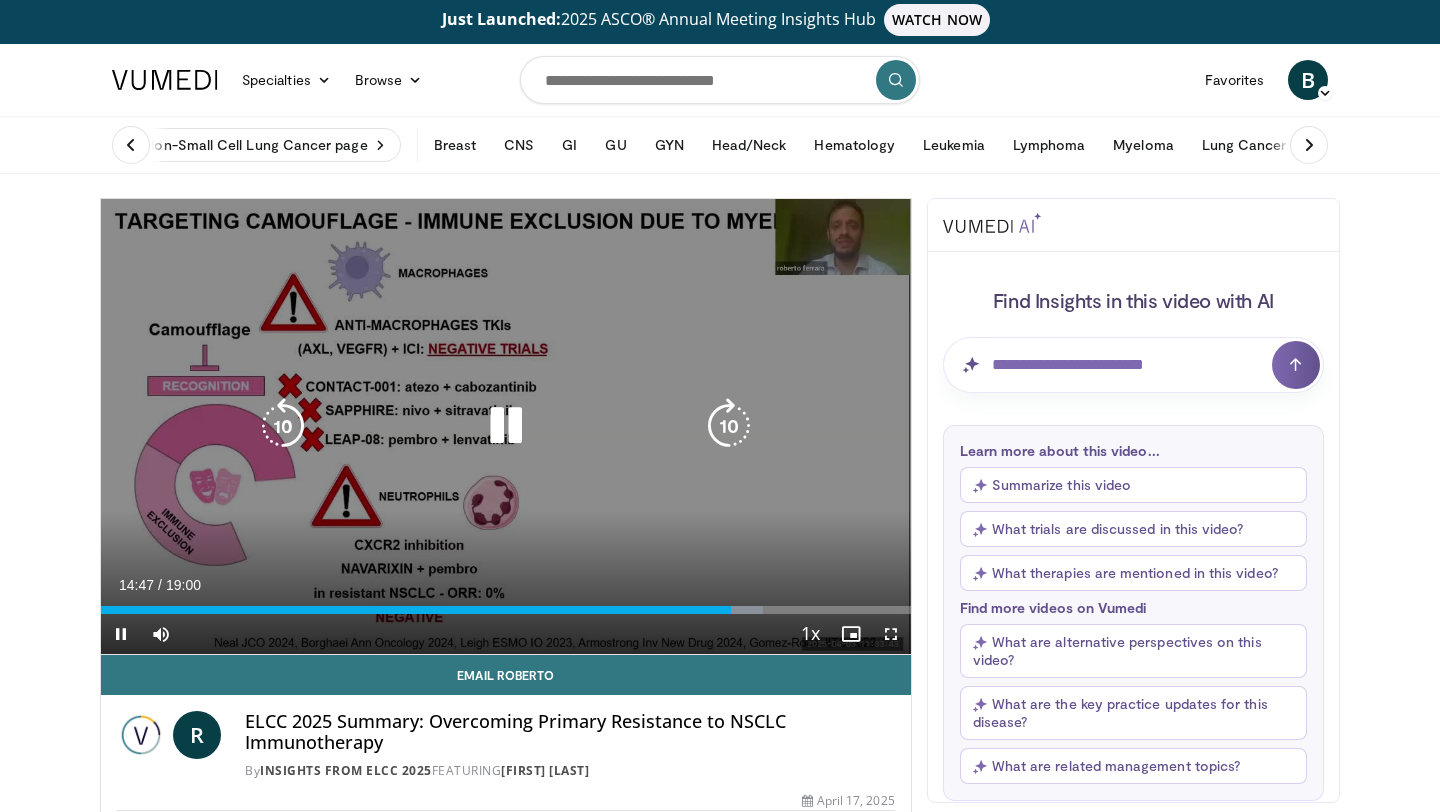 click at bounding box center [283, 426] 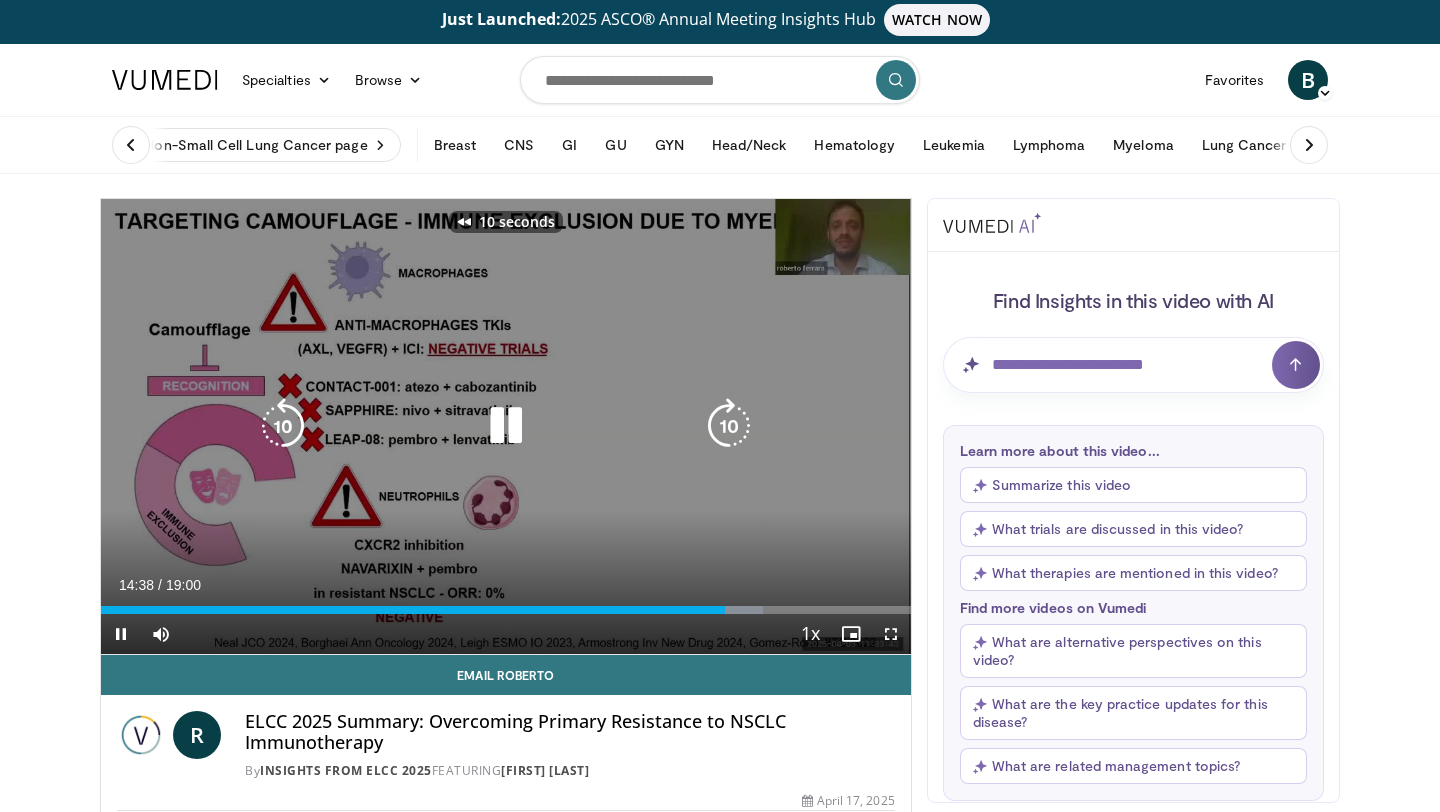 click at bounding box center (283, 426) 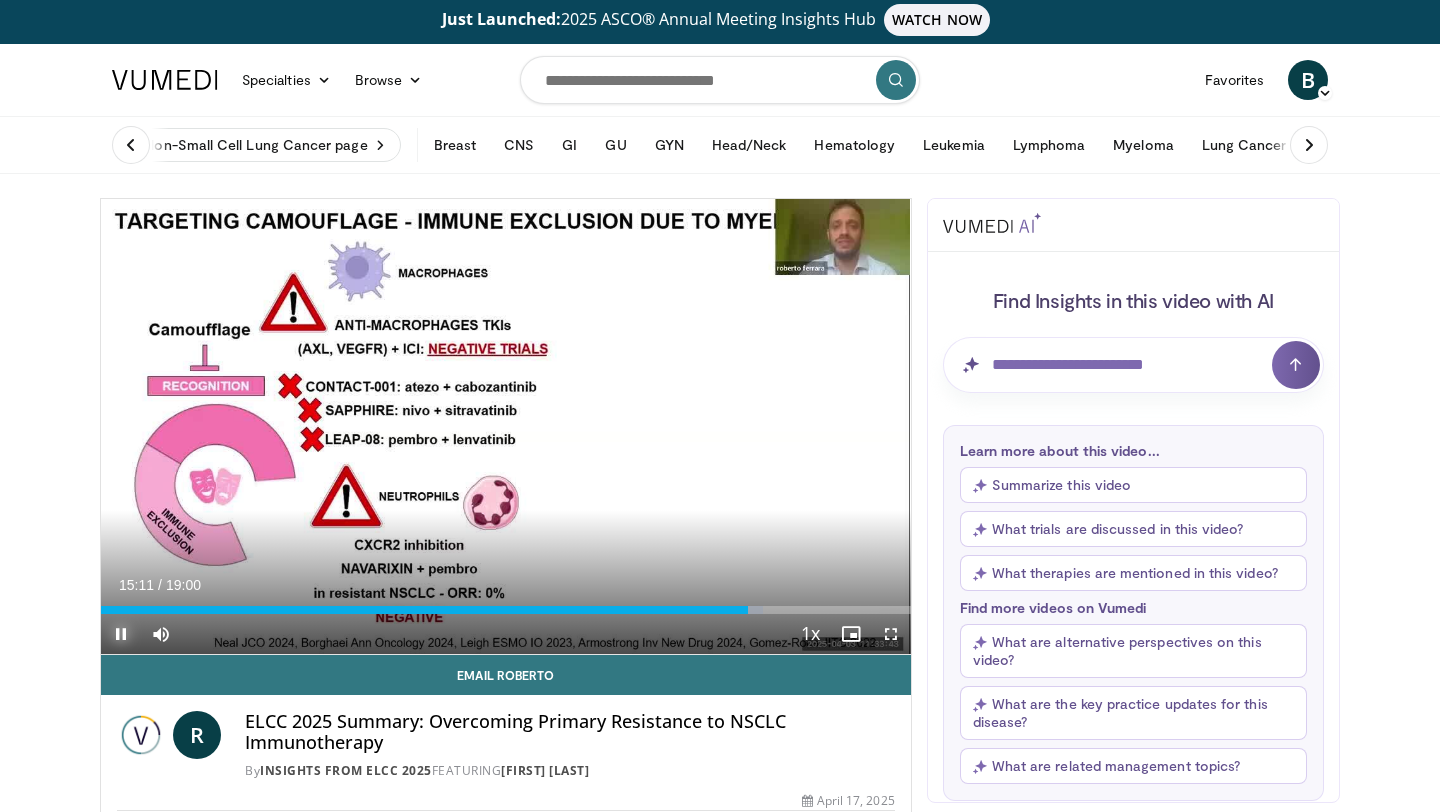 click at bounding box center [121, 634] 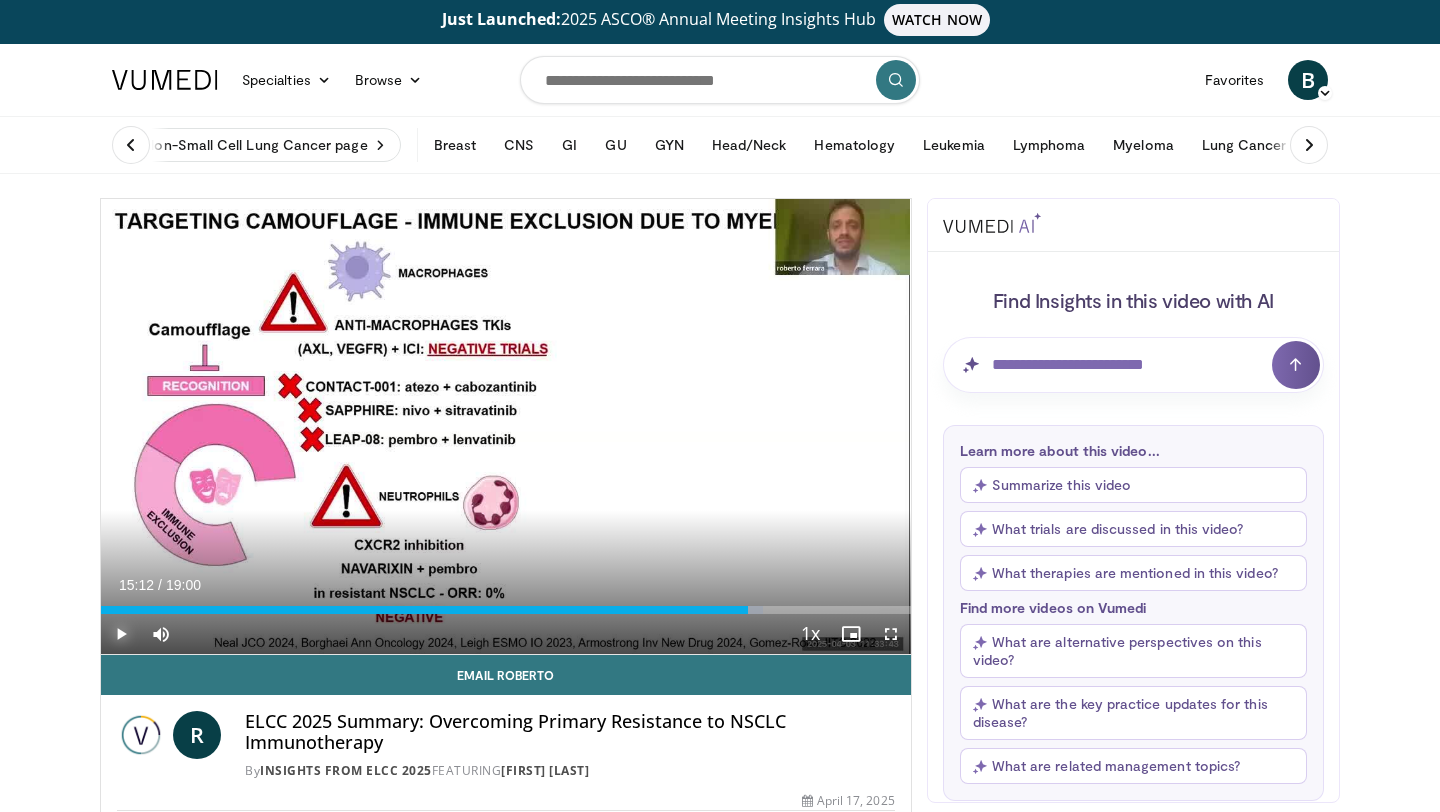 click at bounding box center (121, 634) 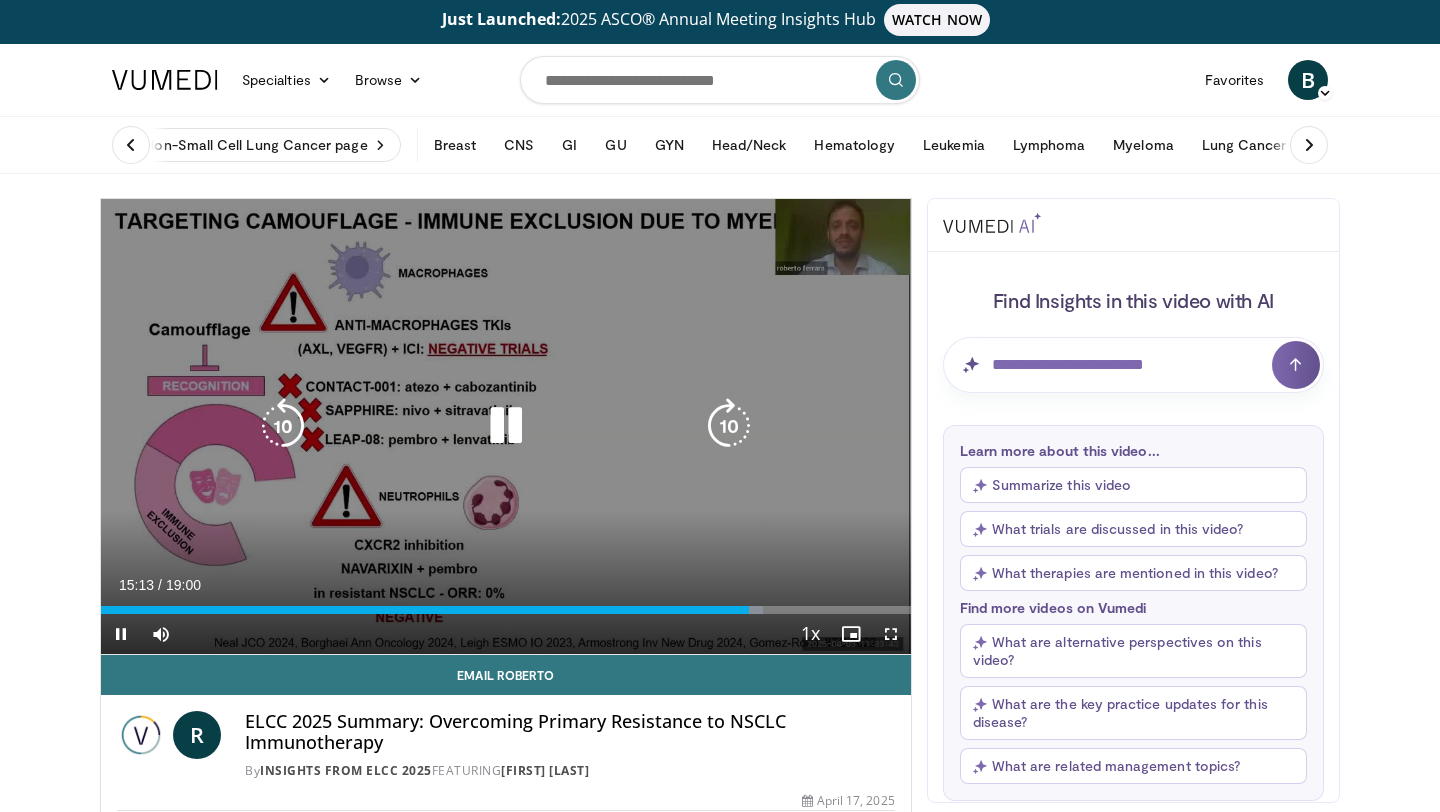 click at bounding box center (283, 426) 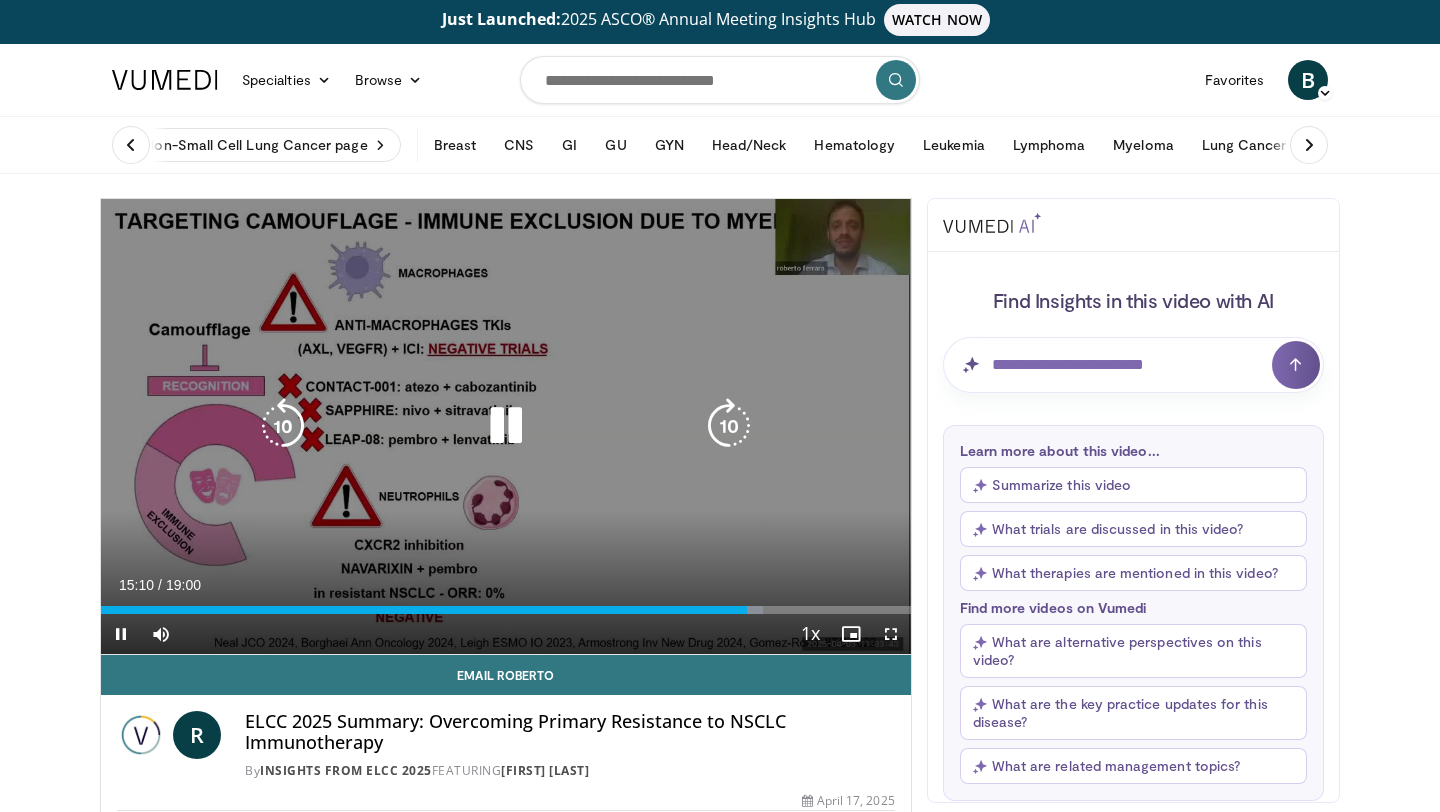 click at bounding box center [283, 426] 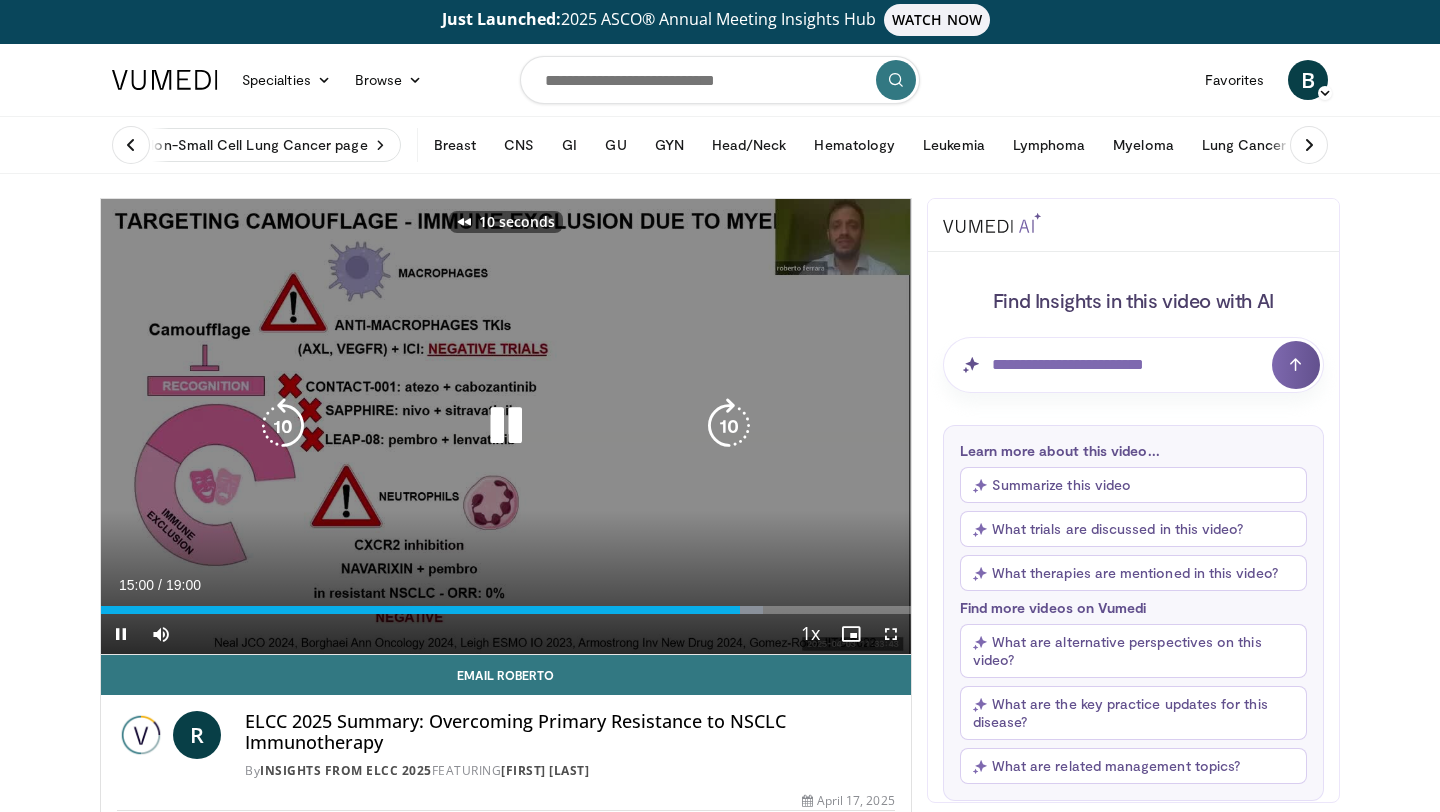 click at bounding box center (283, 426) 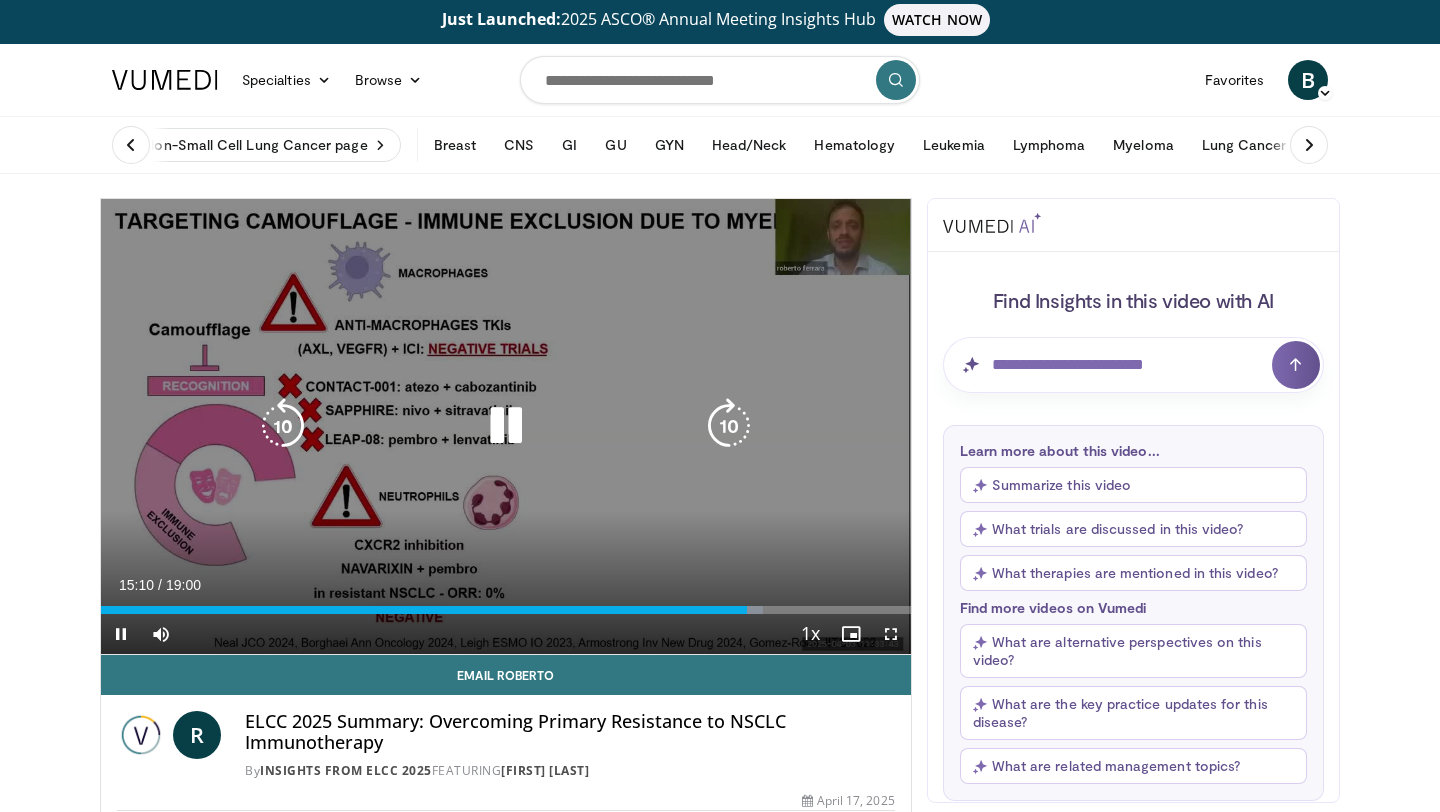 click at bounding box center (506, 426) 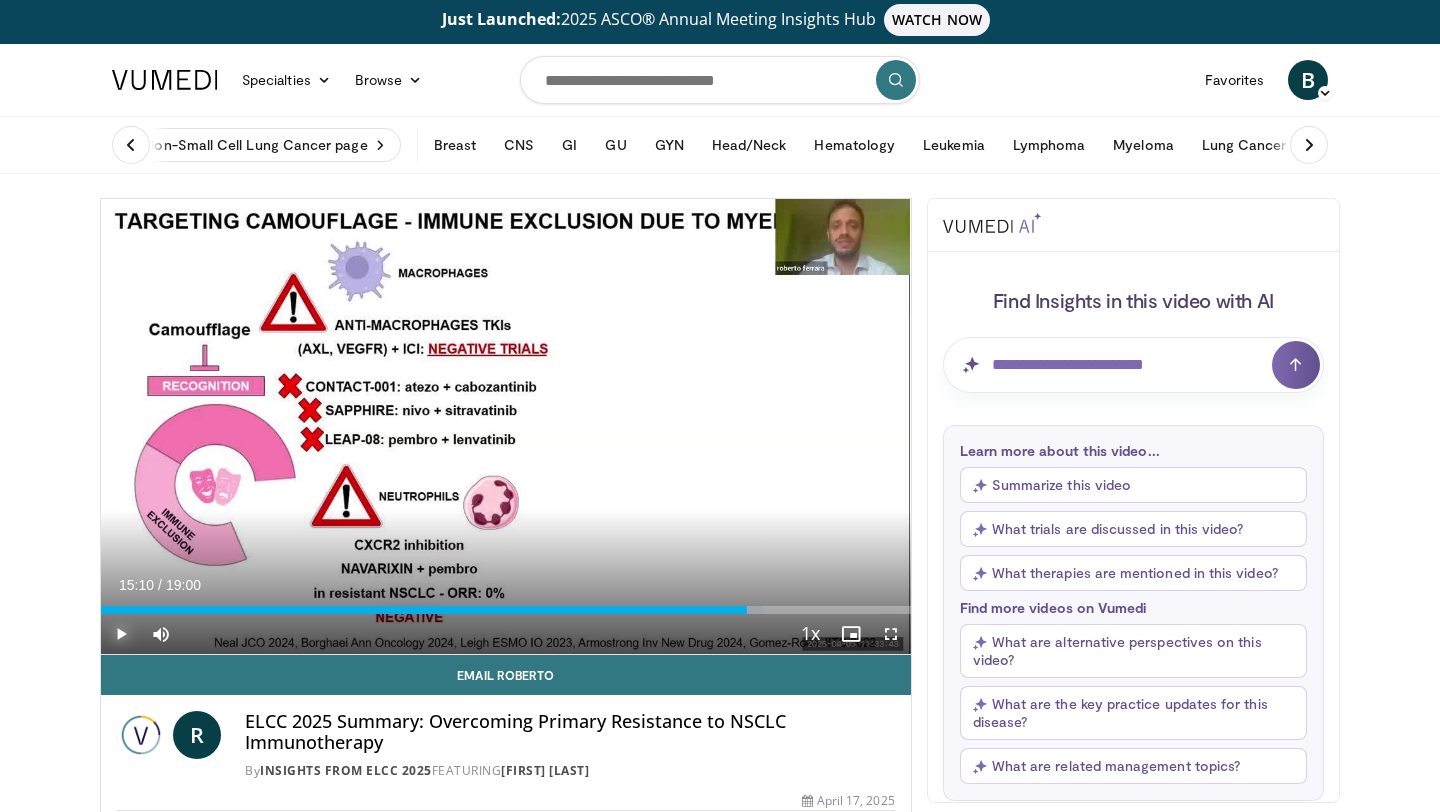 click at bounding box center (121, 634) 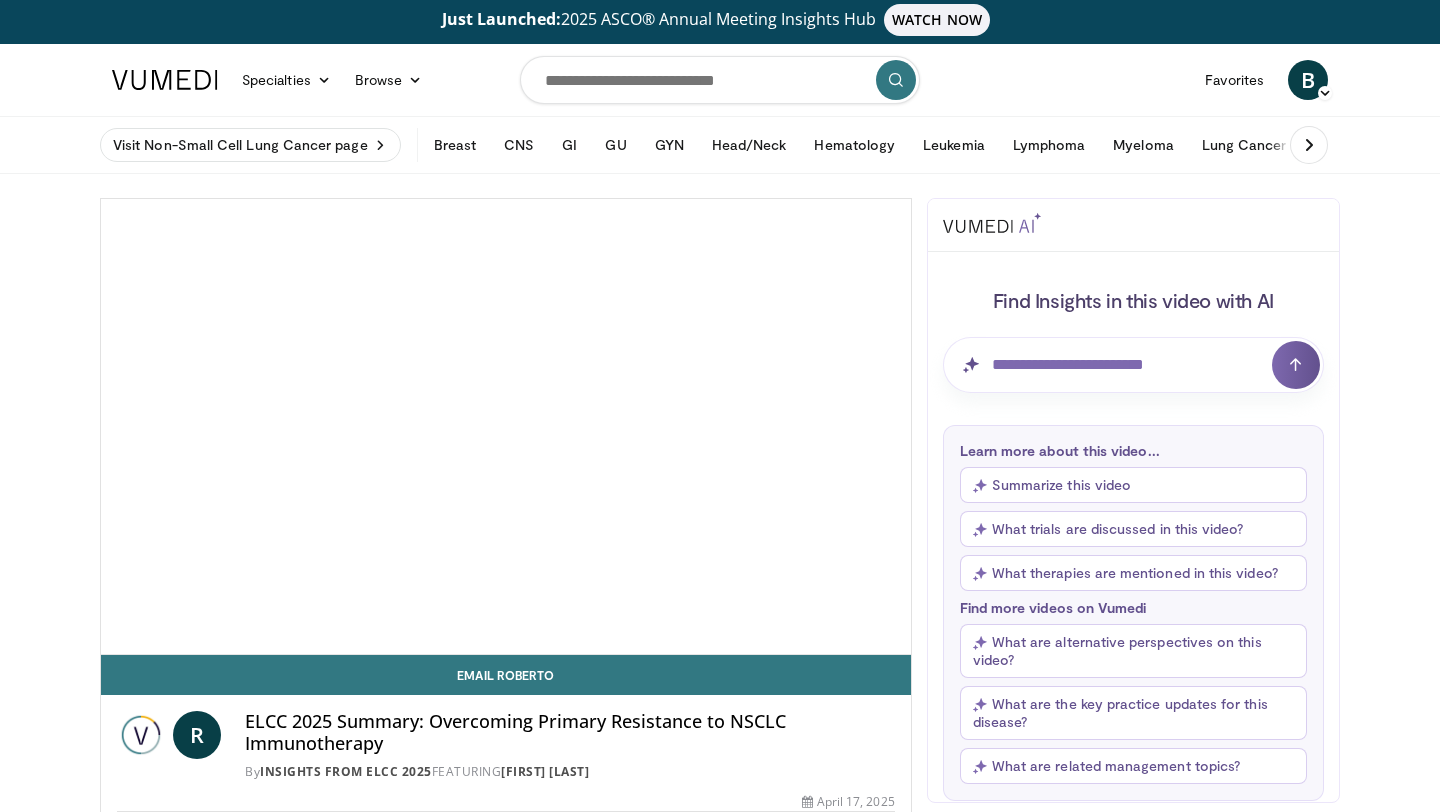 scroll, scrollTop: 4, scrollLeft: 0, axis: vertical 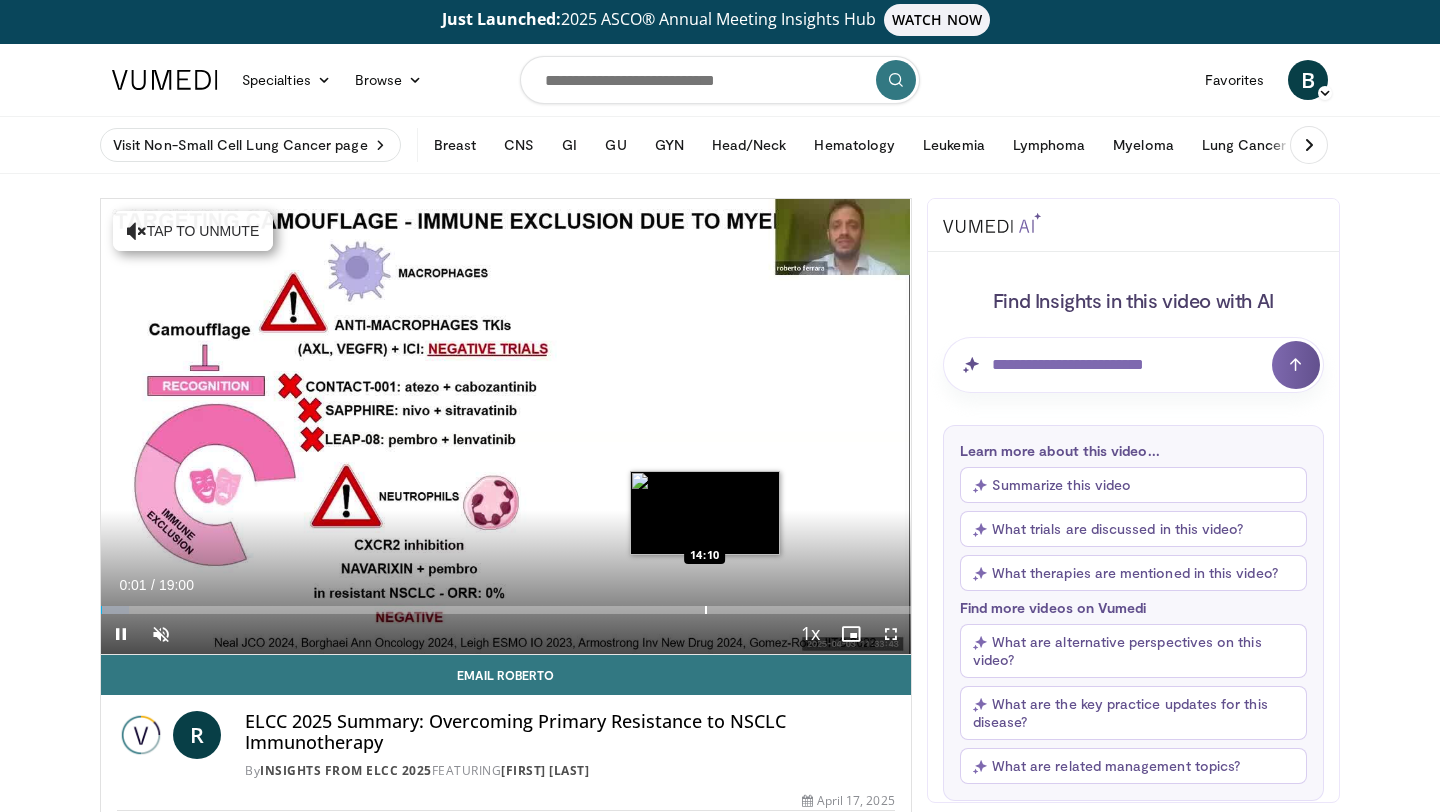 click at bounding box center [706, 610] 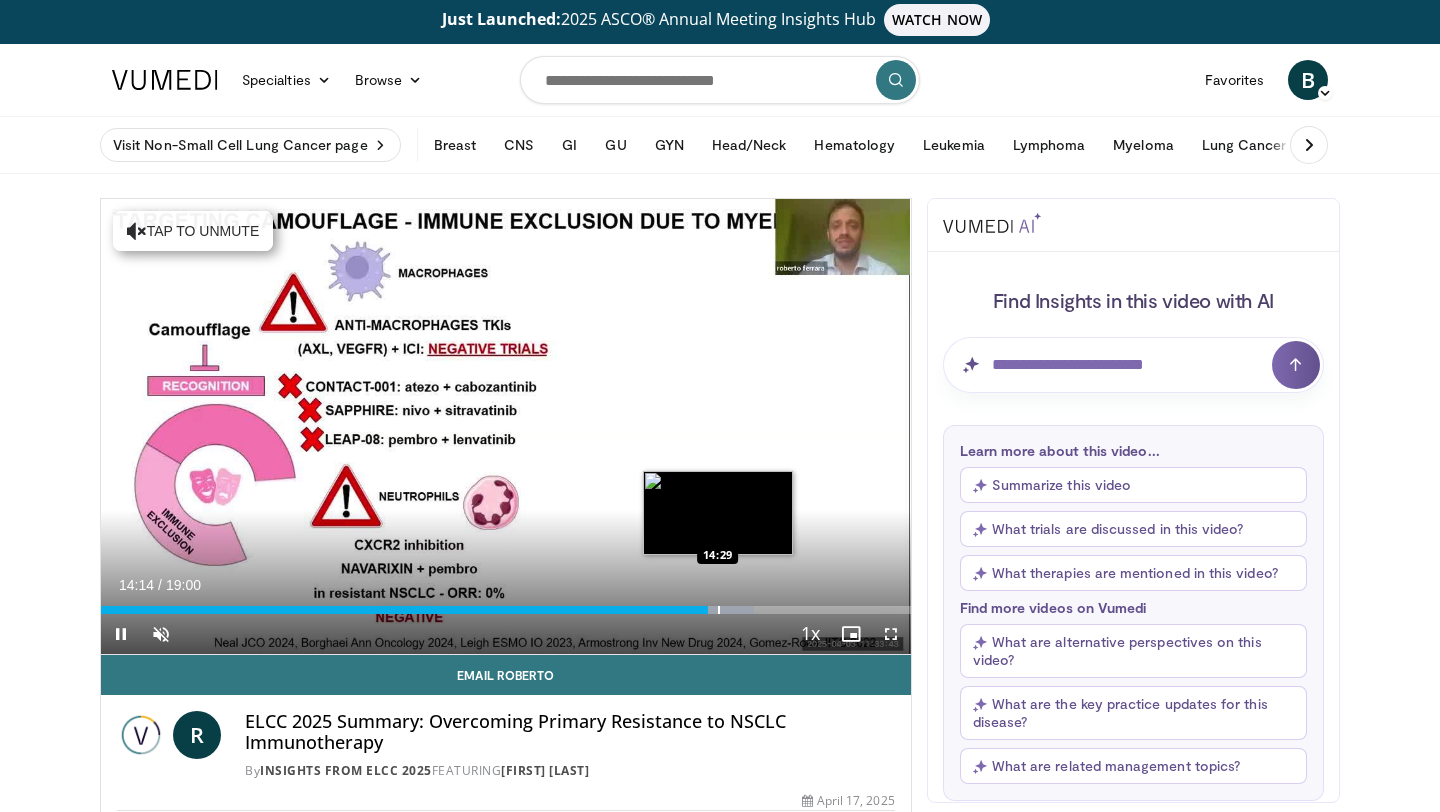 click at bounding box center (719, 610) 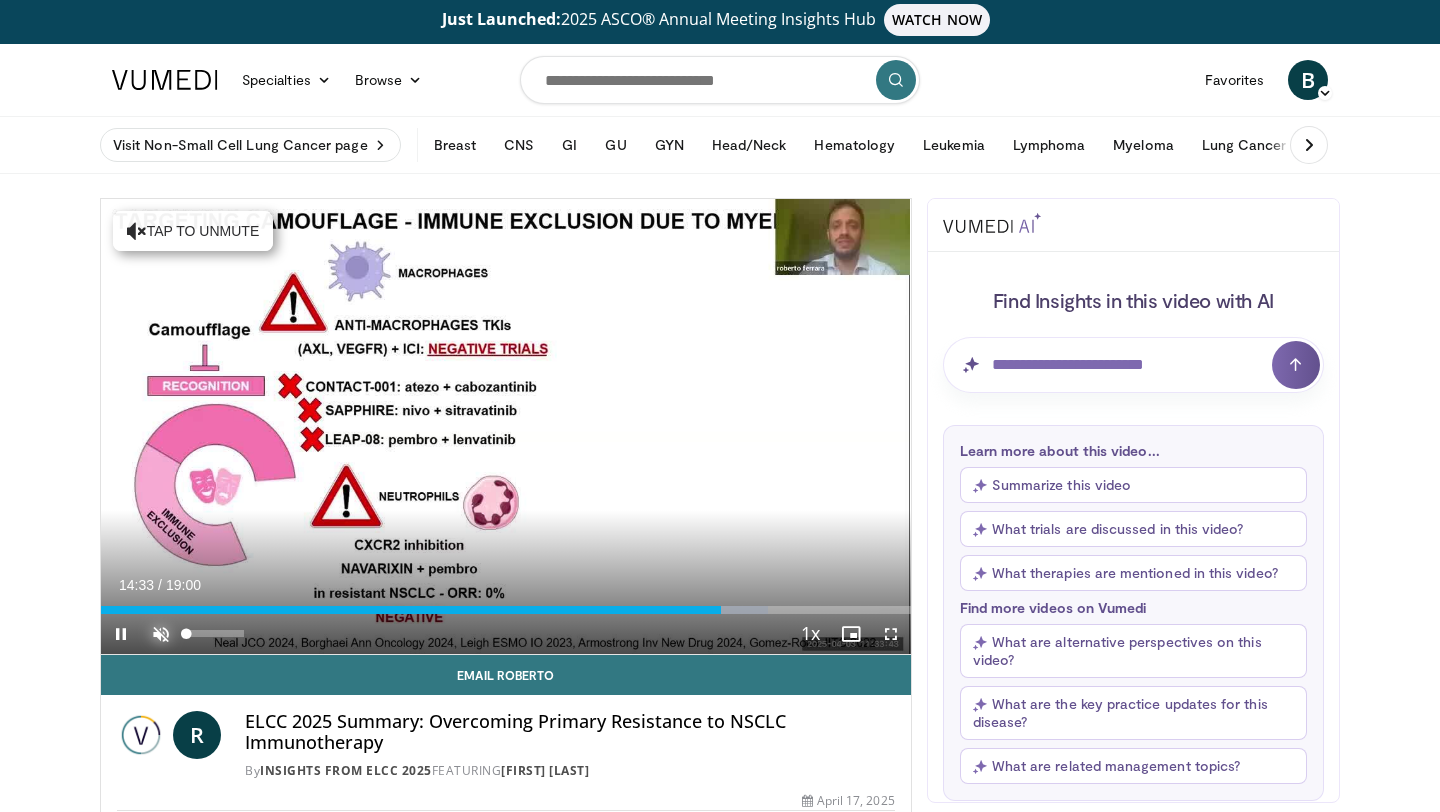 click at bounding box center (161, 634) 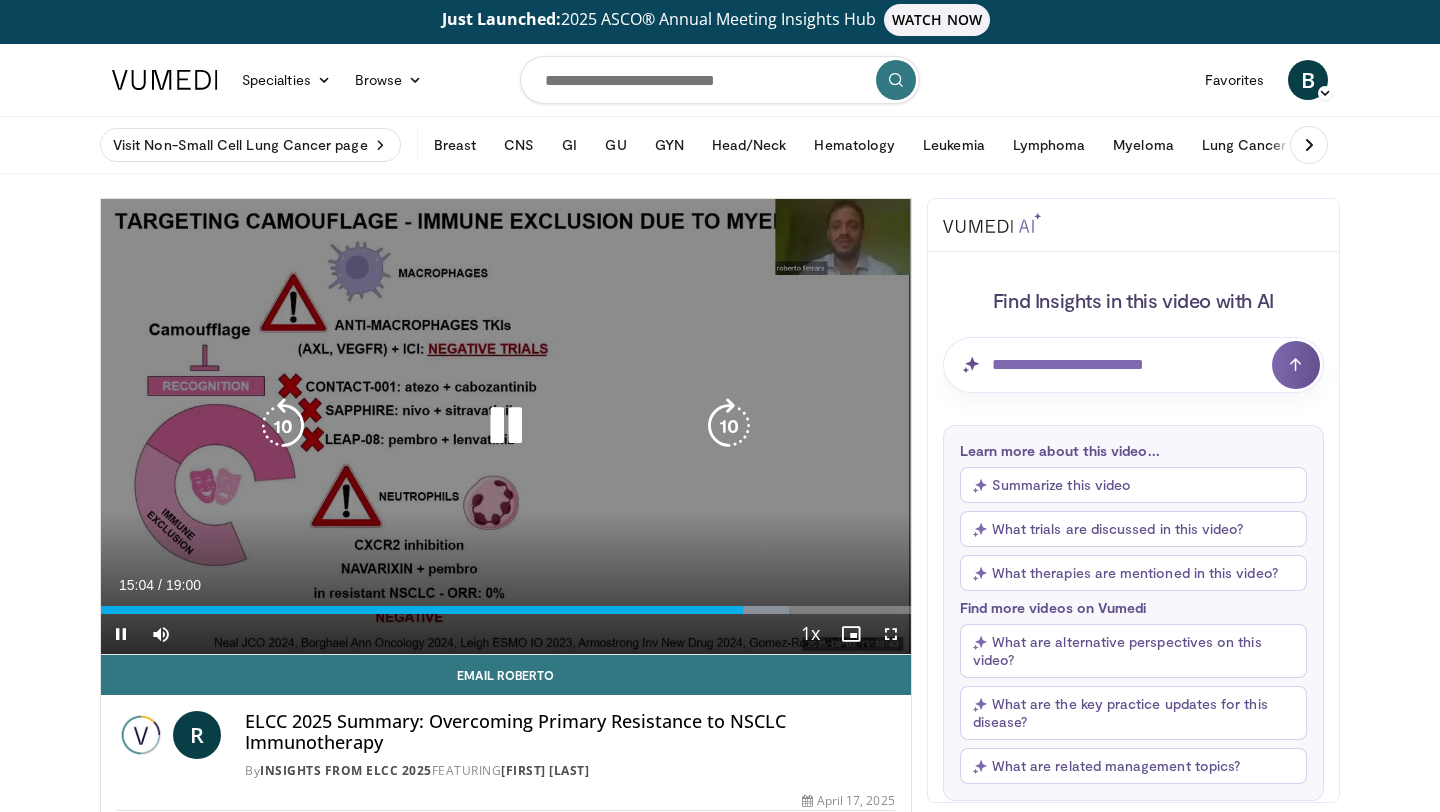 click at bounding box center [283, 426] 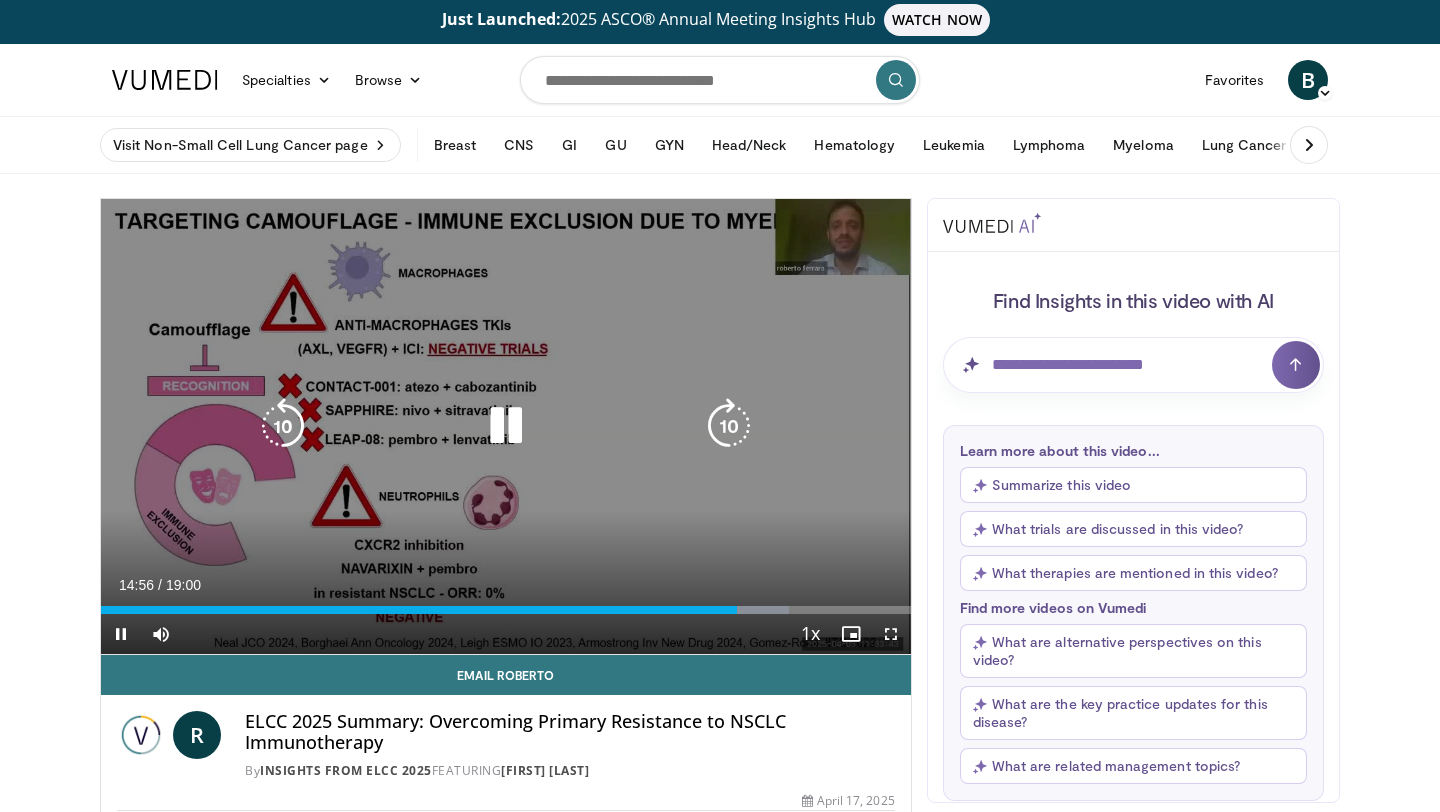 click at bounding box center (283, 426) 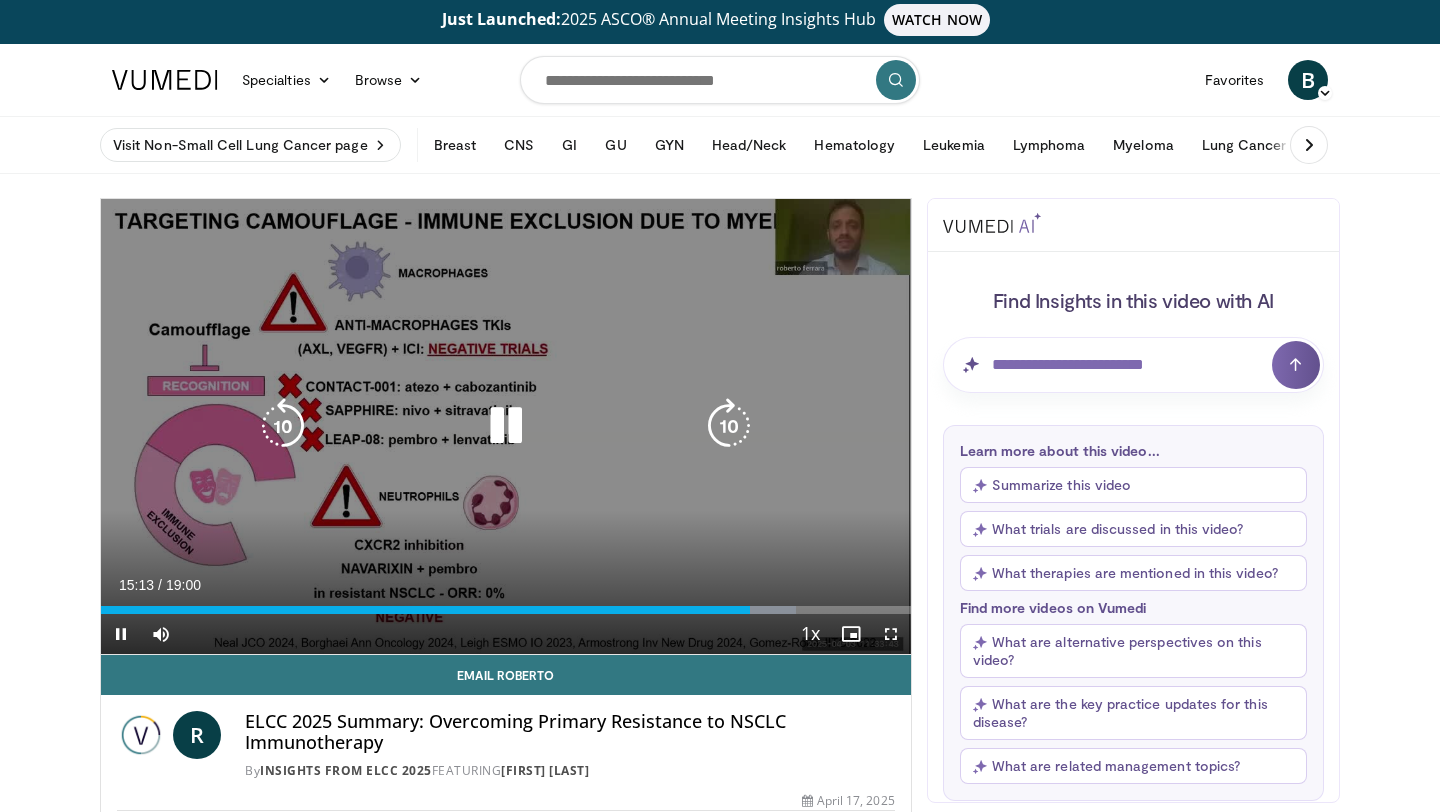 click at bounding box center (283, 426) 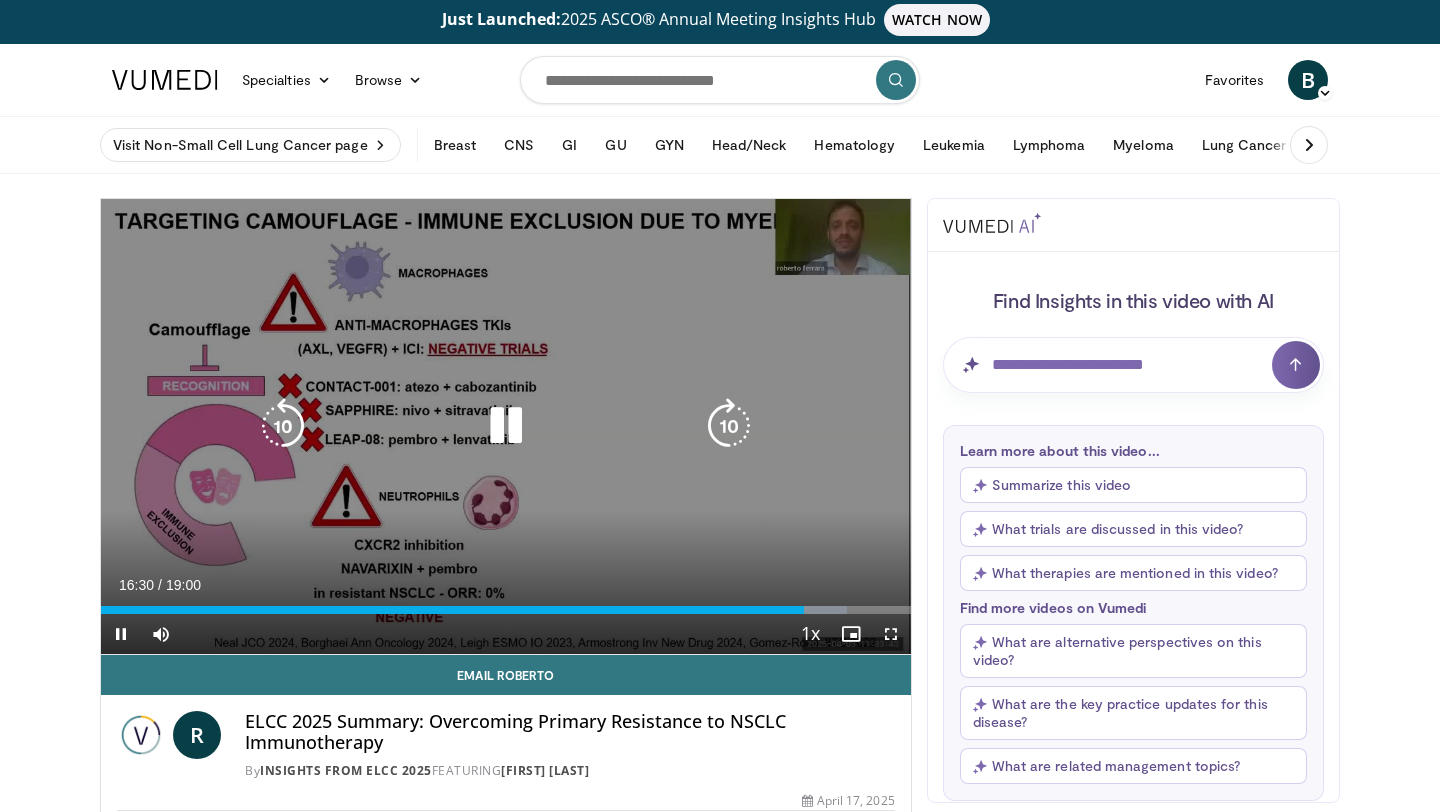 click at bounding box center [283, 426] 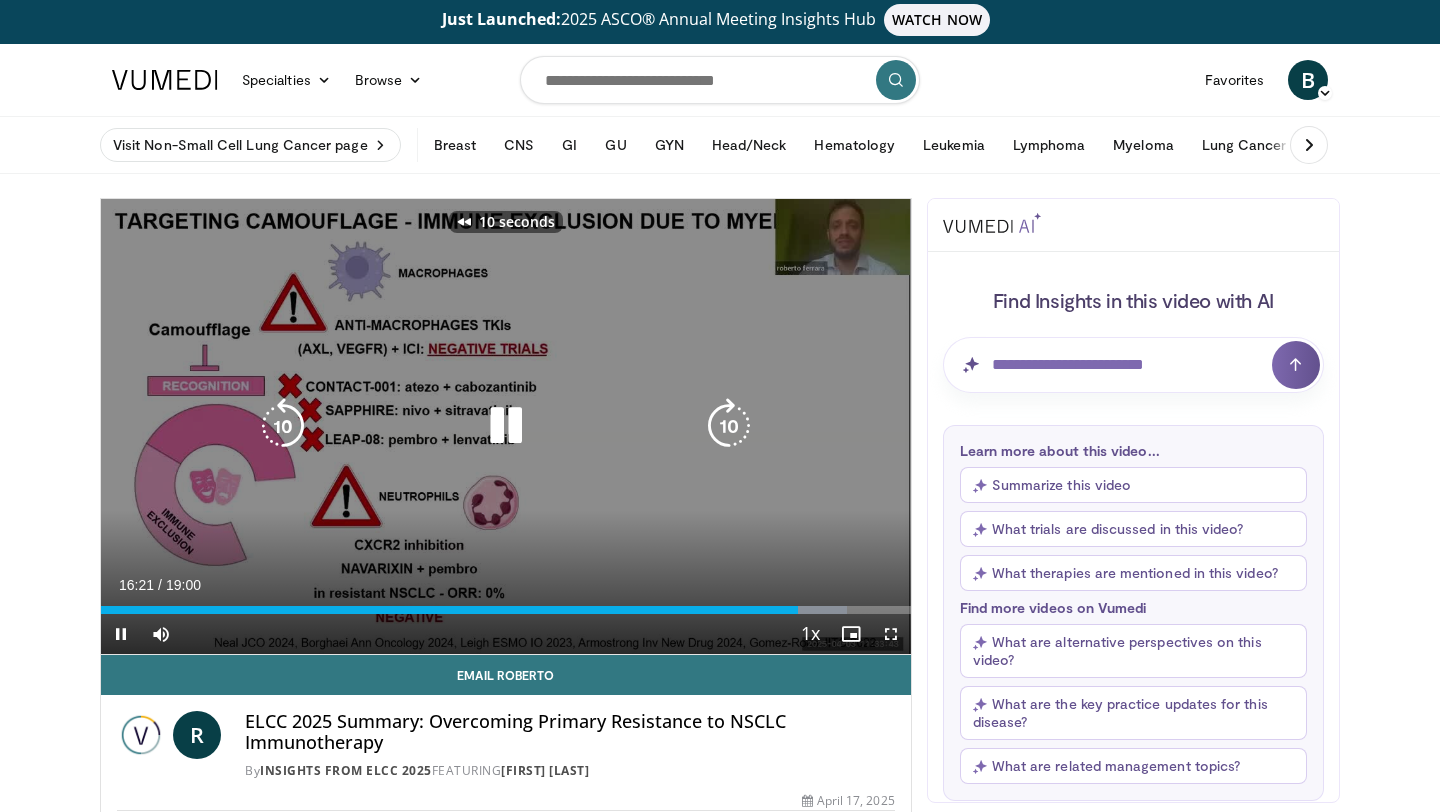 click at bounding box center (283, 426) 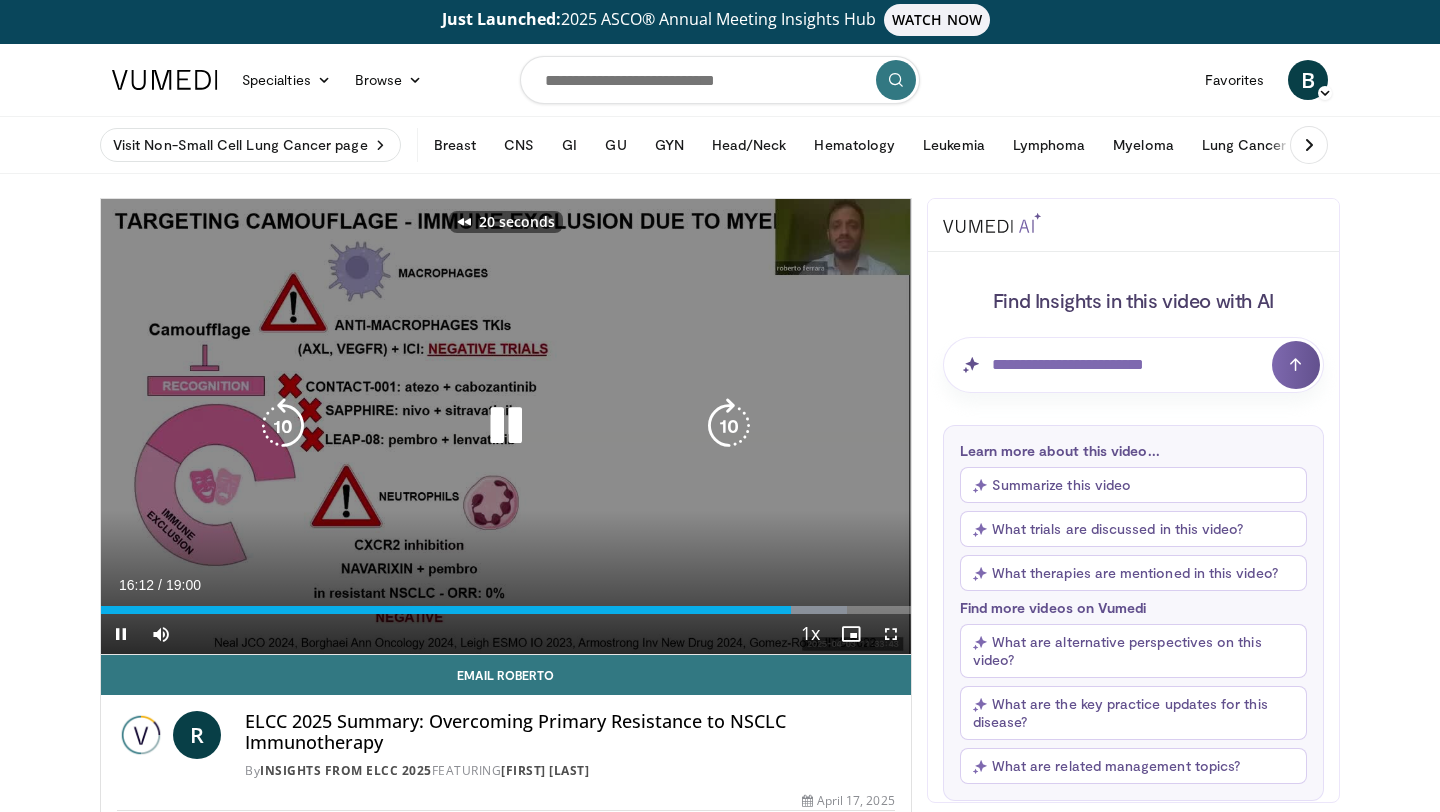 click at bounding box center (283, 426) 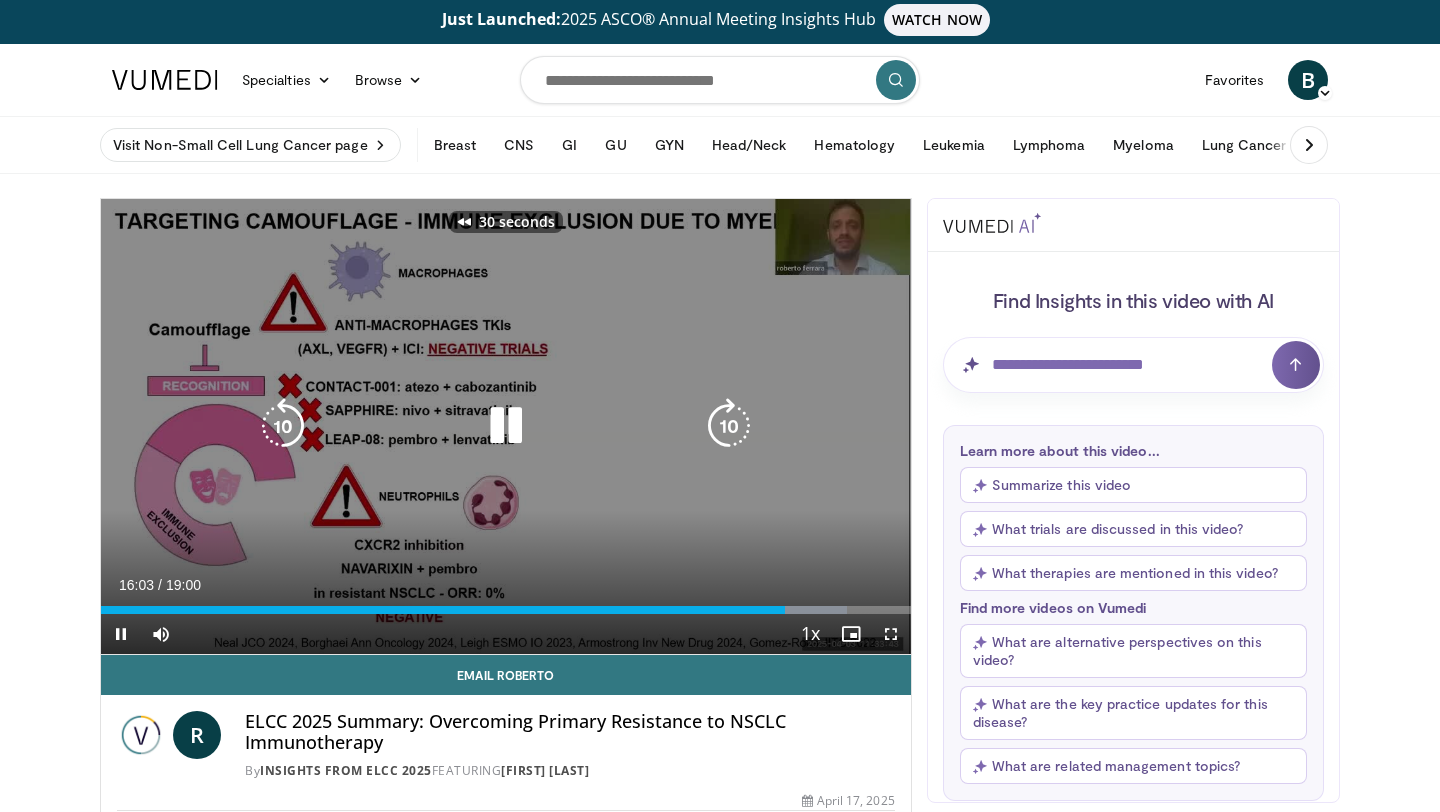 click at bounding box center [283, 426] 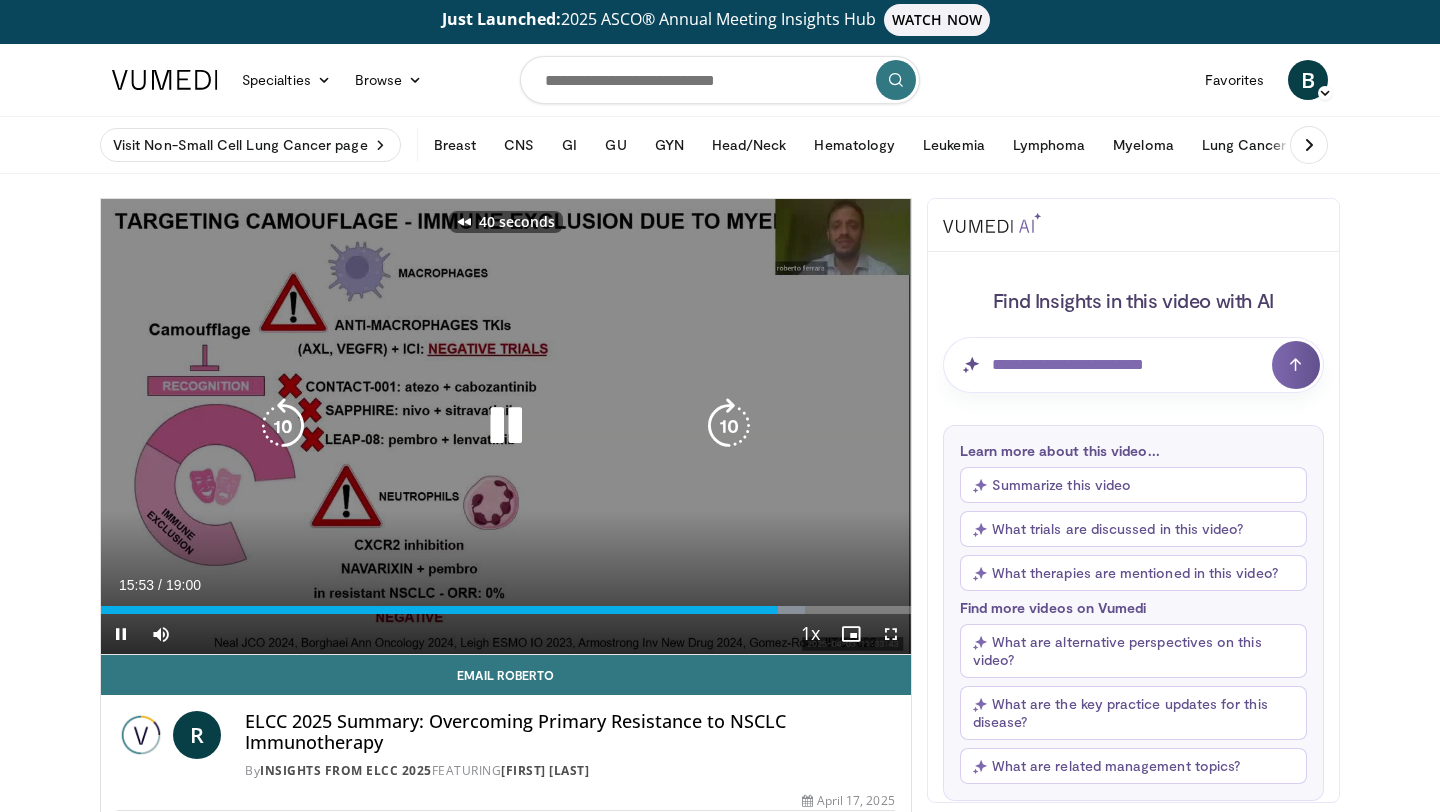click at bounding box center (283, 426) 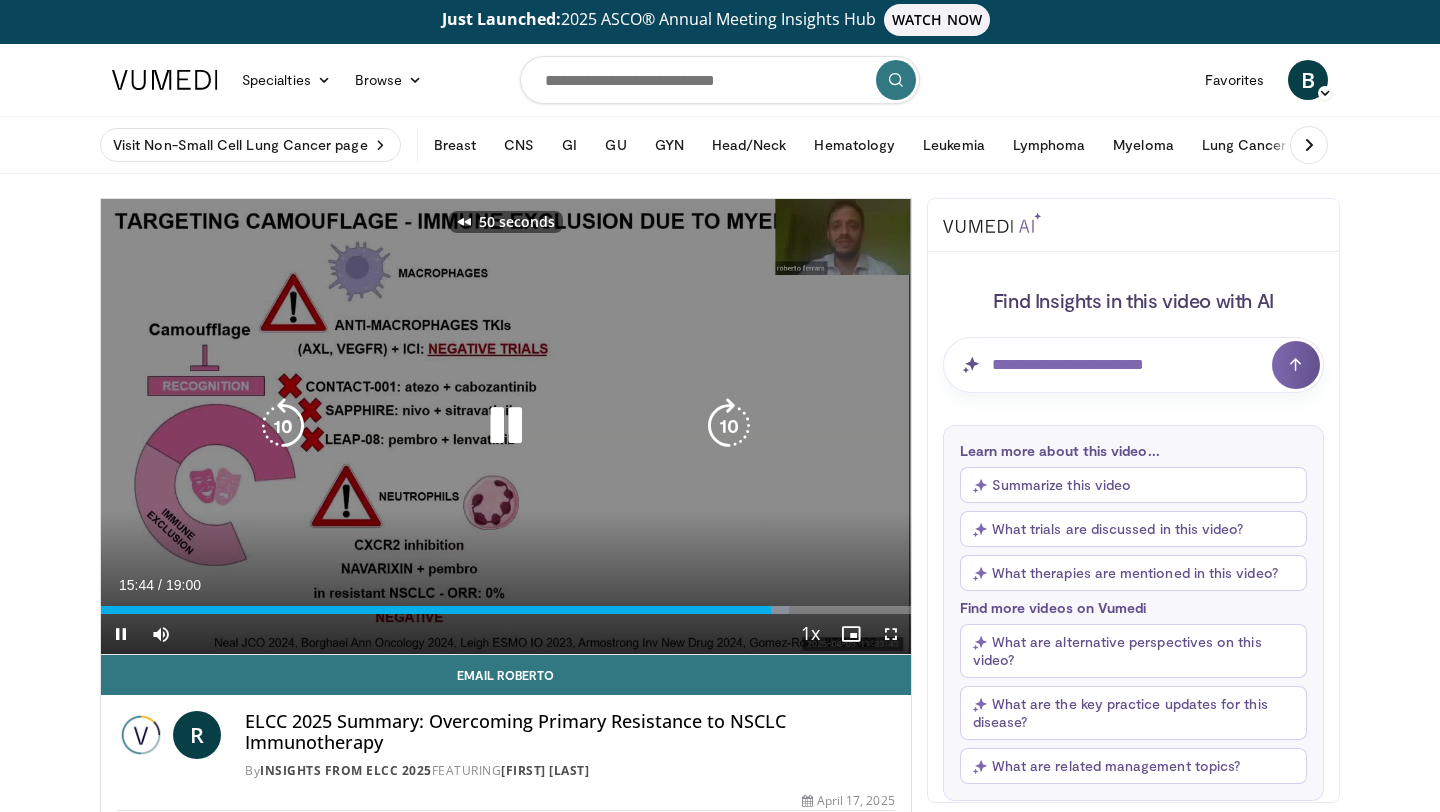 click at bounding box center [283, 426] 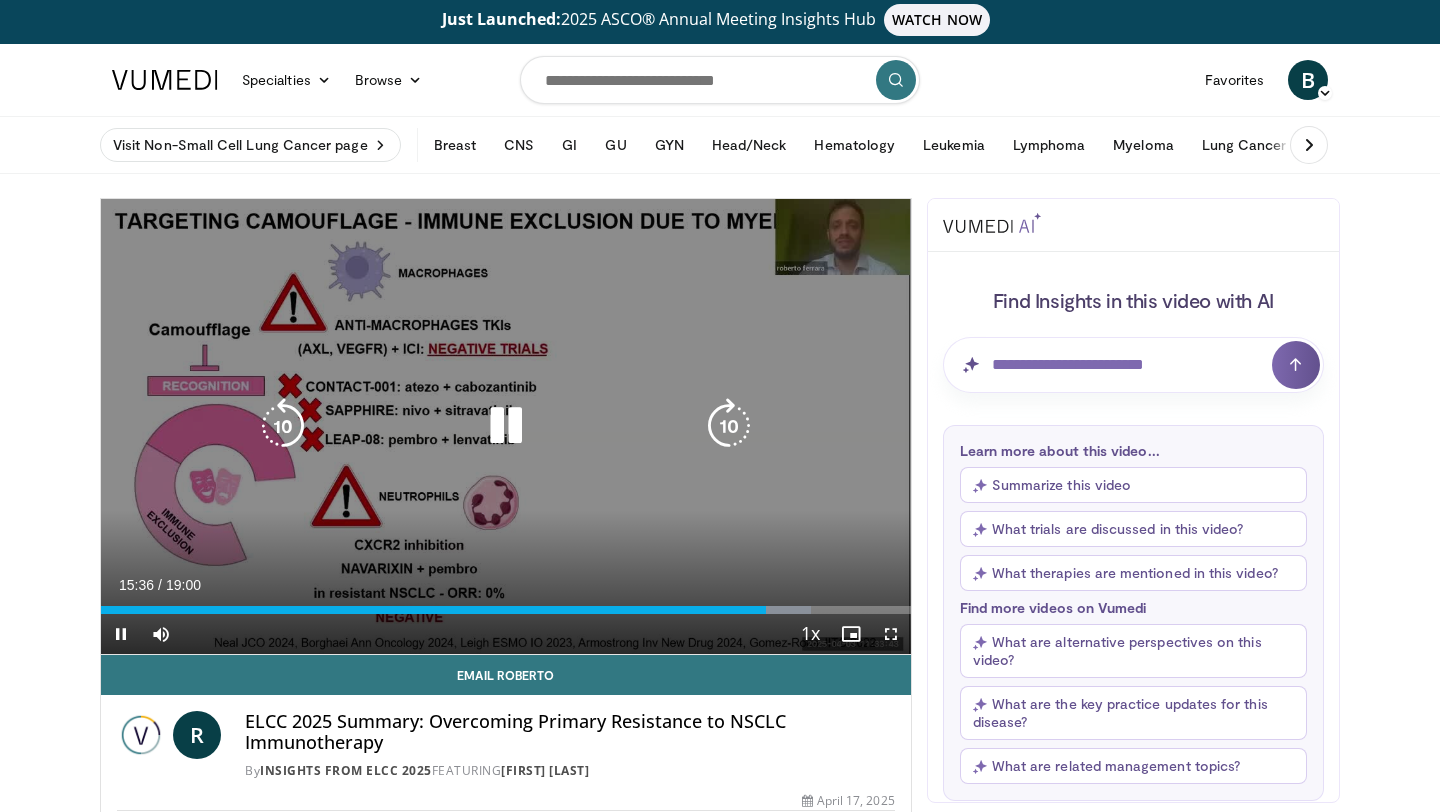 click at bounding box center (283, 426) 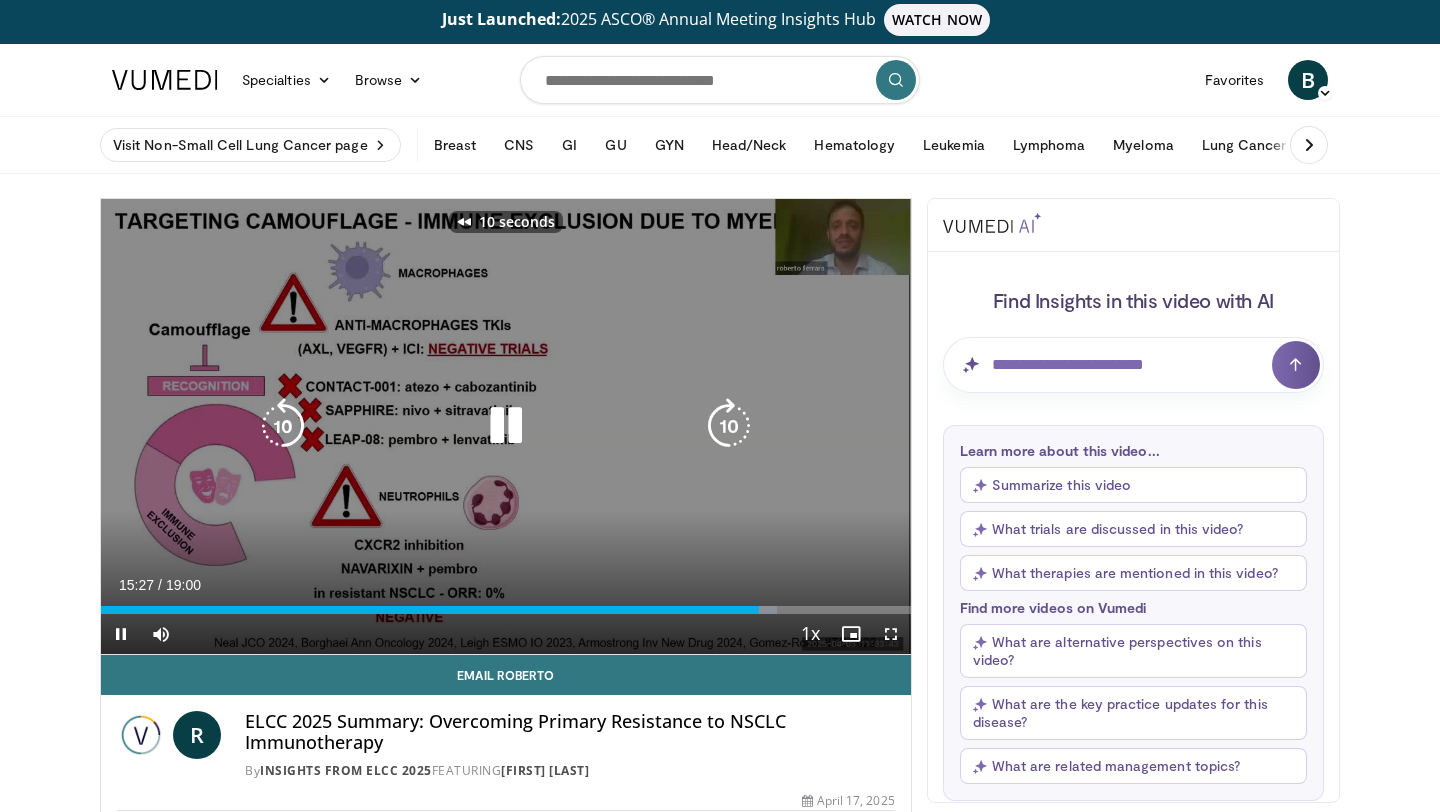 click at bounding box center (283, 426) 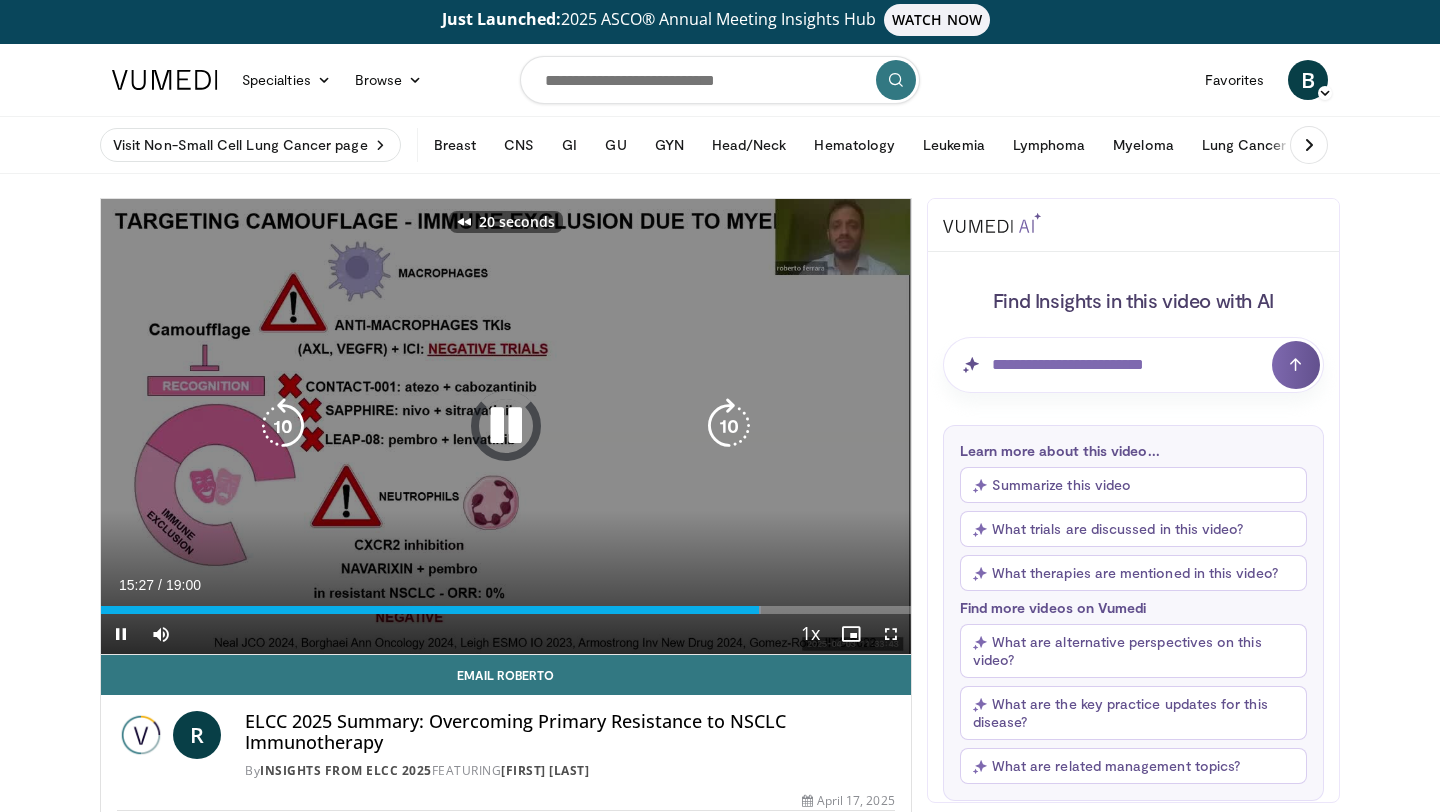 click at bounding box center [283, 426] 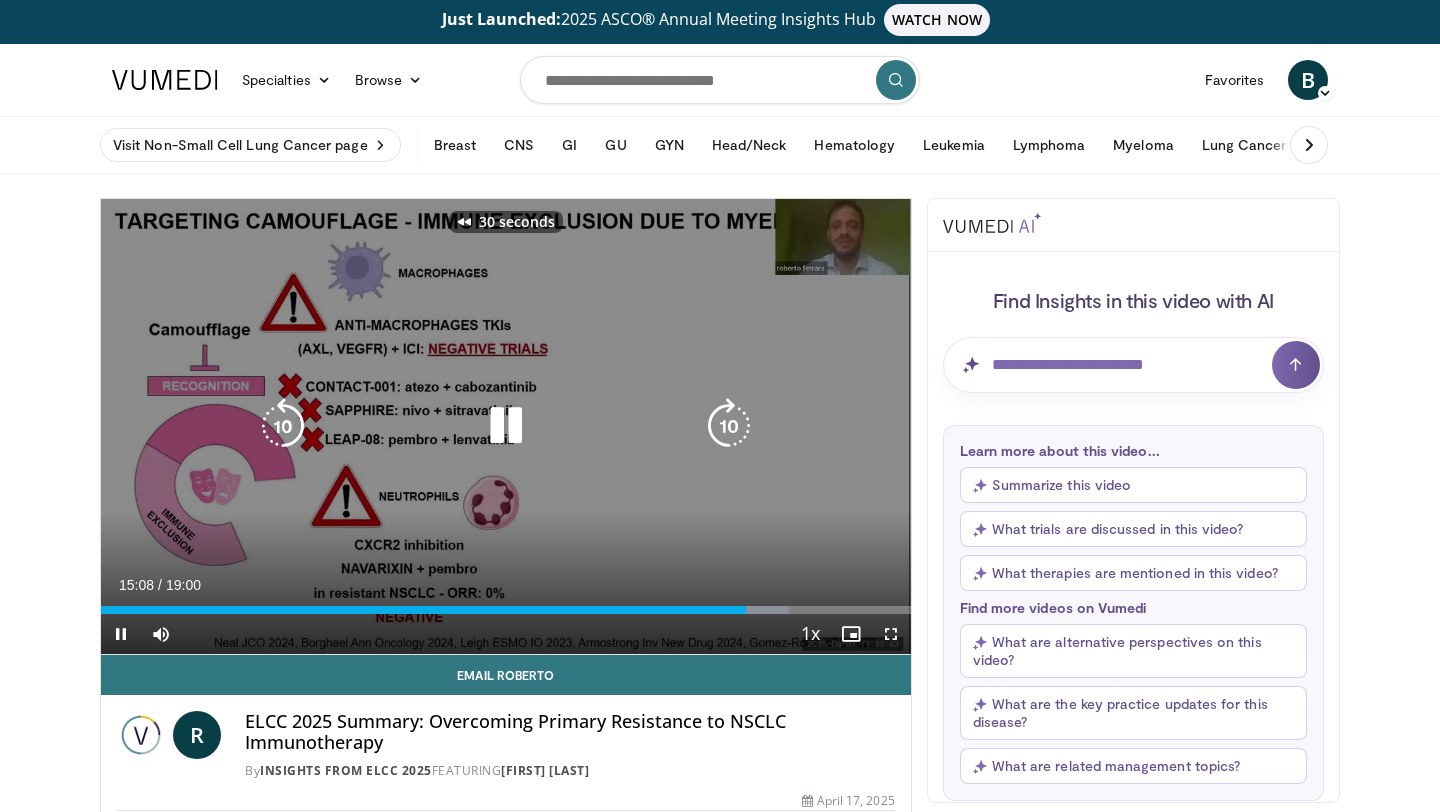 click at bounding box center [283, 426] 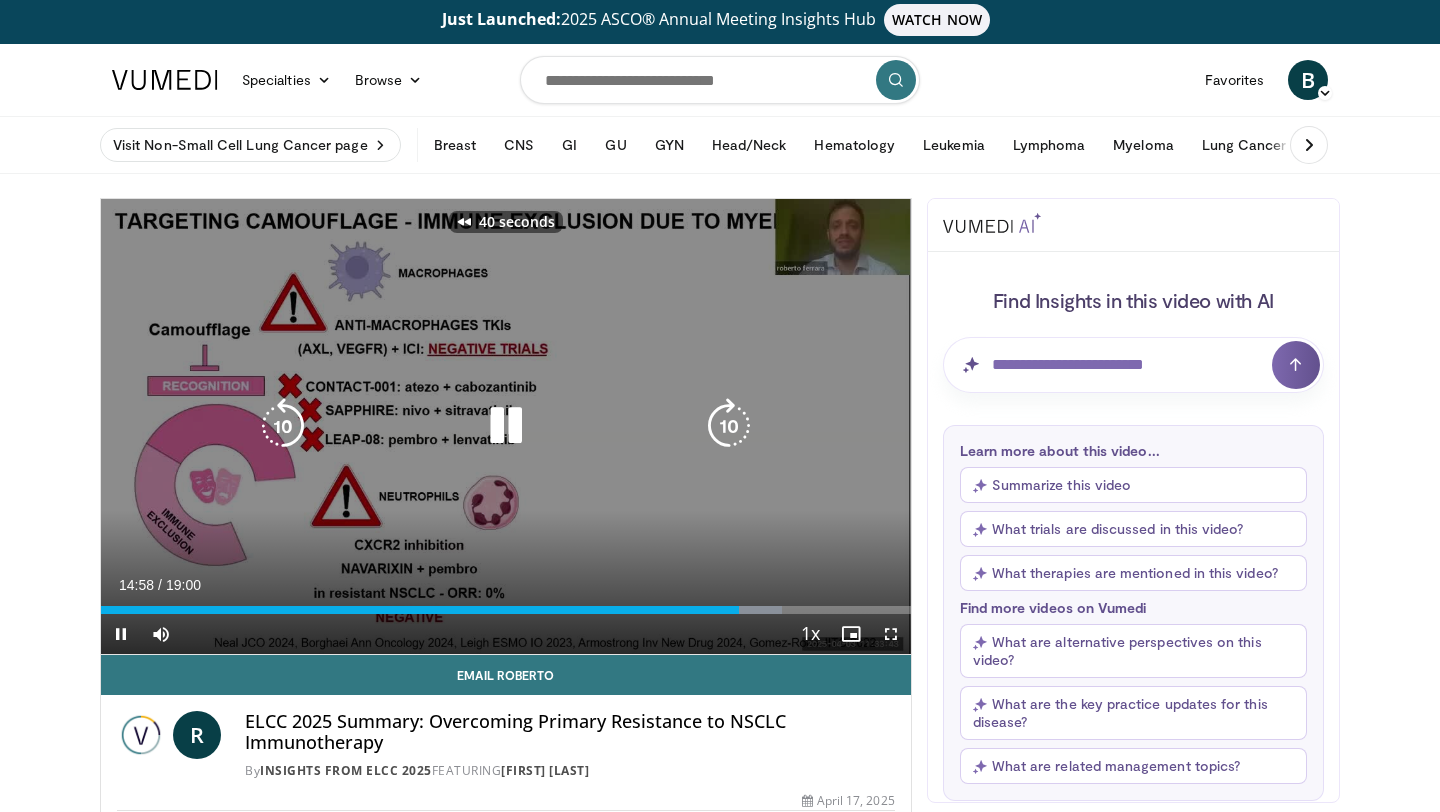 click at bounding box center [283, 426] 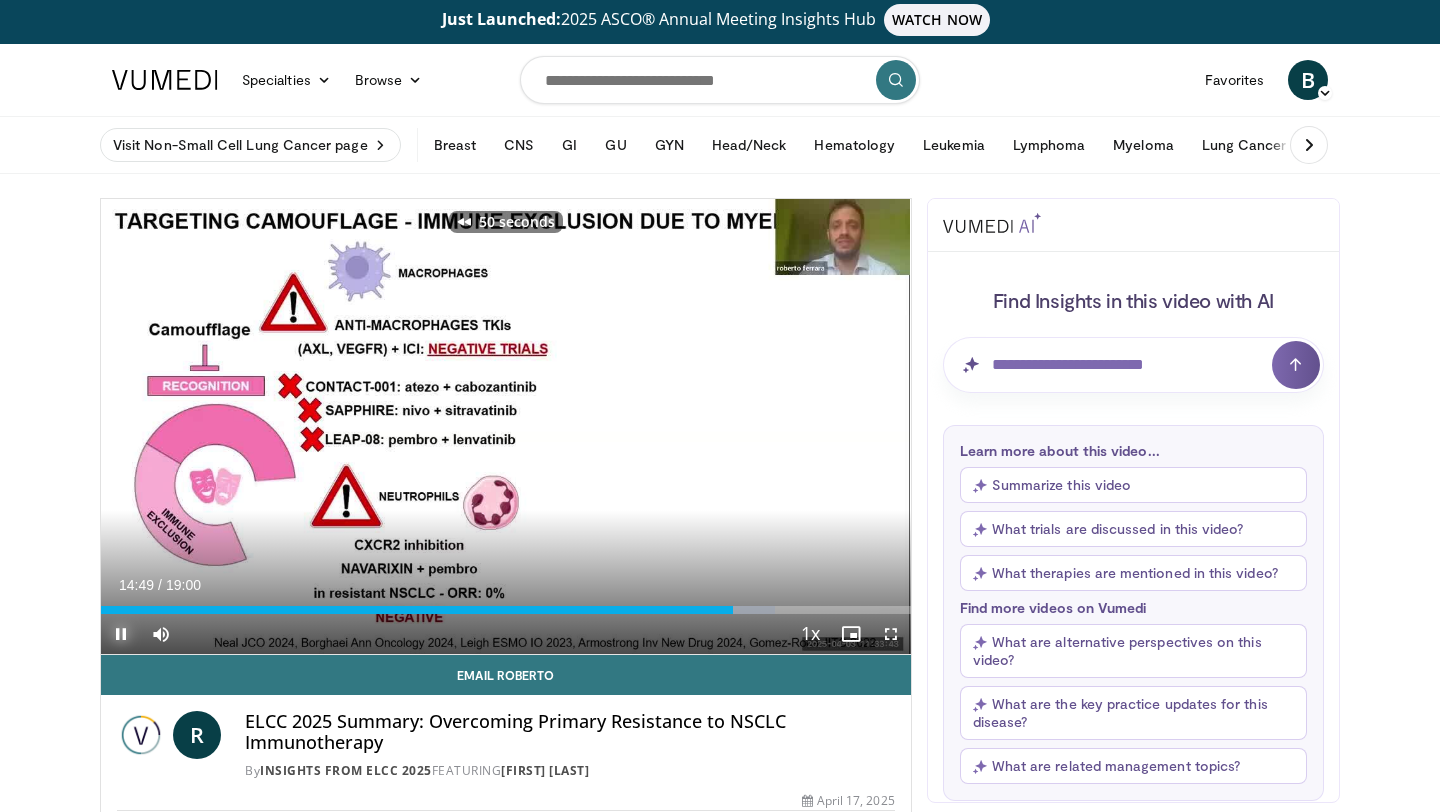 click at bounding box center [121, 634] 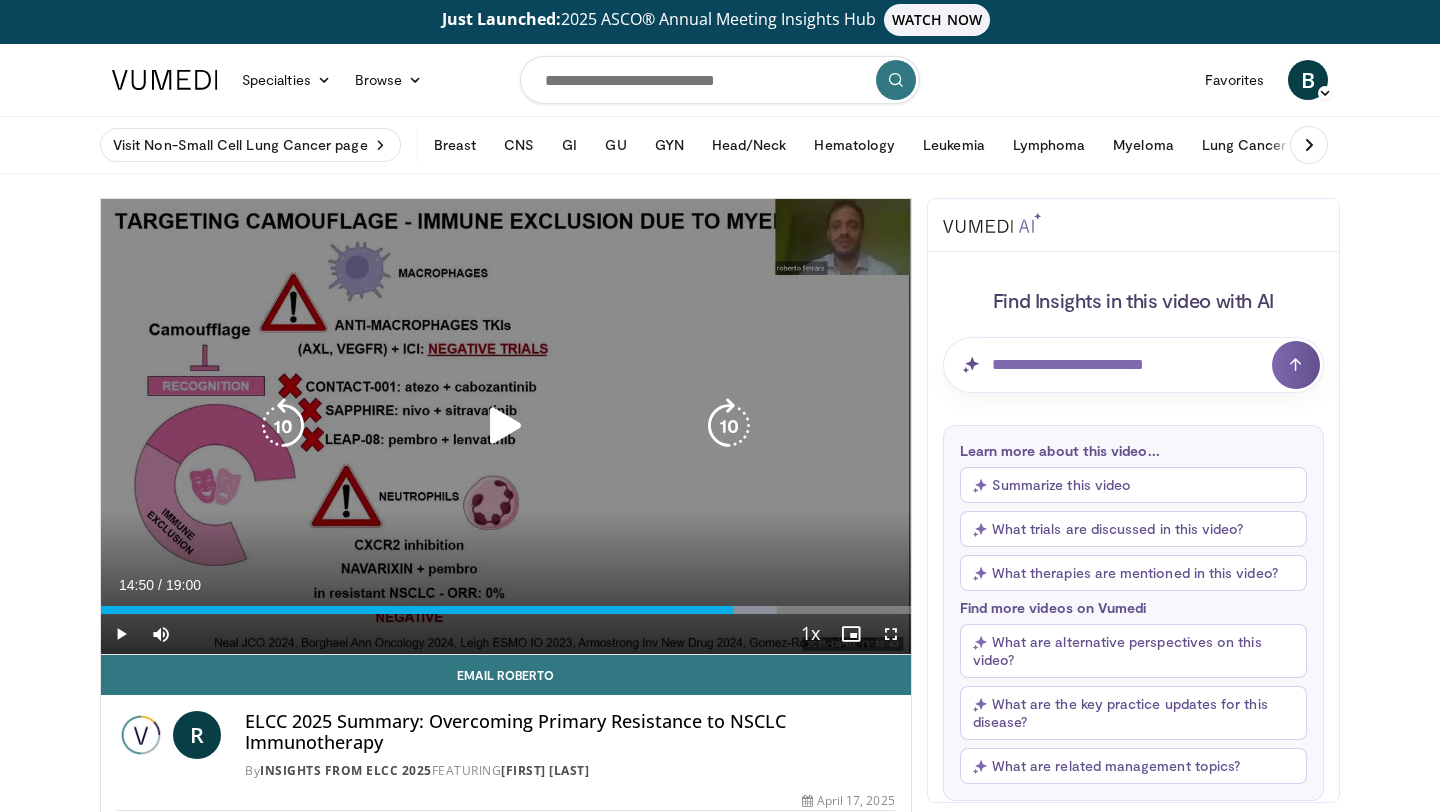 click at bounding box center (283, 426) 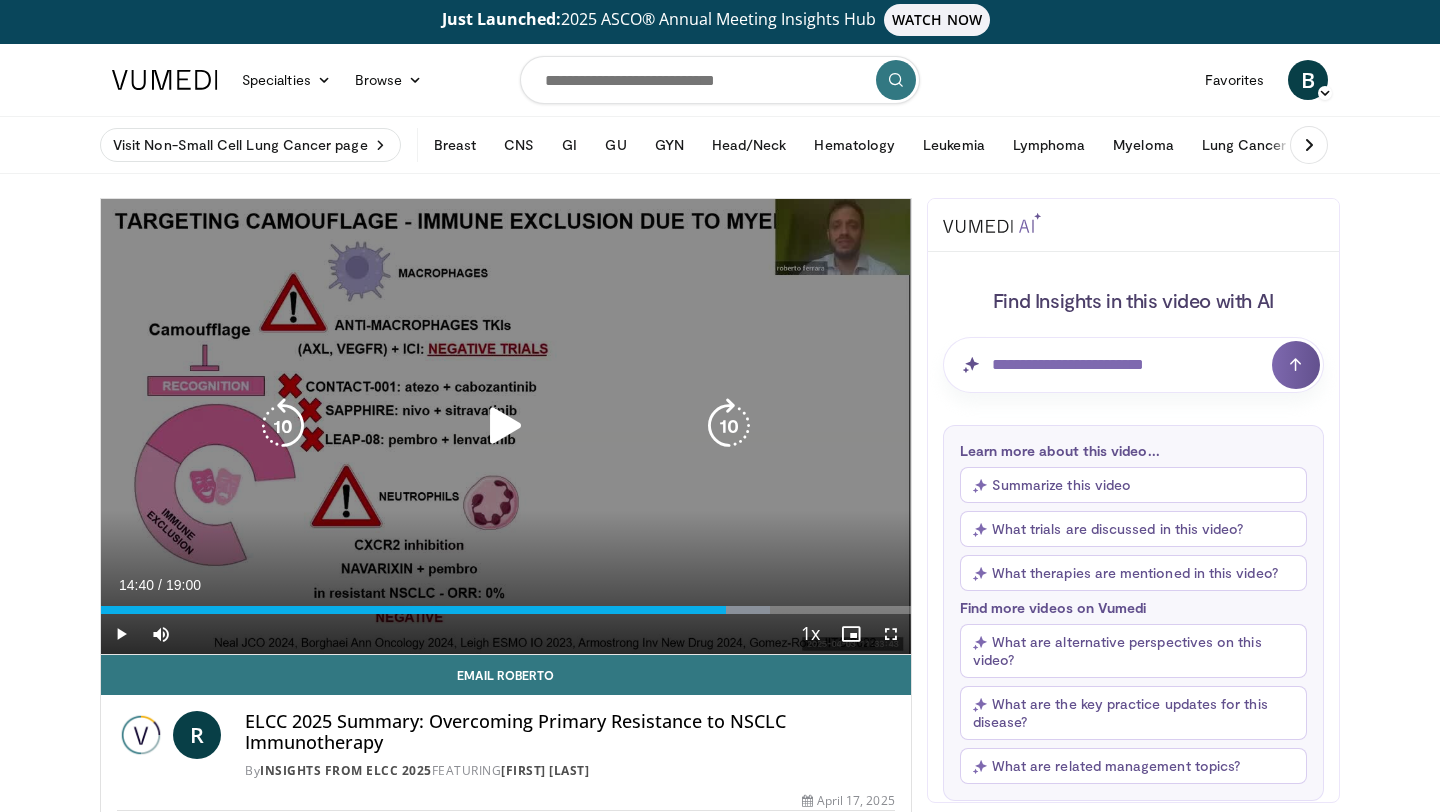 click at bounding box center (506, 426) 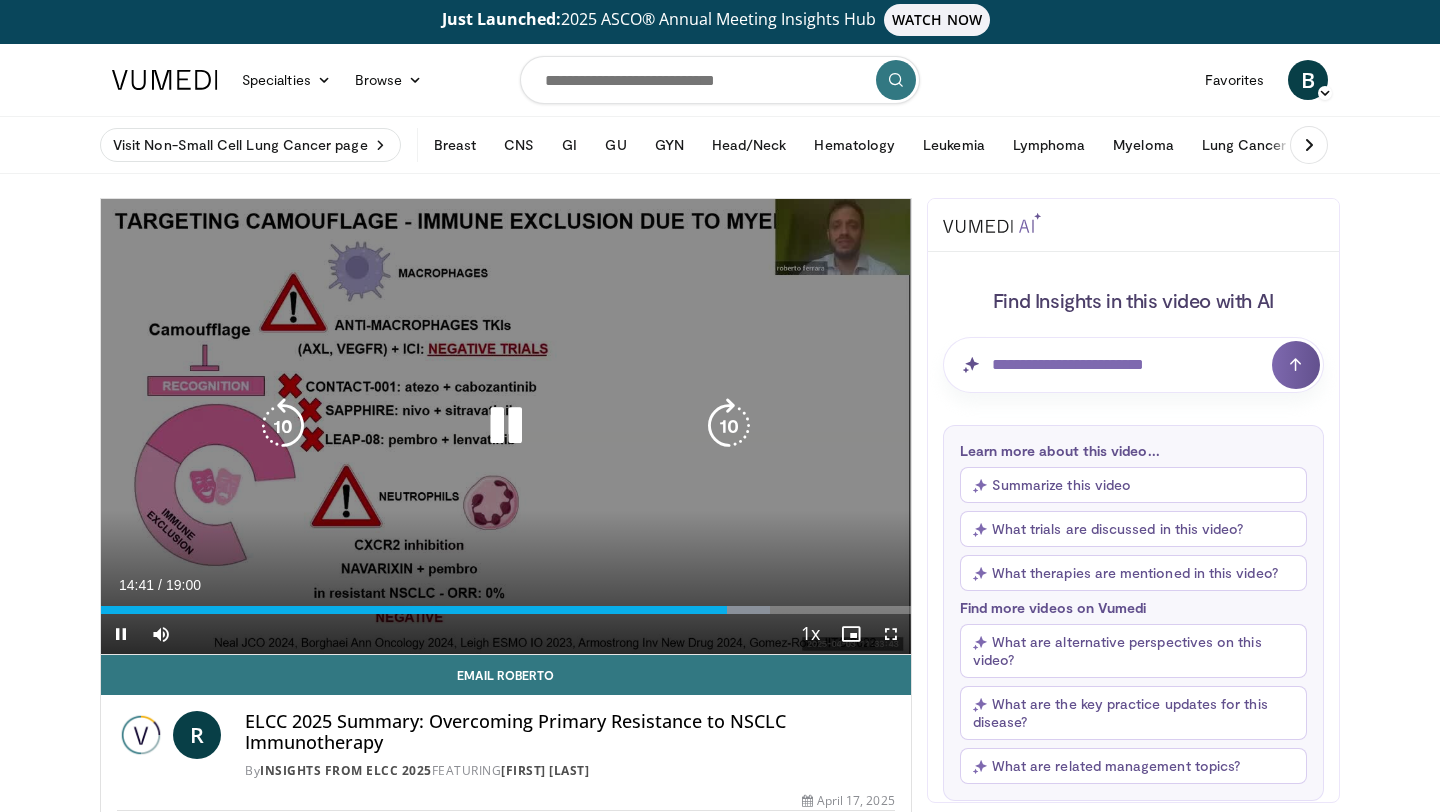 click at bounding box center (283, 426) 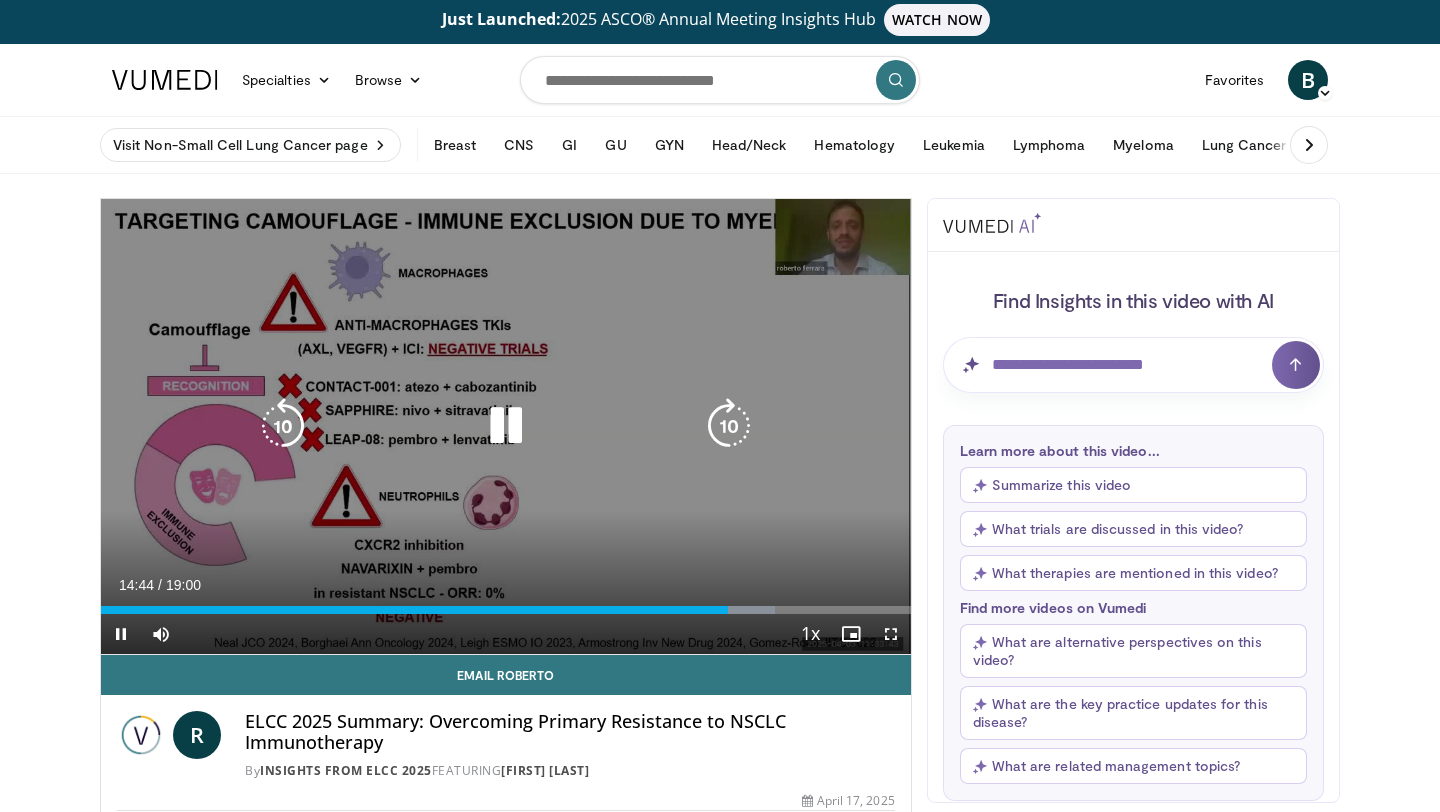 click at bounding box center [506, 426] 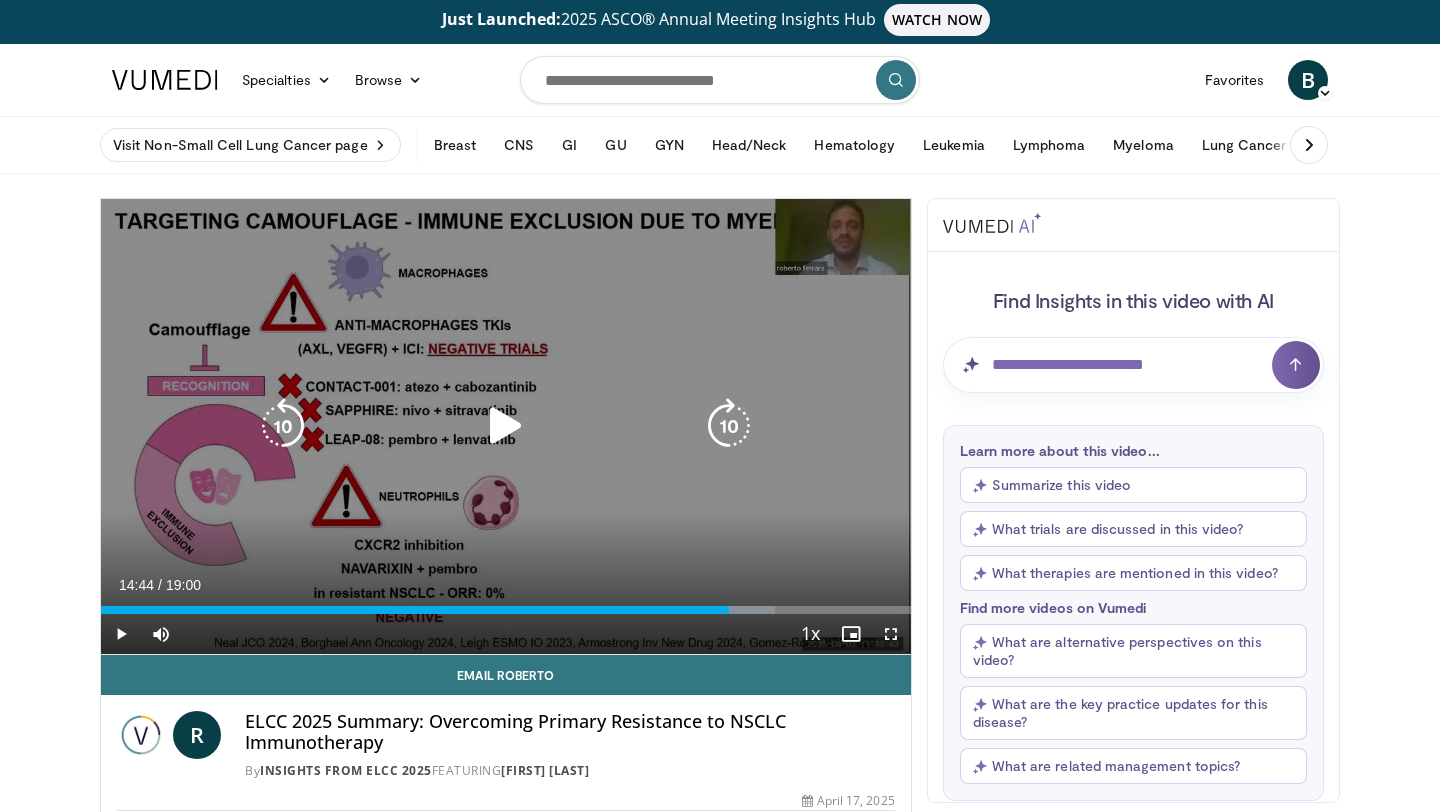click at bounding box center (506, 426) 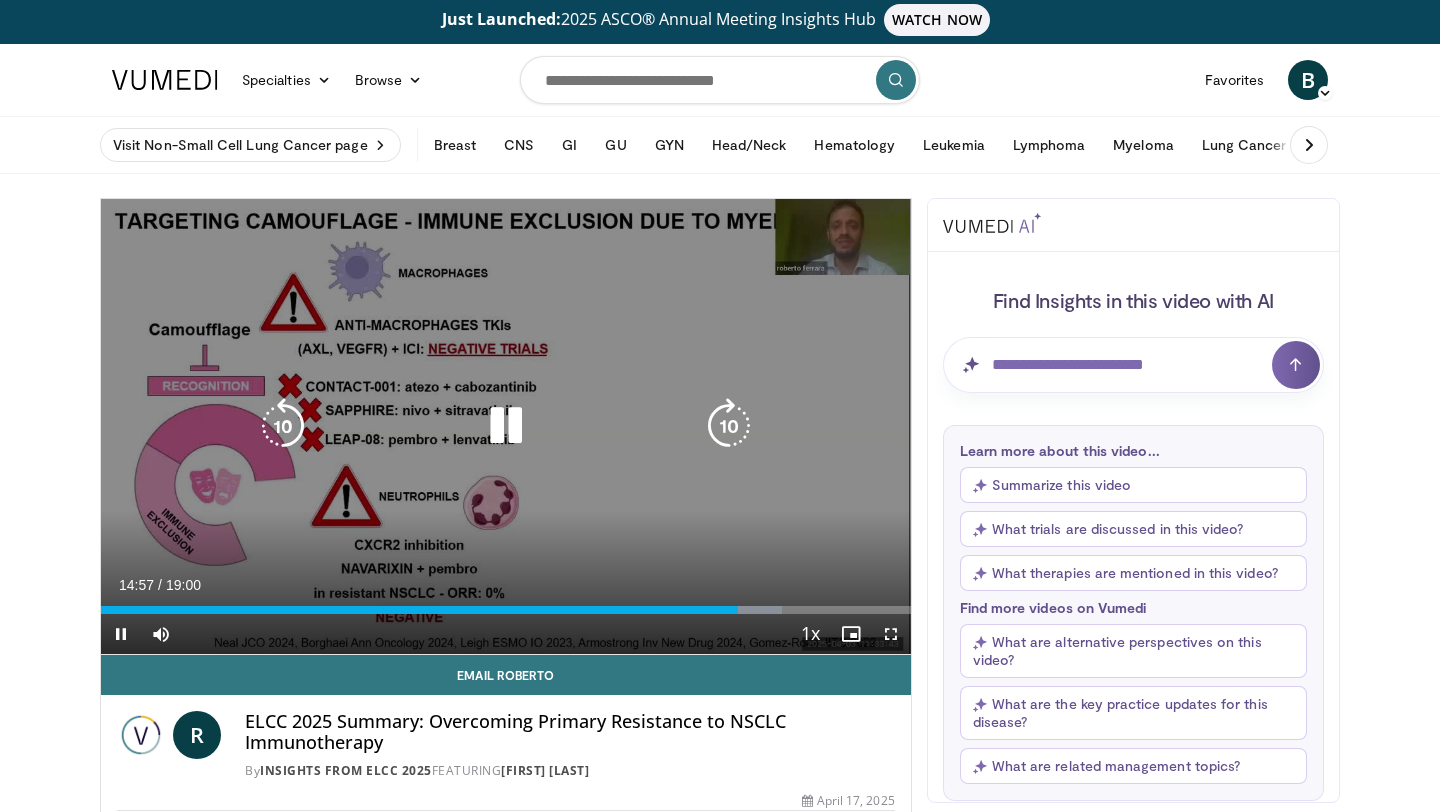 click at bounding box center (506, 426) 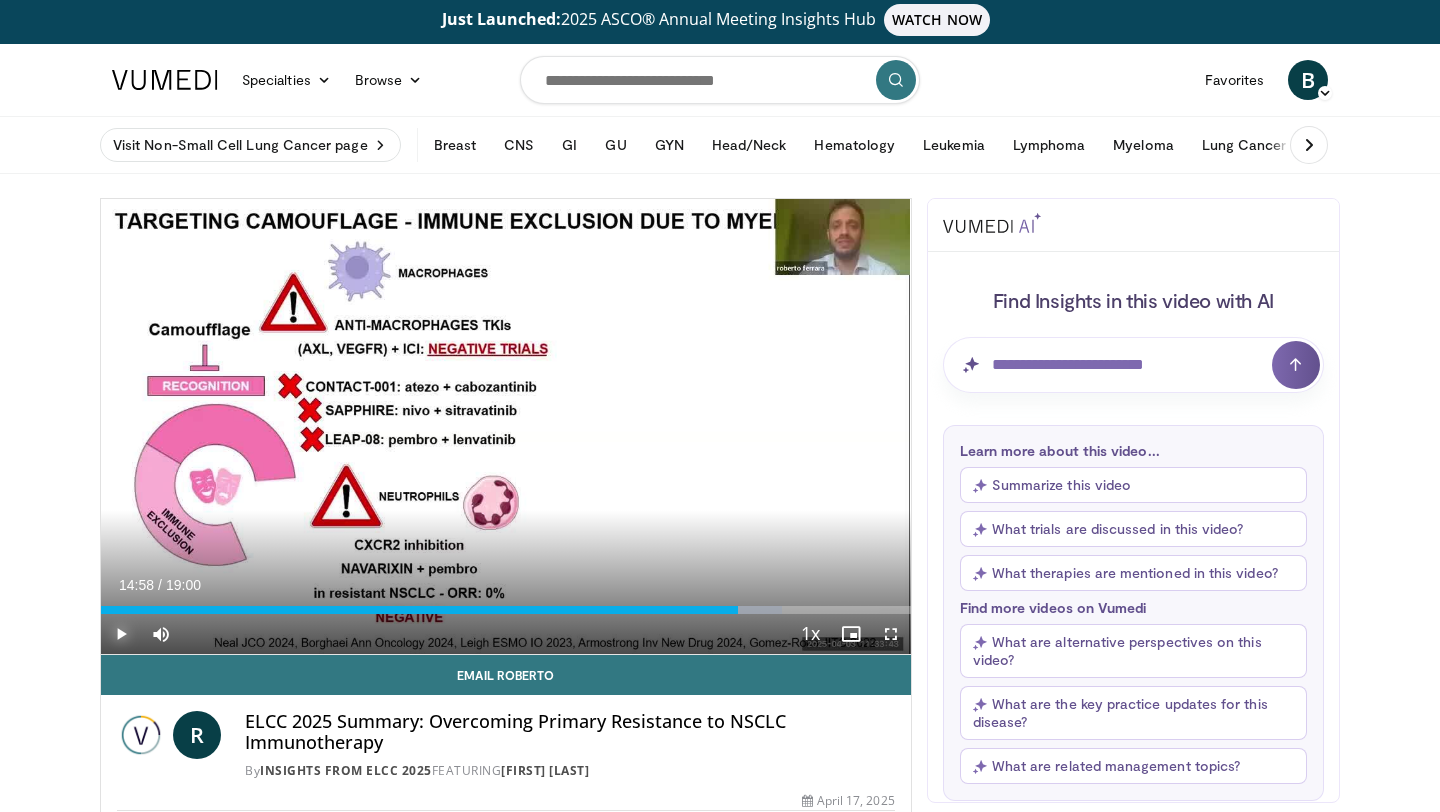 click at bounding box center (121, 634) 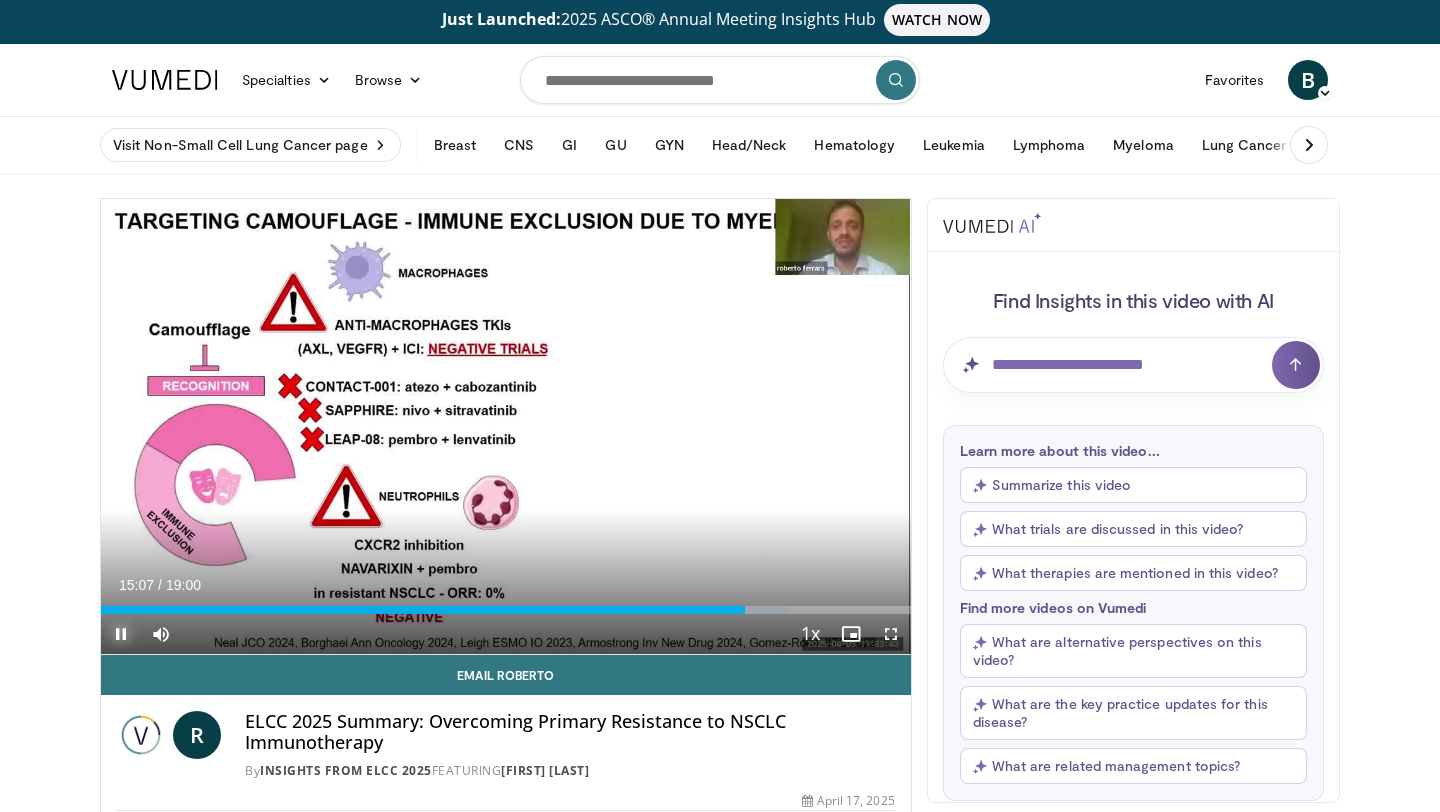 click at bounding box center (121, 634) 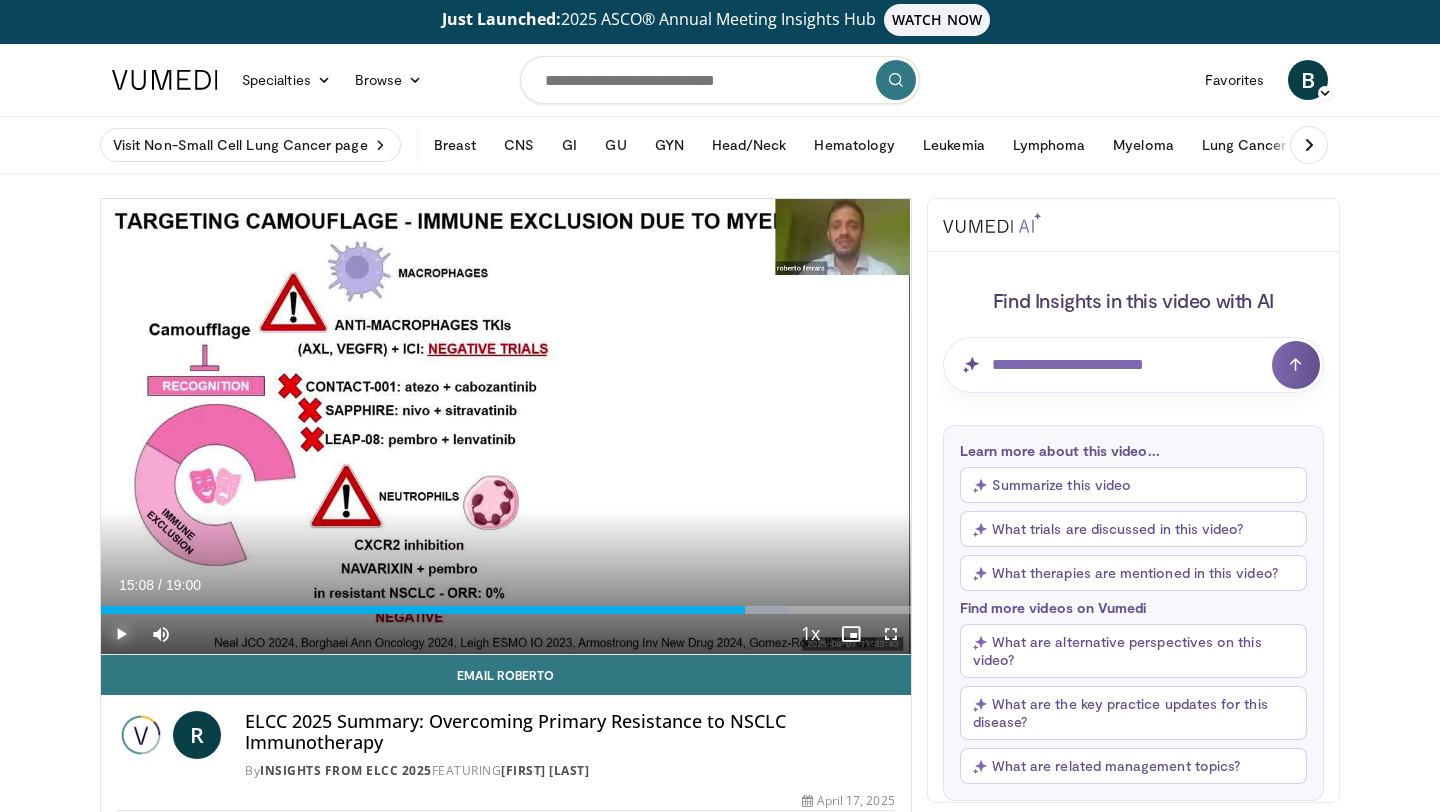 click at bounding box center (121, 634) 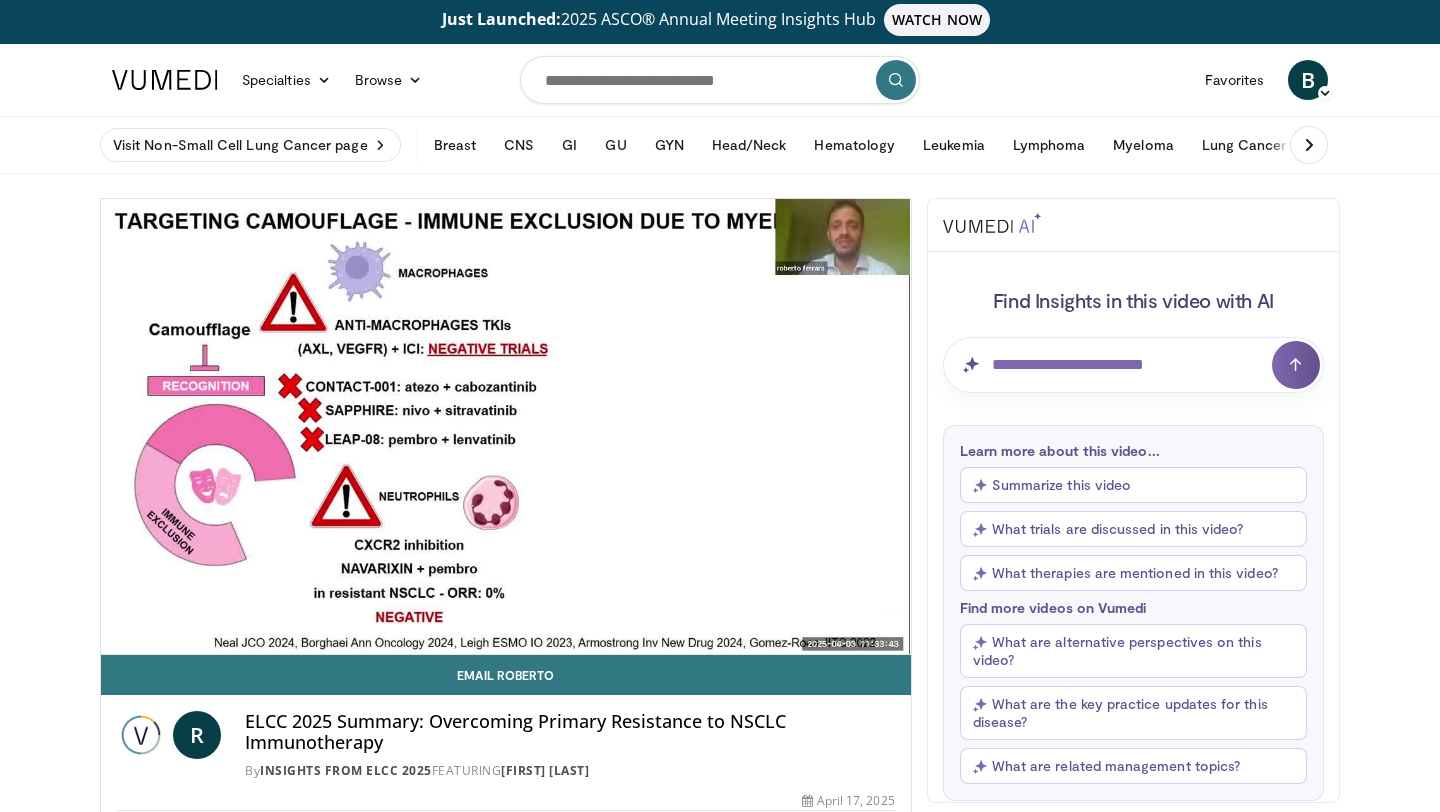 click on "10 seconds
Tap to unmute" at bounding box center [506, 426] 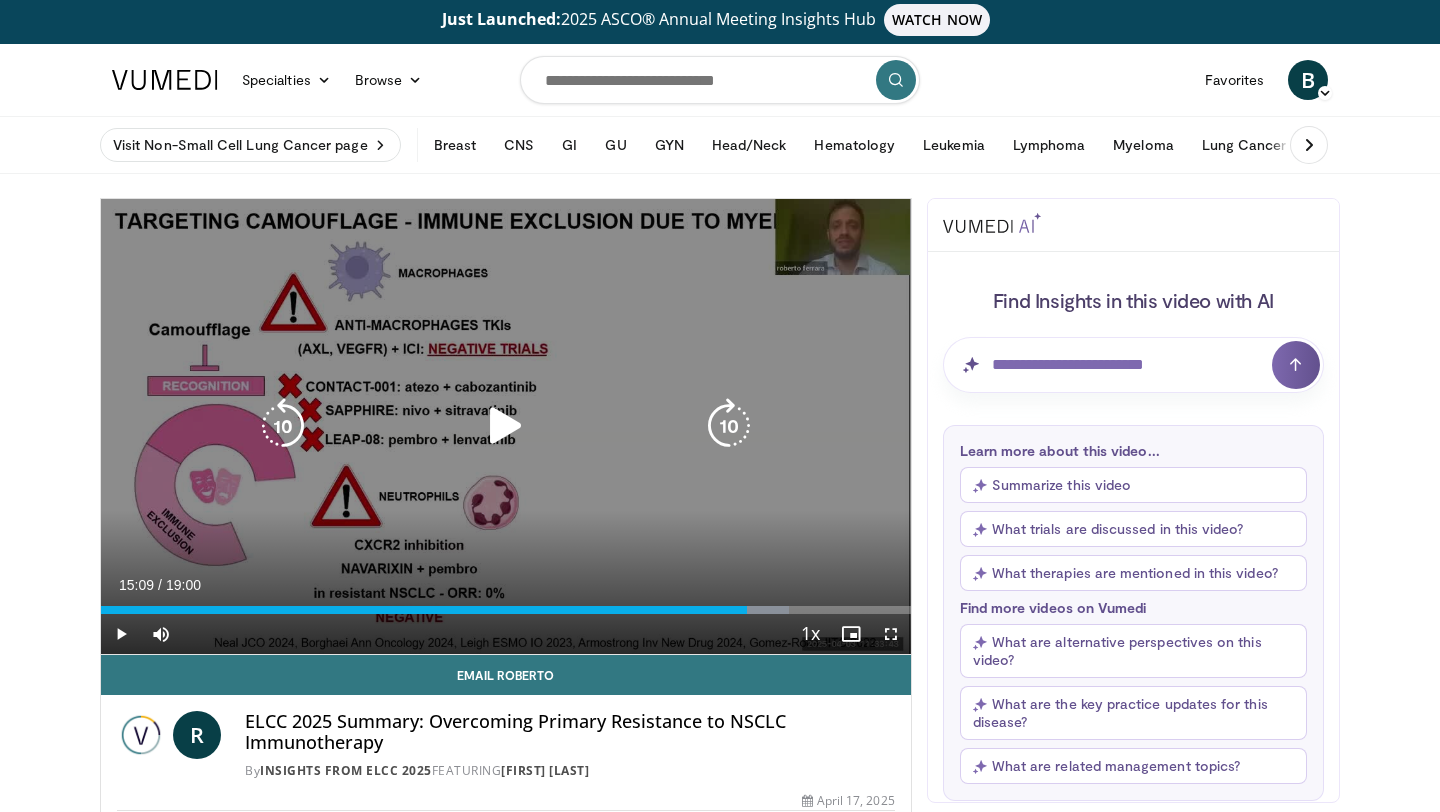 click at bounding box center (506, 426) 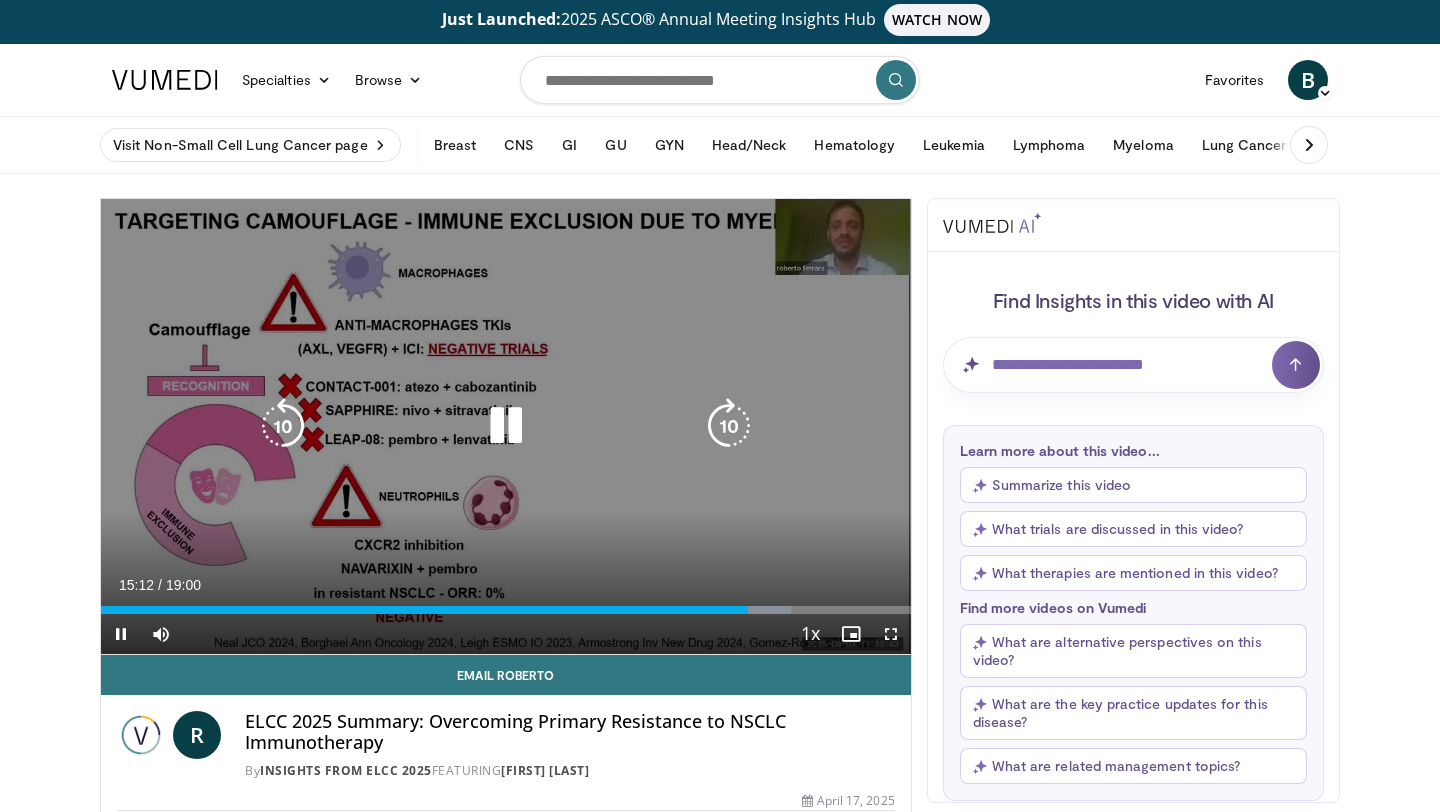 click at bounding box center (283, 426) 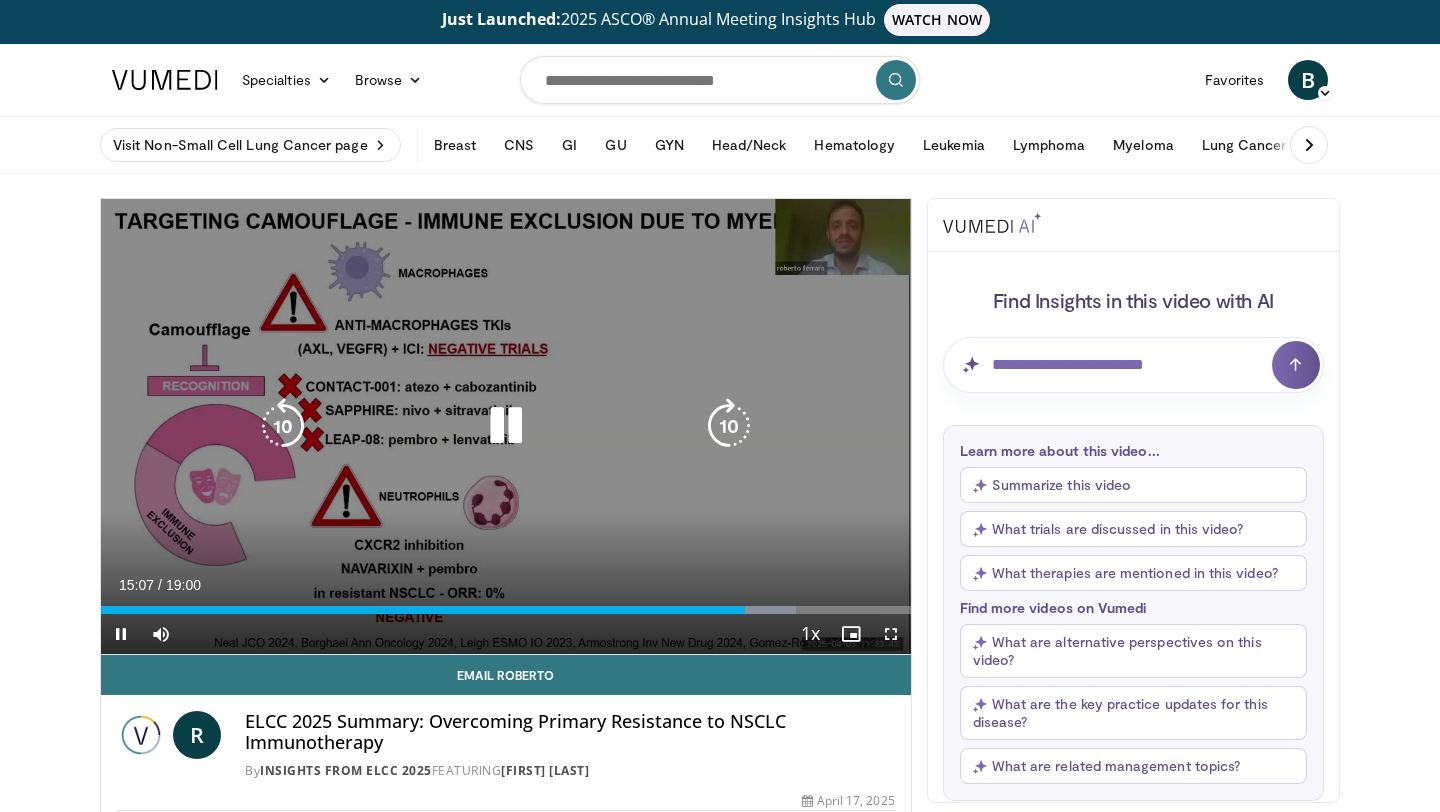 click at bounding box center (283, 426) 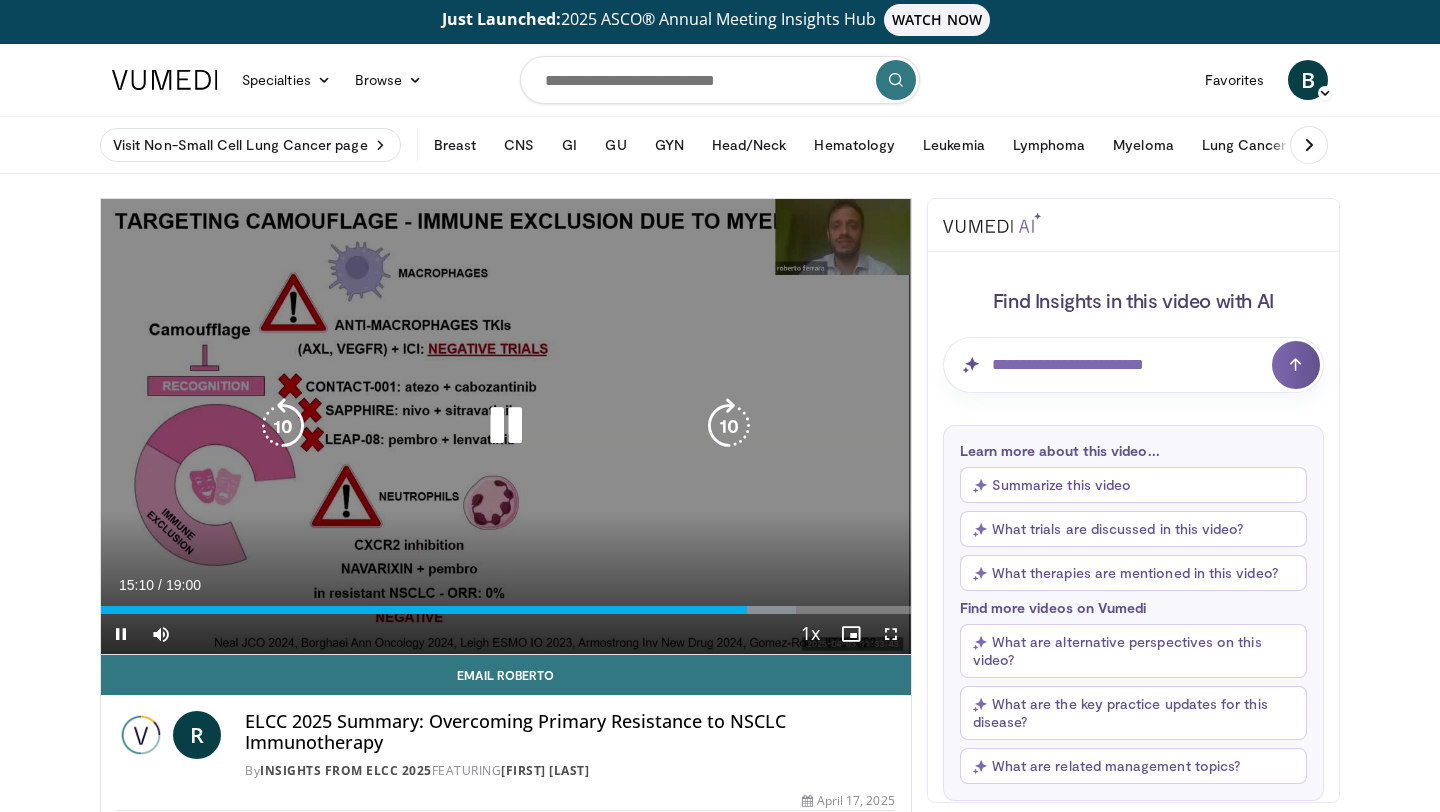 click at bounding box center (283, 426) 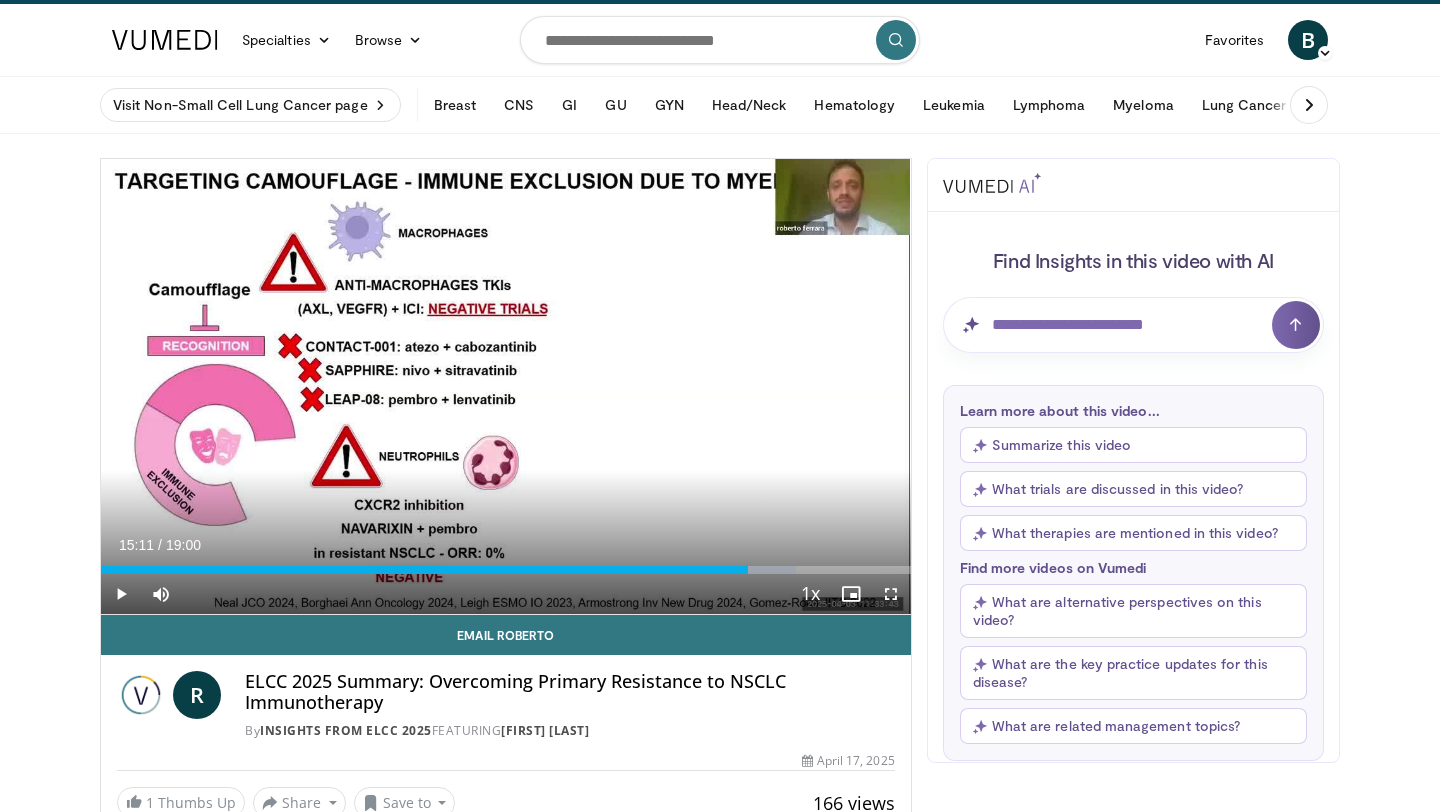 scroll, scrollTop: 49, scrollLeft: 0, axis: vertical 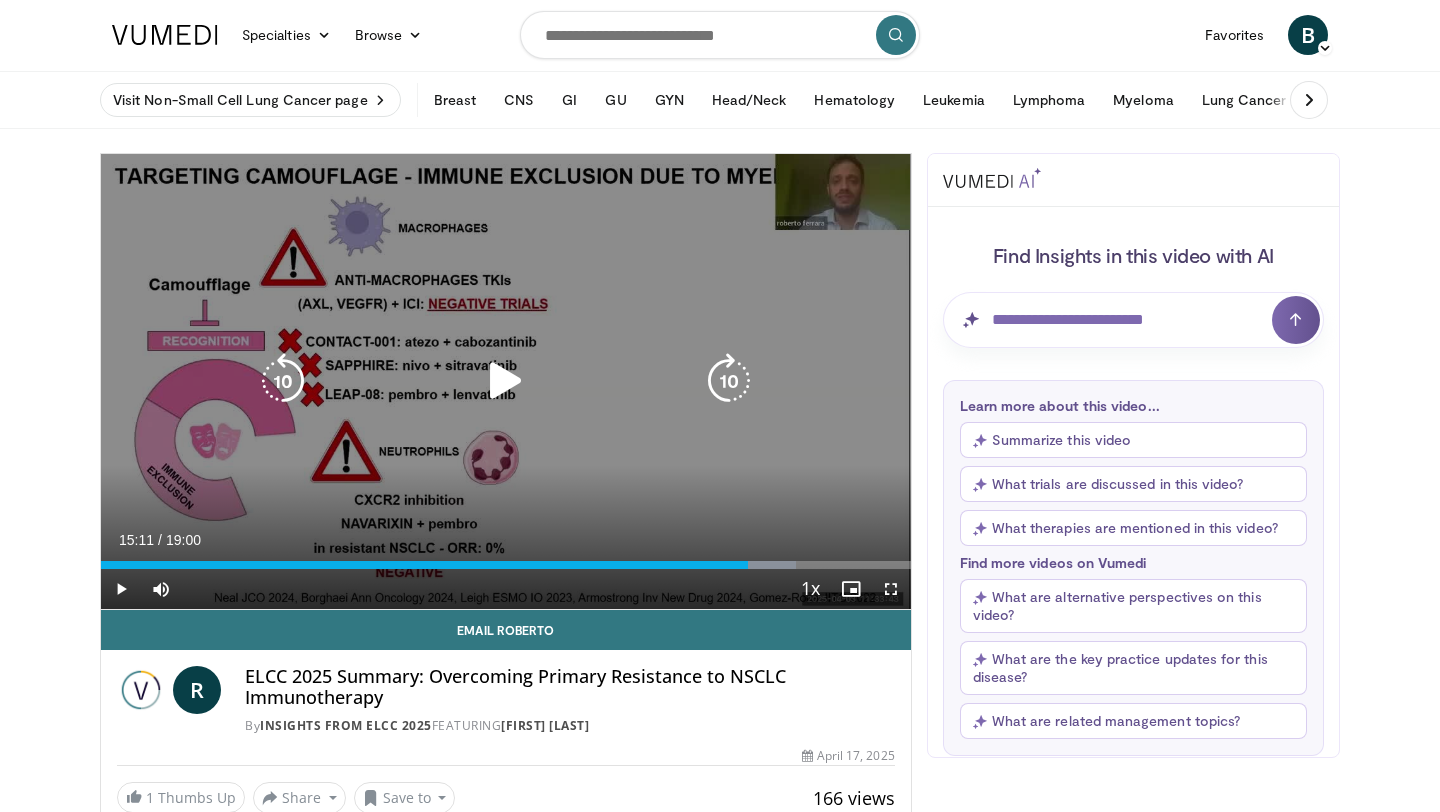 click at bounding box center [506, 381] 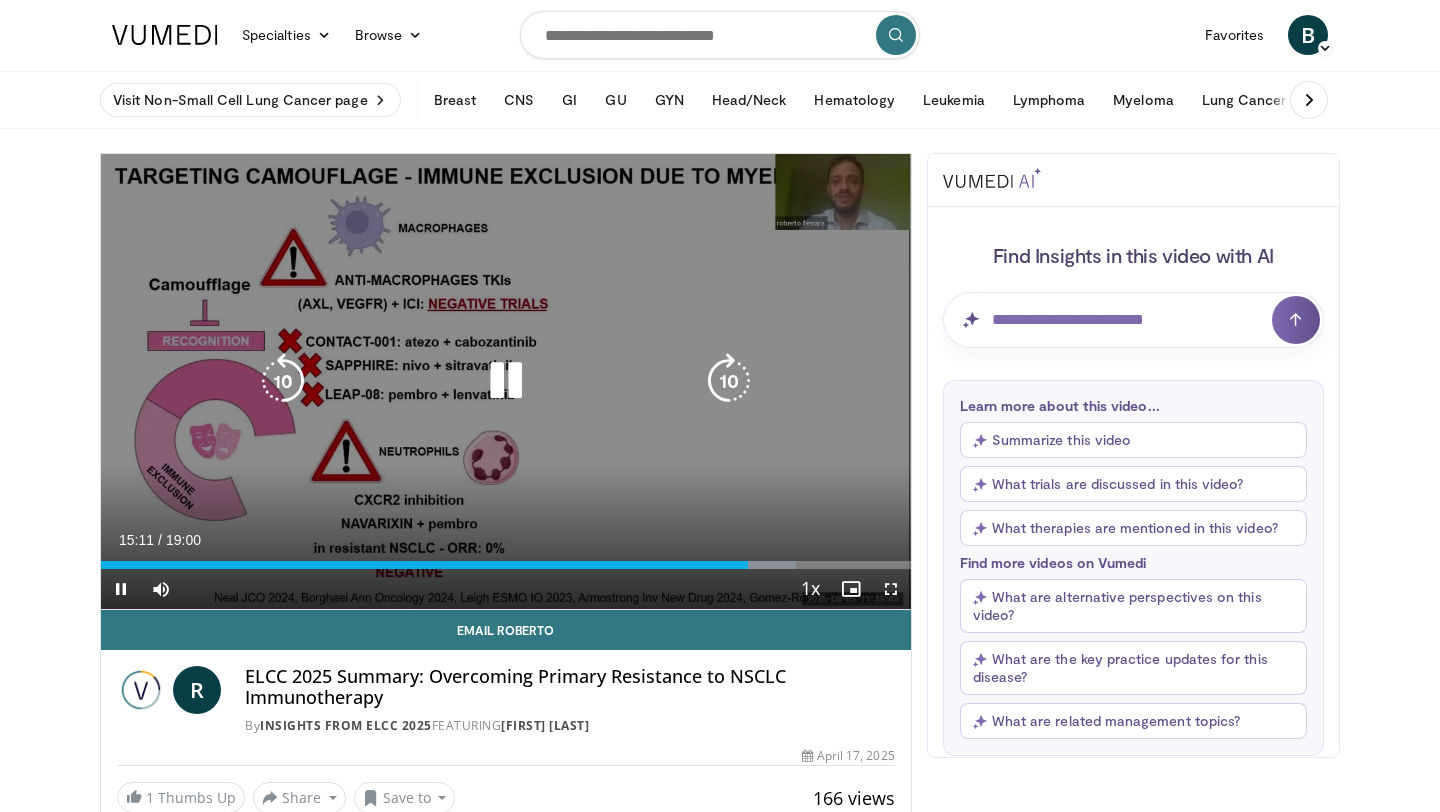 click at bounding box center [283, 381] 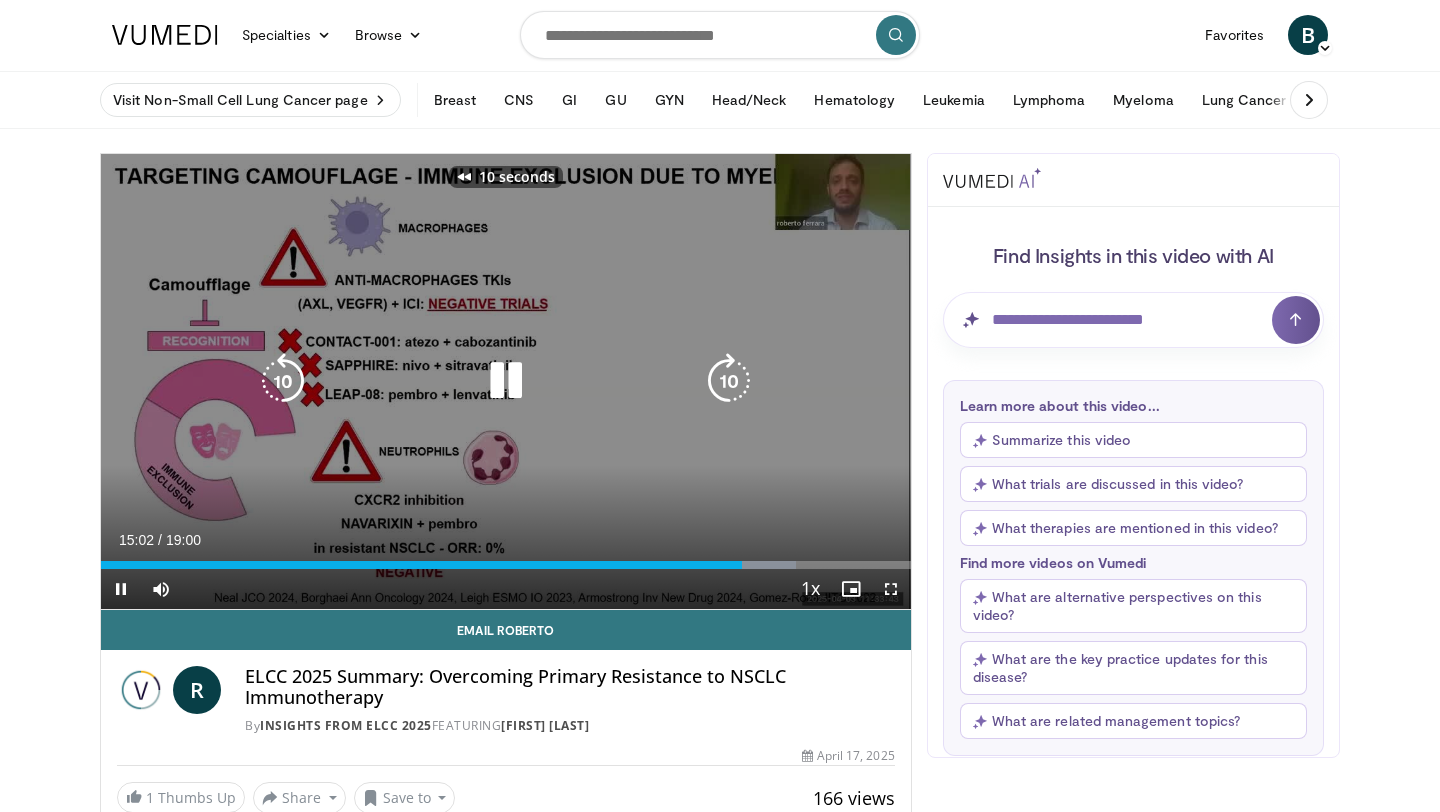 click at bounding box center [283, 381] 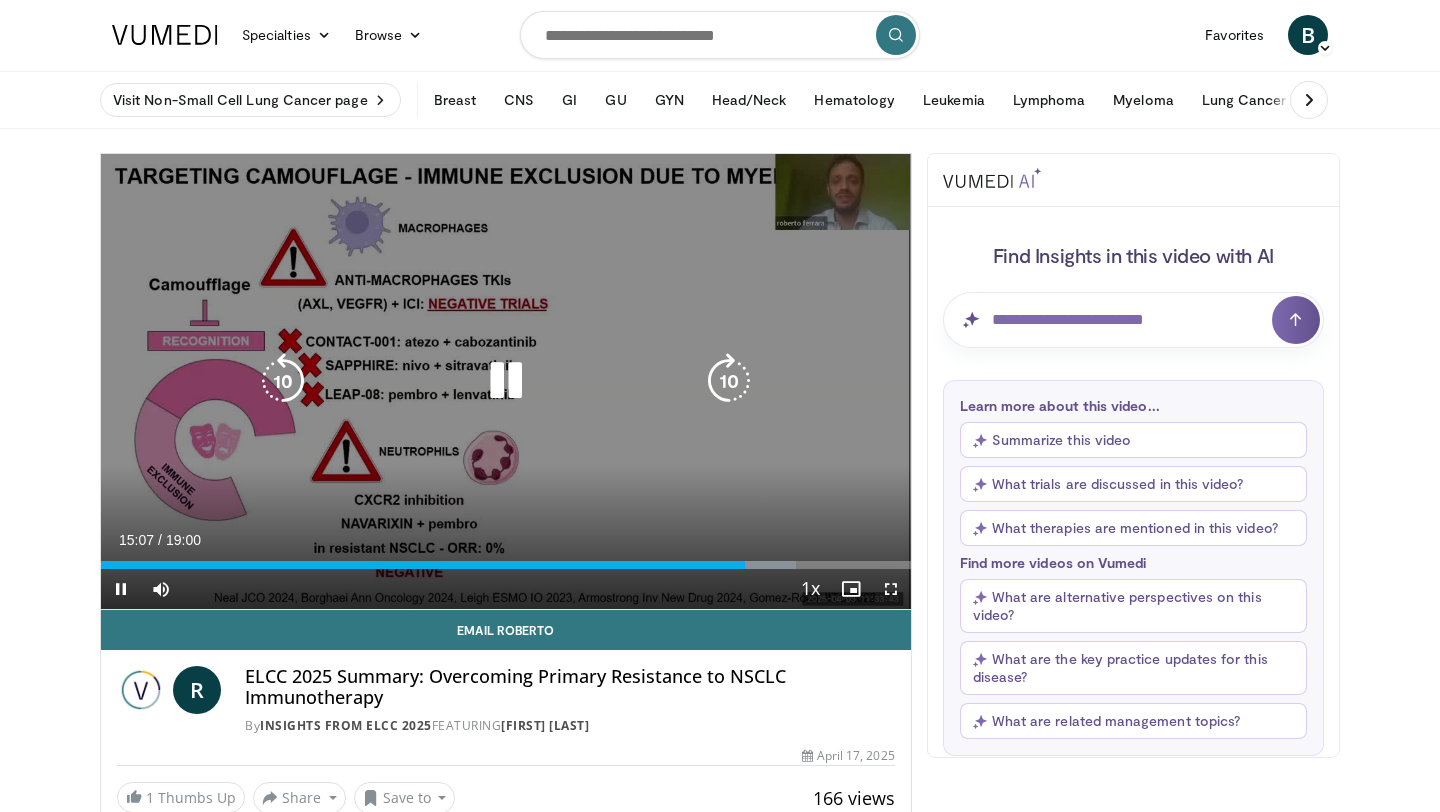click at bounding box center (506, 381) 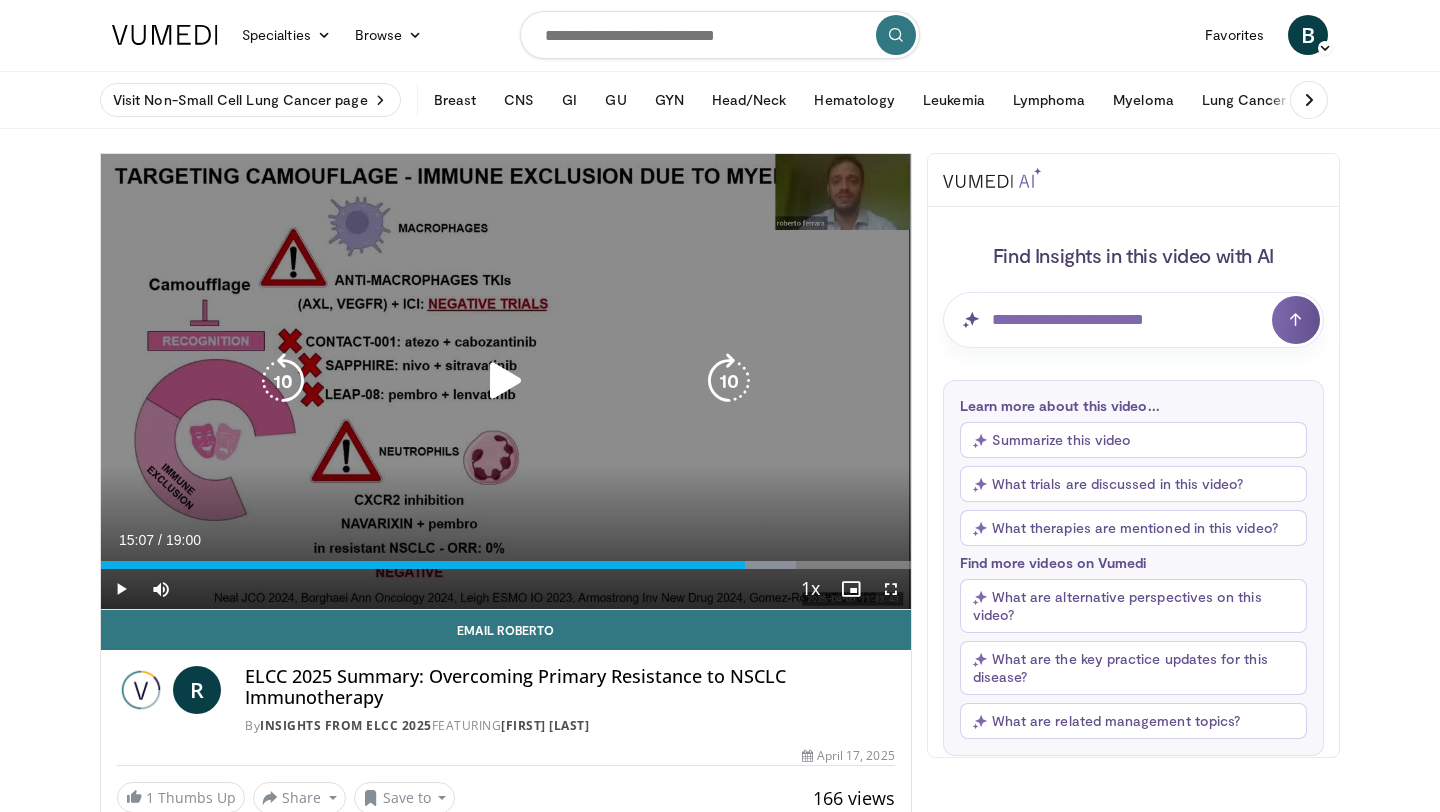 click at bounding box center [283, 381] 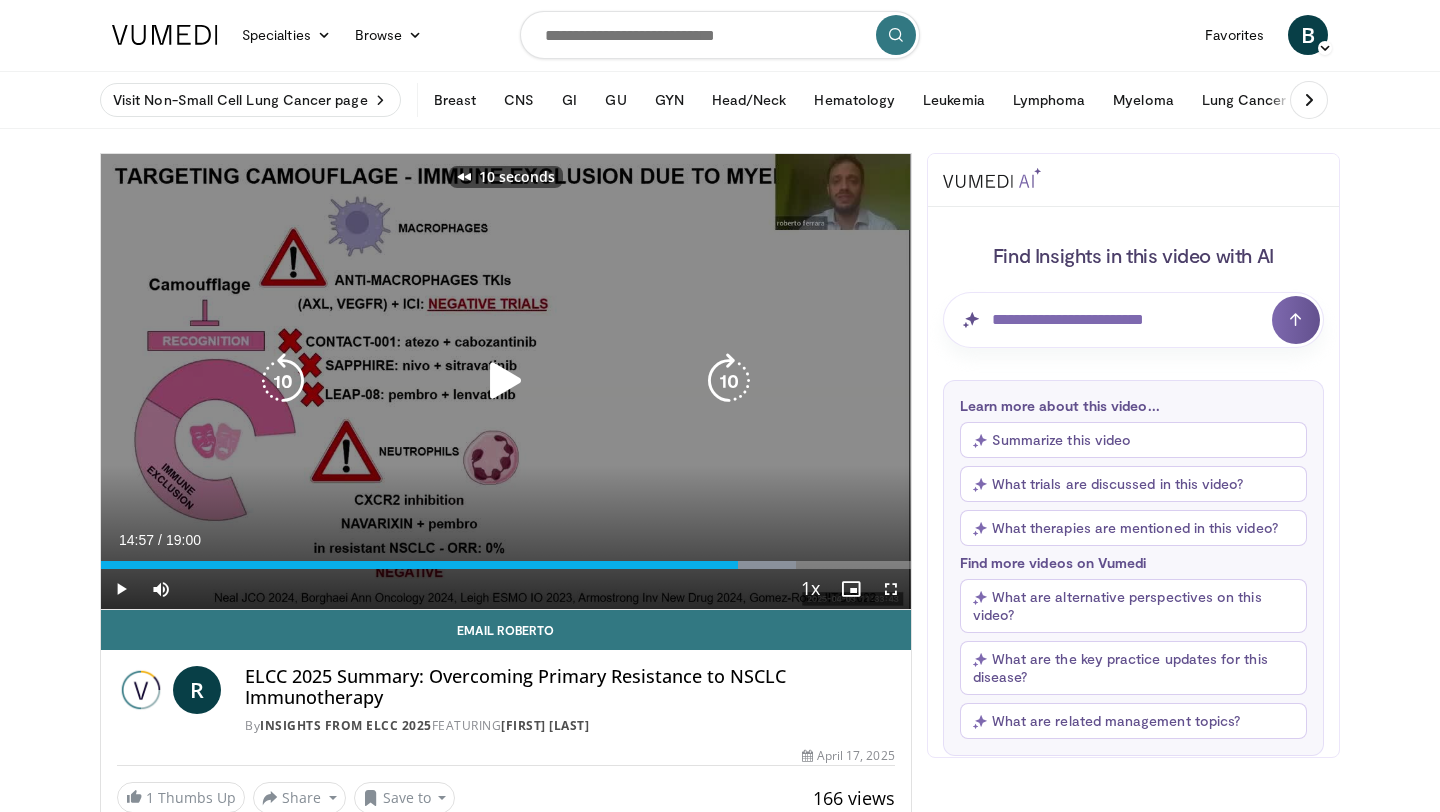 click at bounding box center (506, 381) 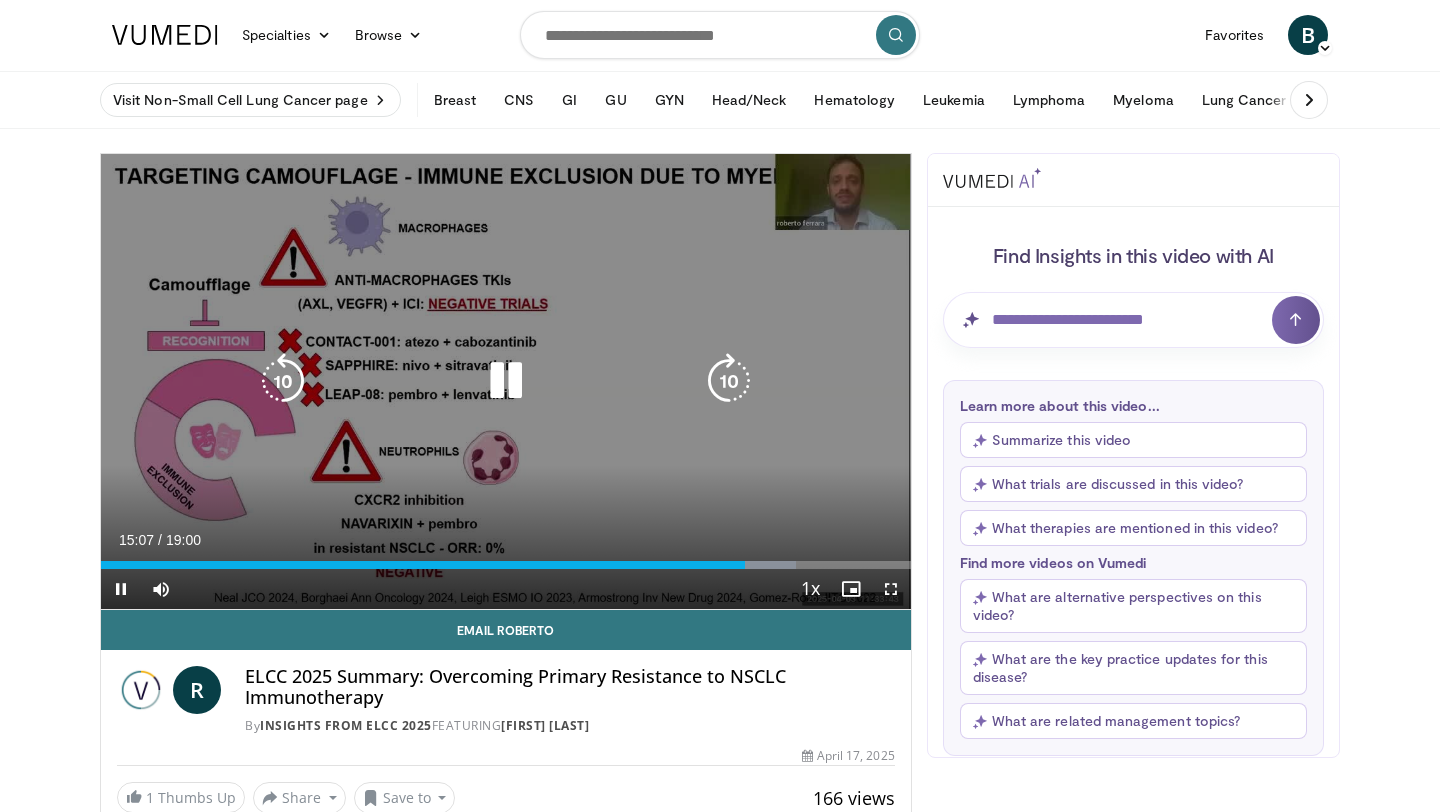 click at bounding box center [506, 381] 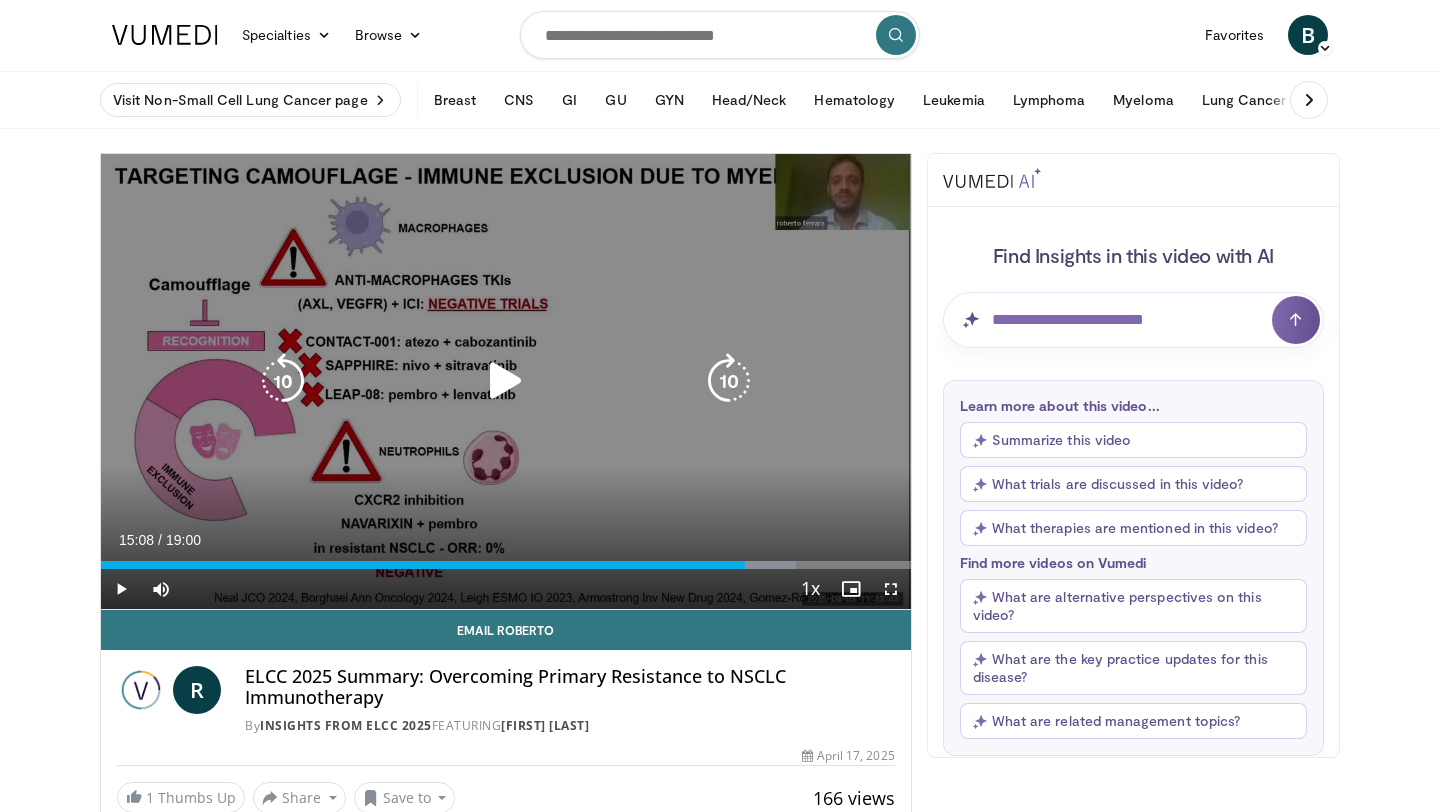 click at bounding box center (506, 381) 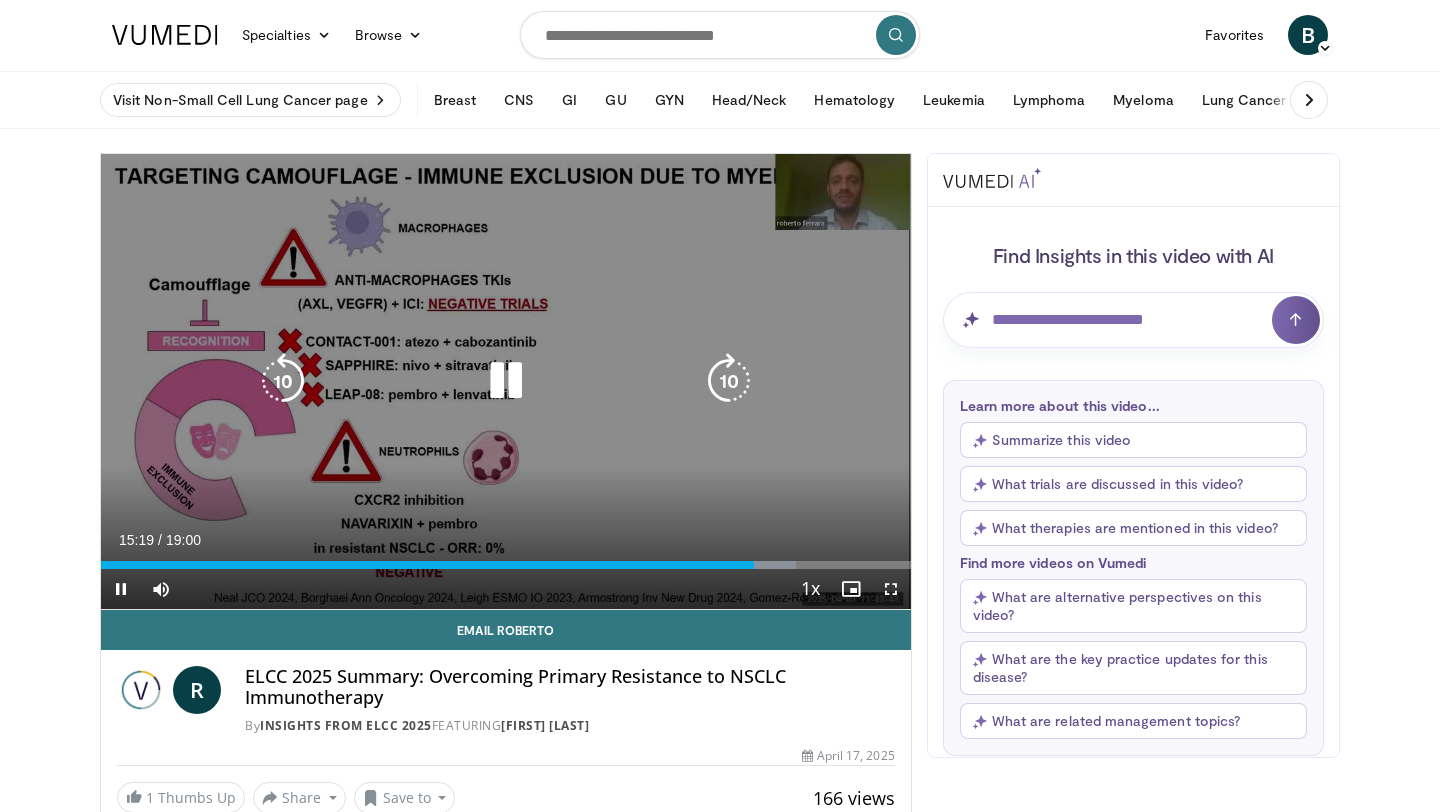 click at bounding box center (506, 381) 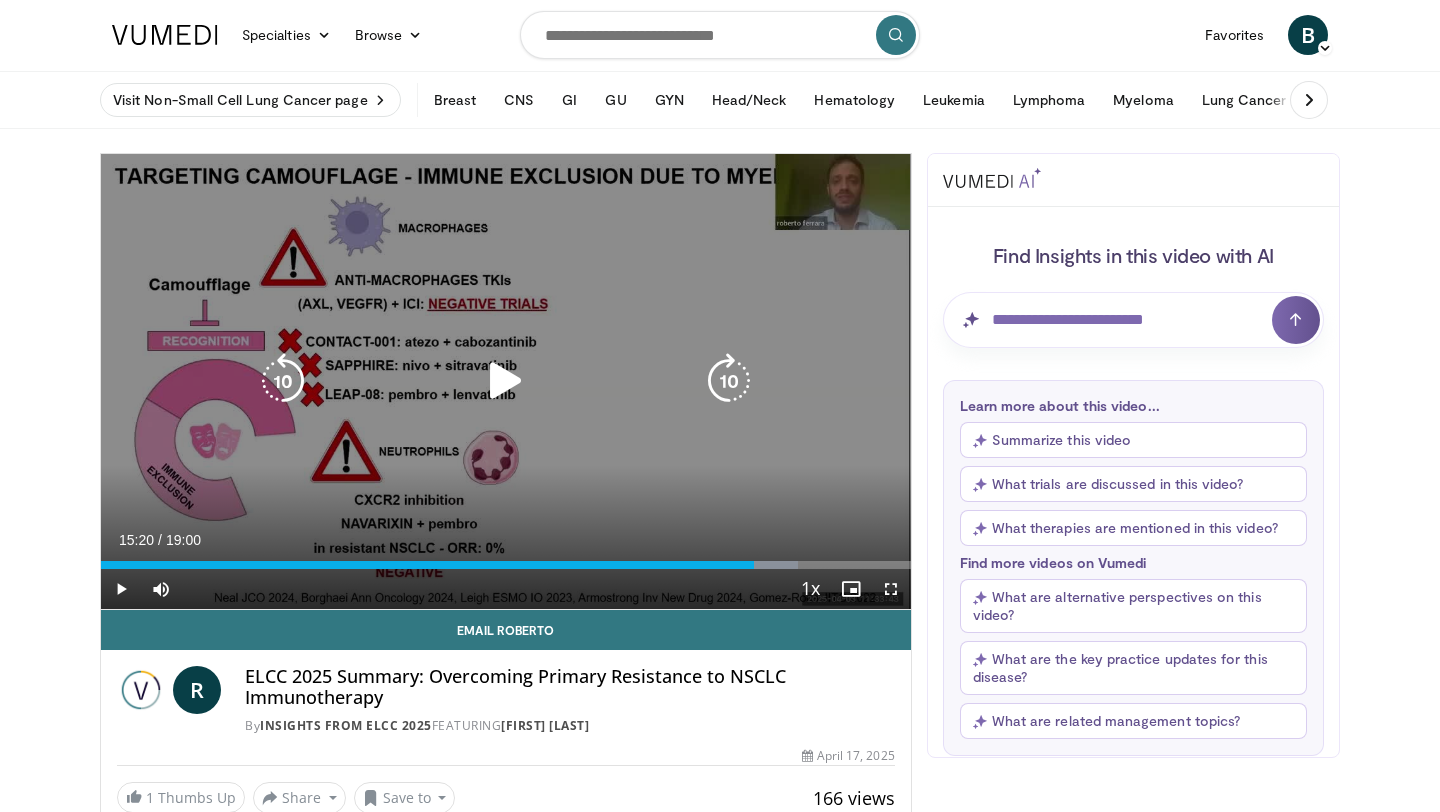 click at bounding box center (506, 381) 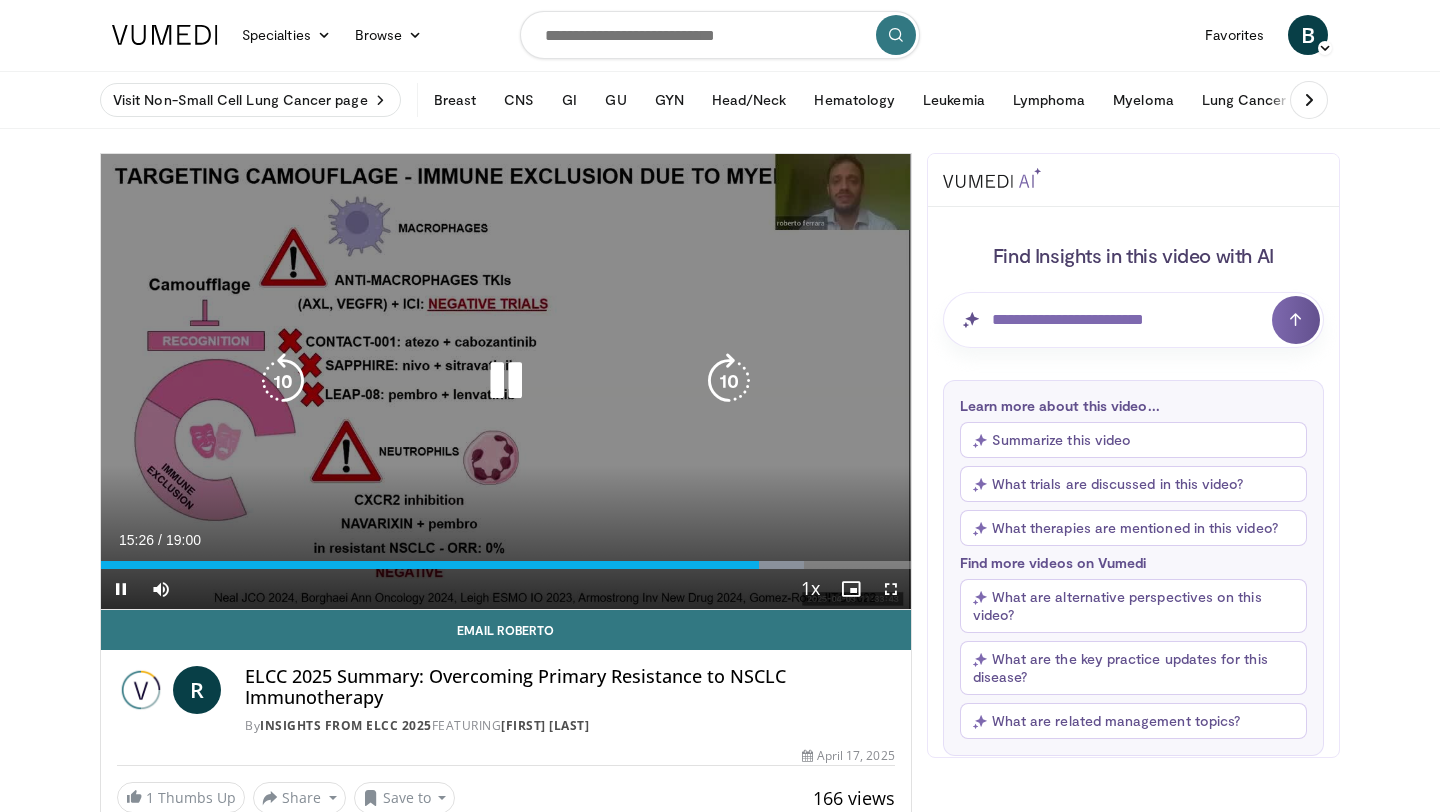 click at bounding box center [283, 381] 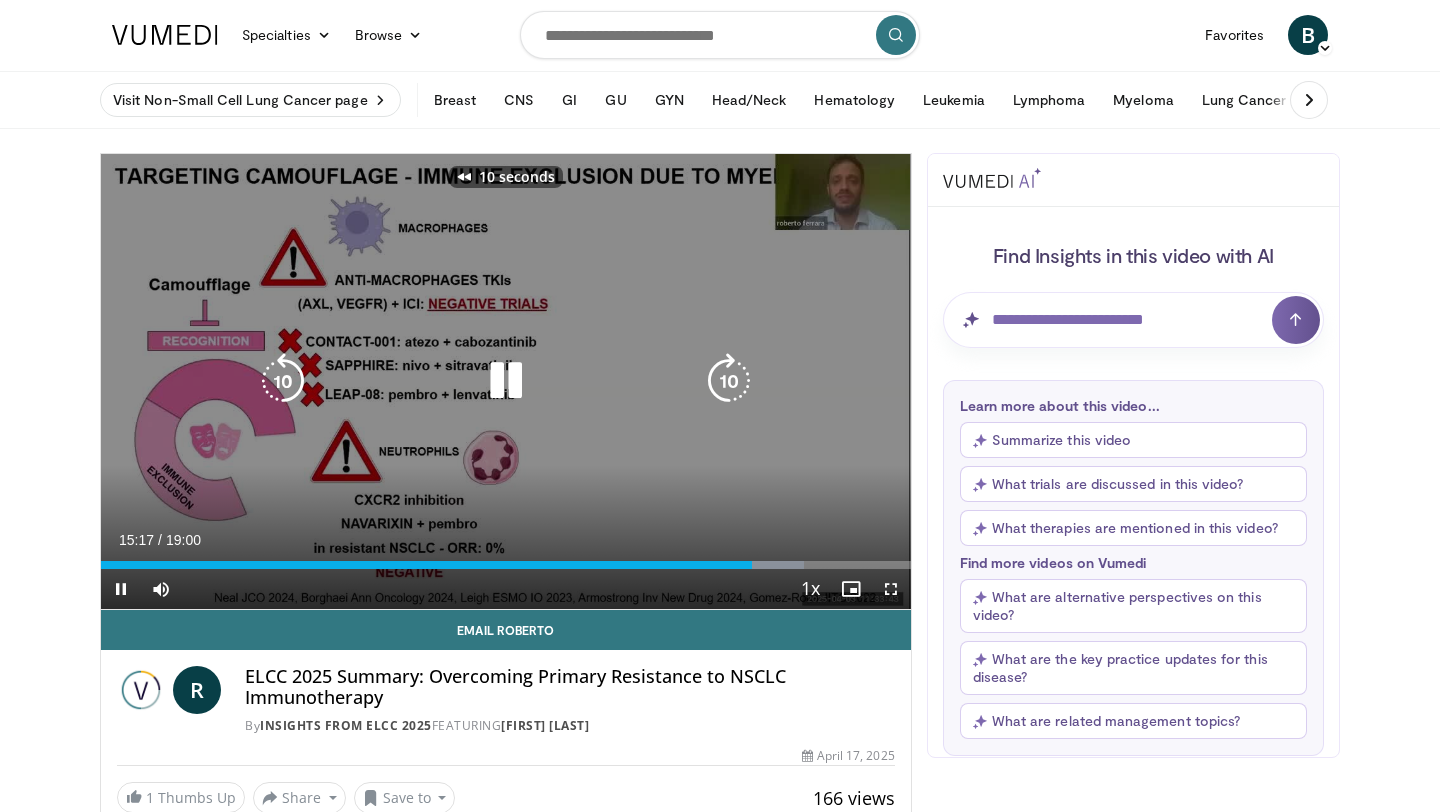 click at bounding box center (283, 381) 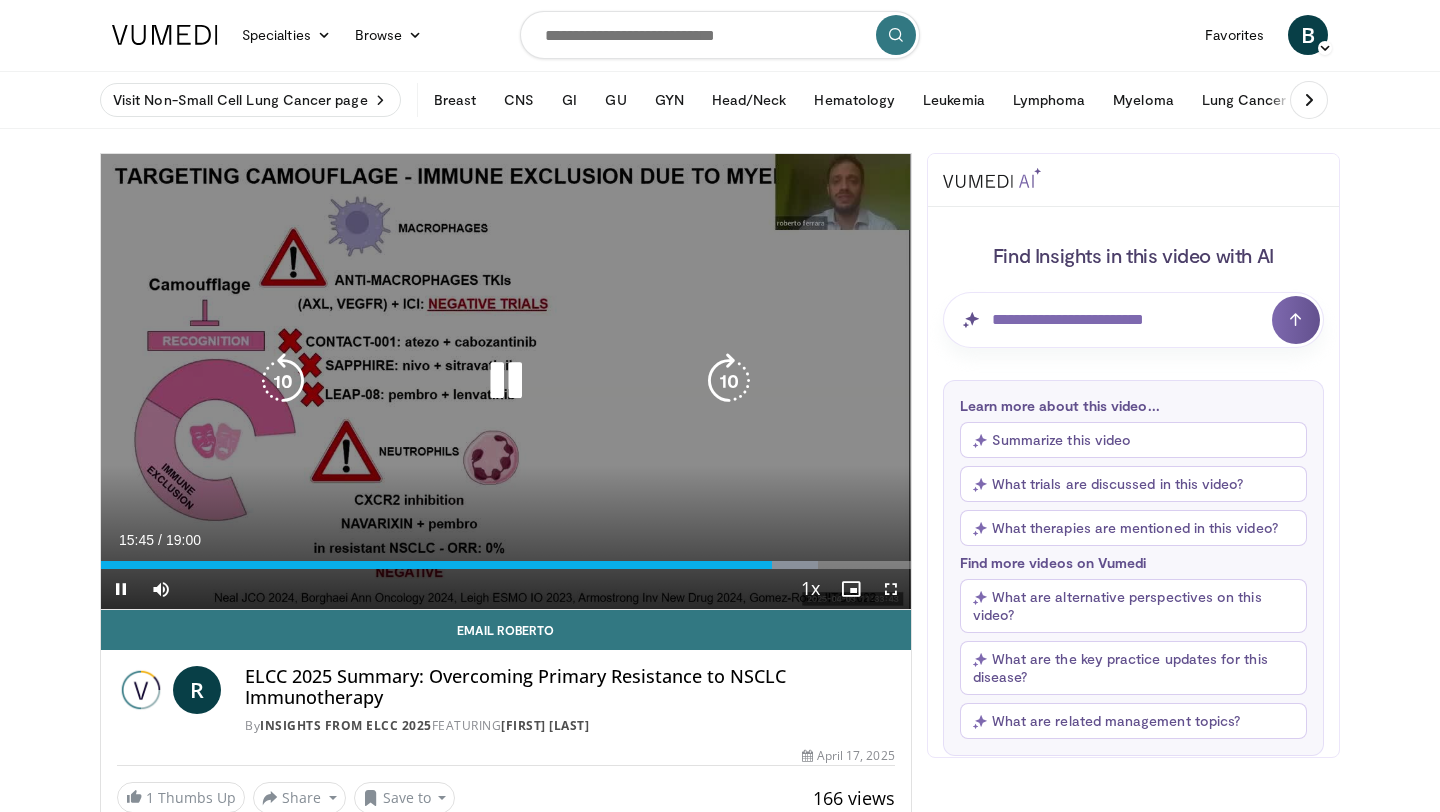 click at bounding box center (283, 381) 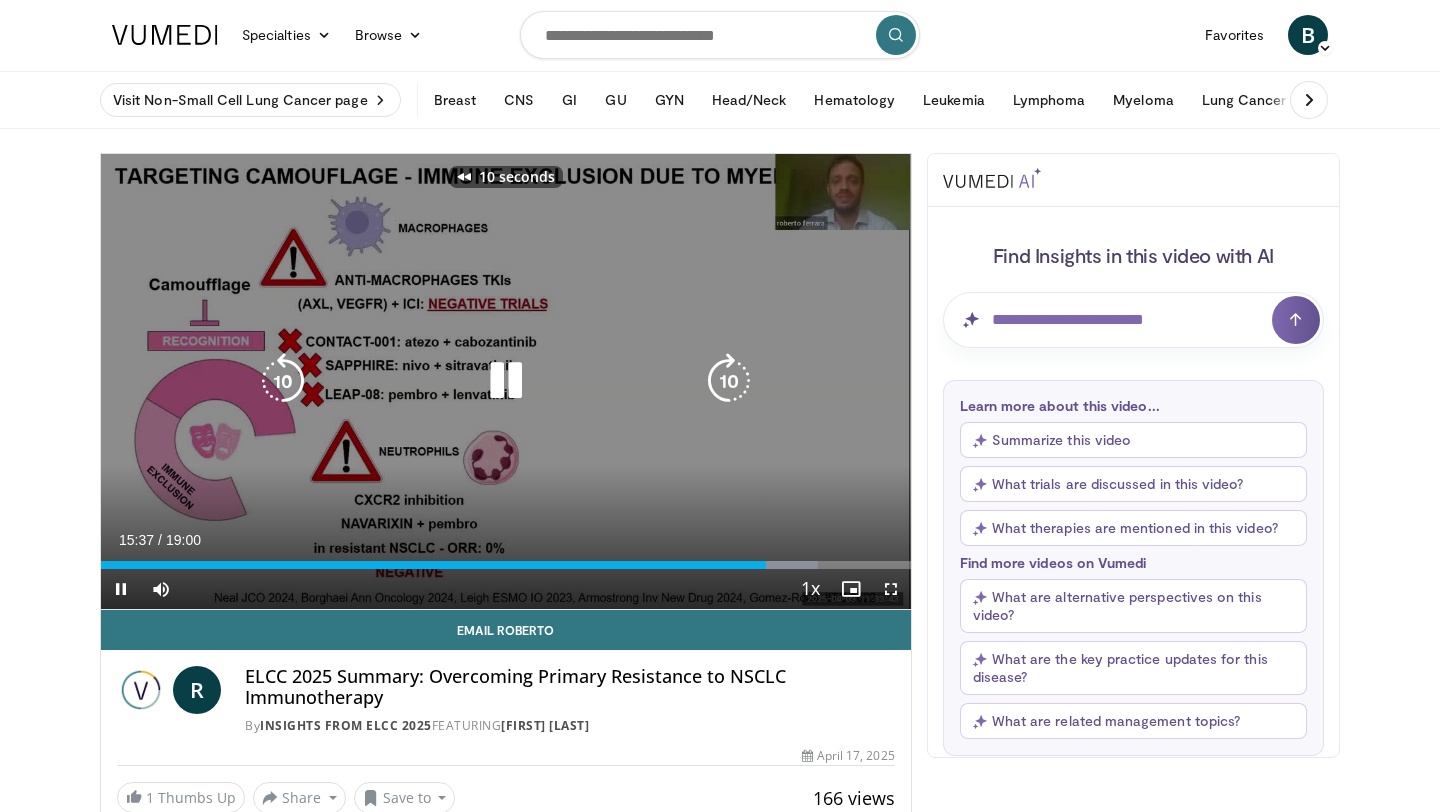 click at bounding box center [506, 381] 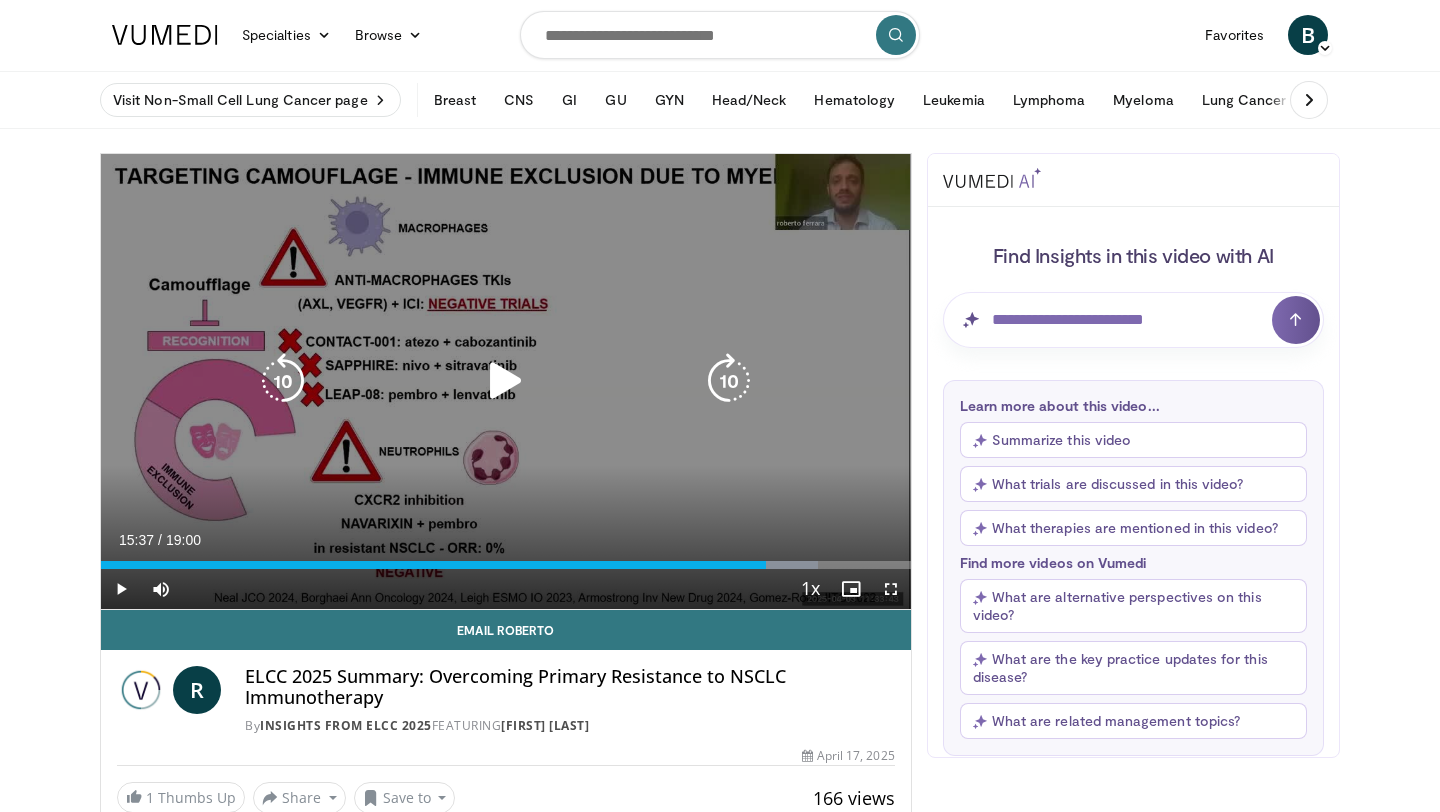 click at bounding box center [506, 381] 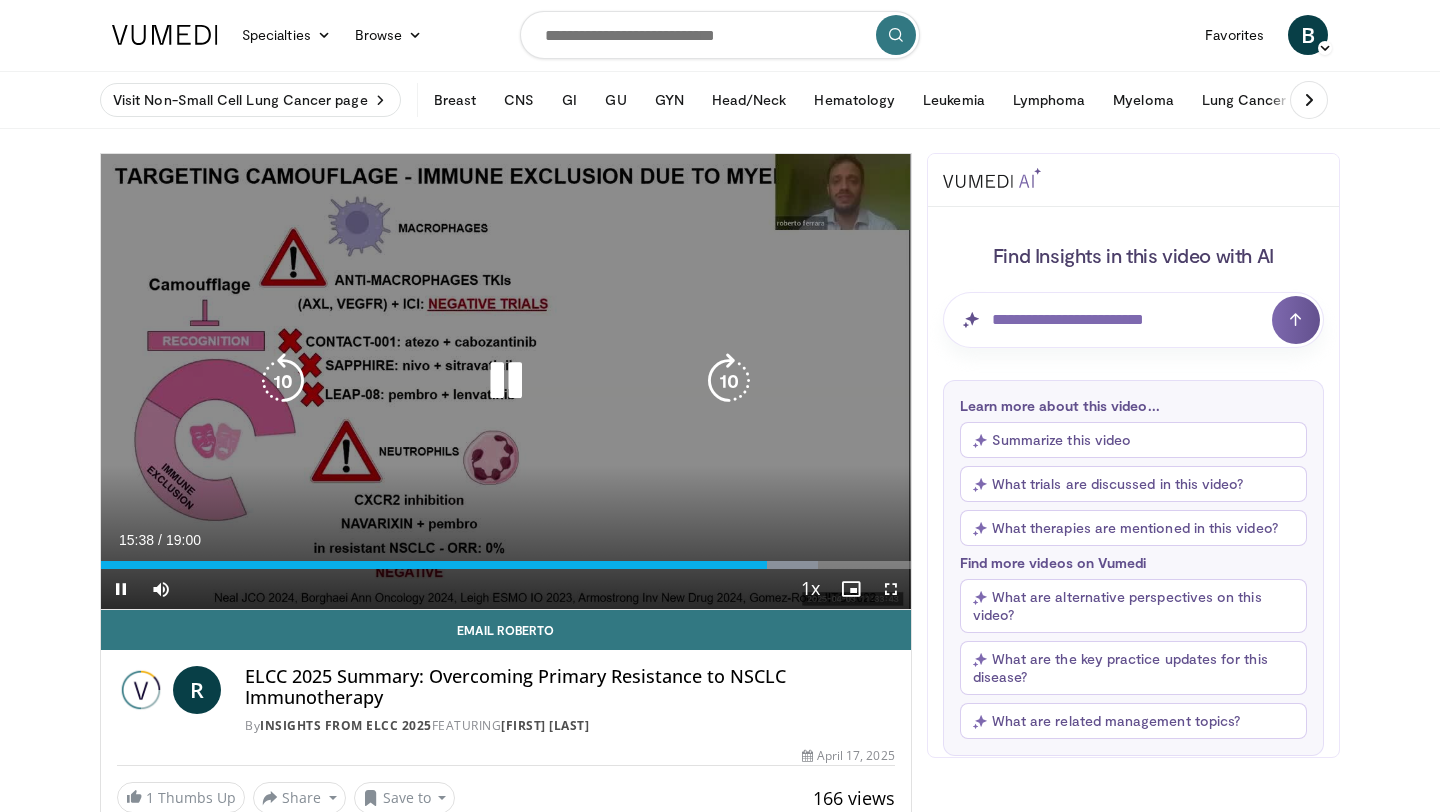click at bounding box center (283, 381) 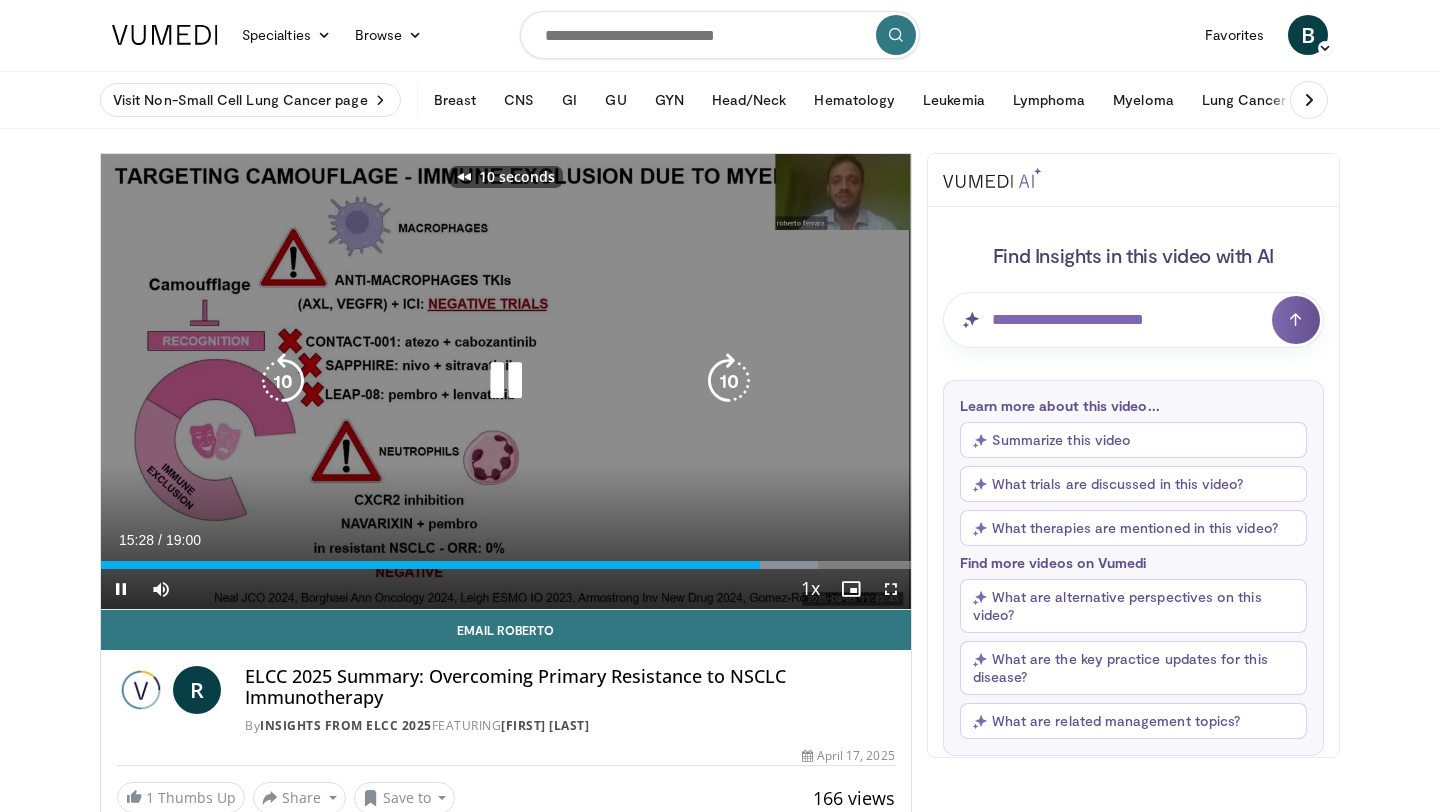 click at bounding box center (283, 381) 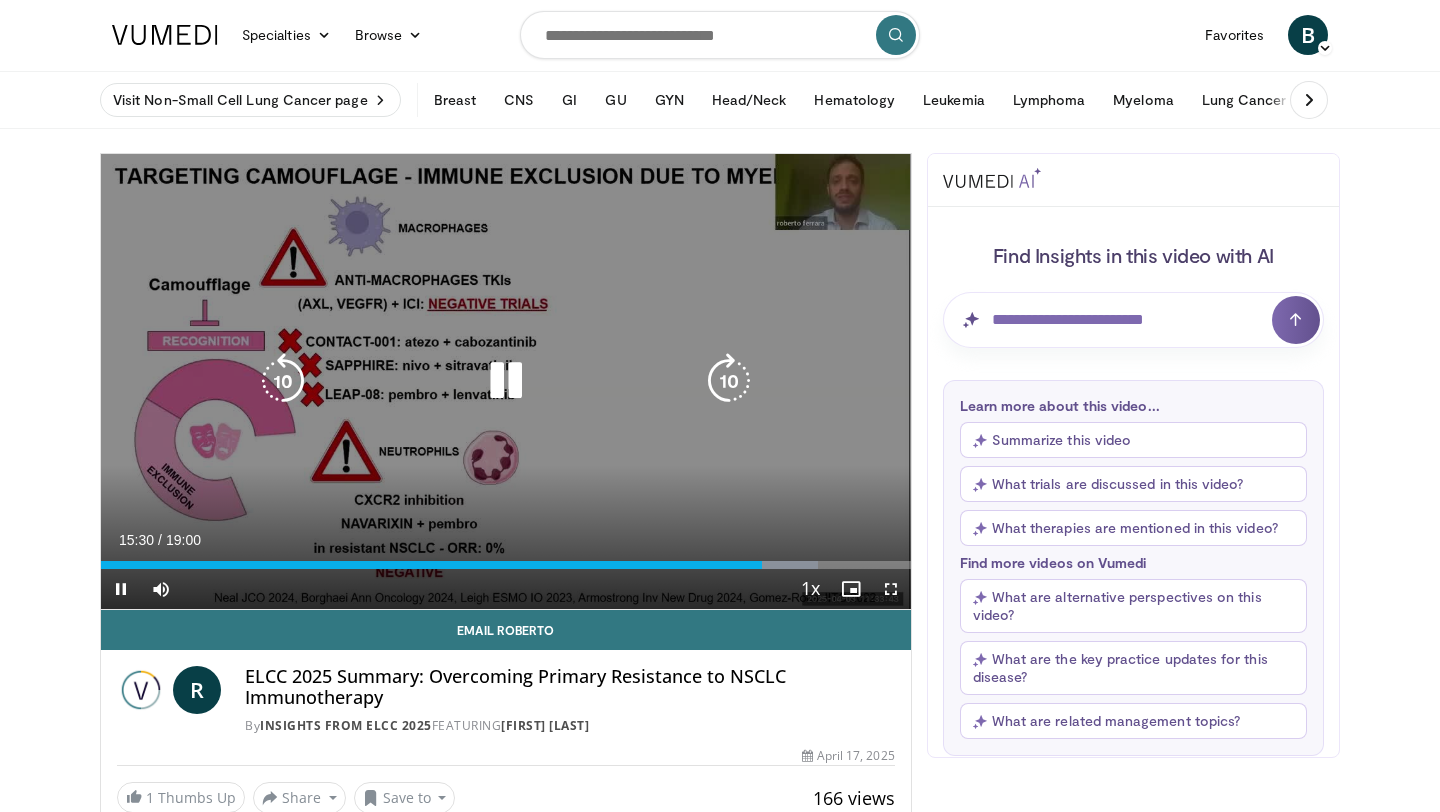 click at bounding box center [283, 381] 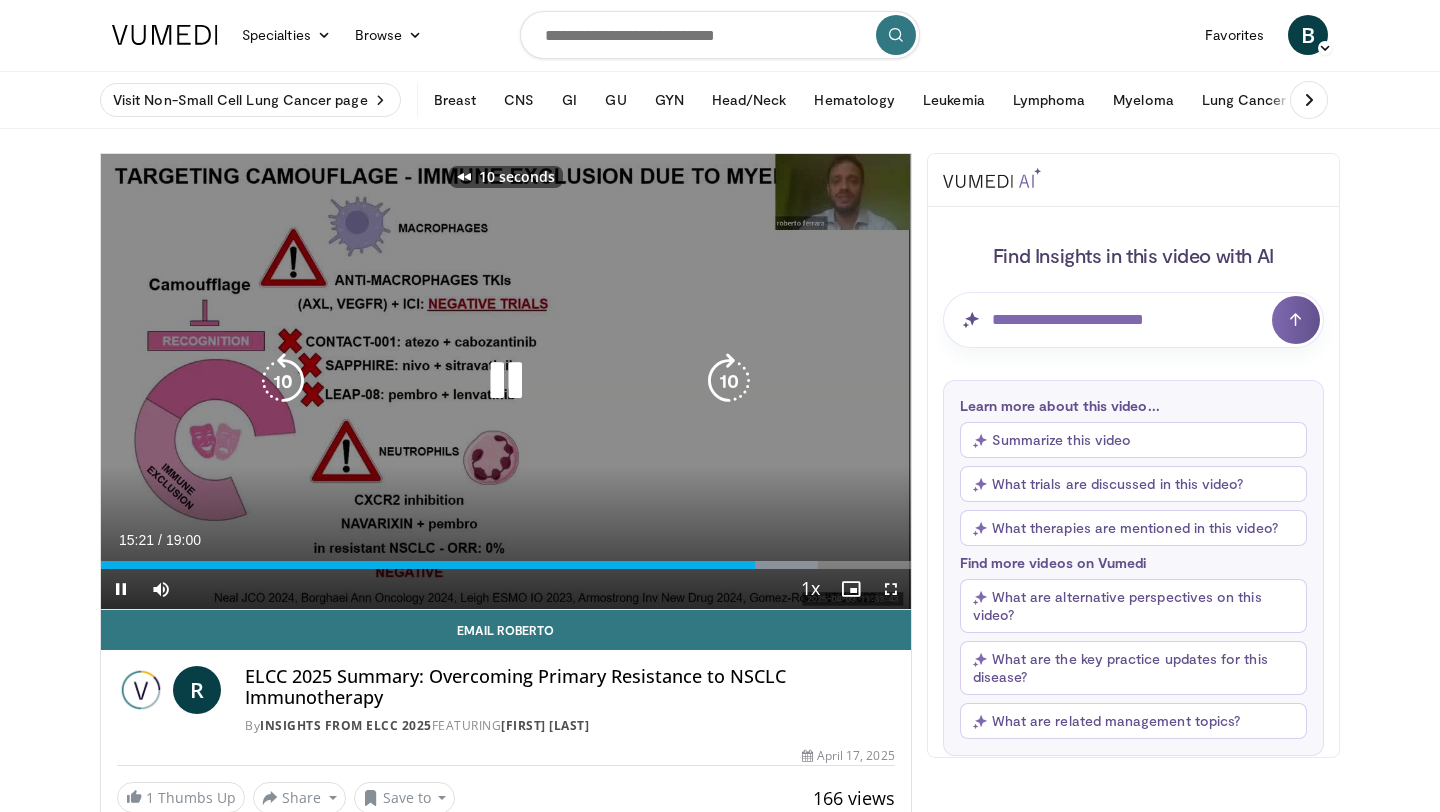click at bounding box center (283, 381) 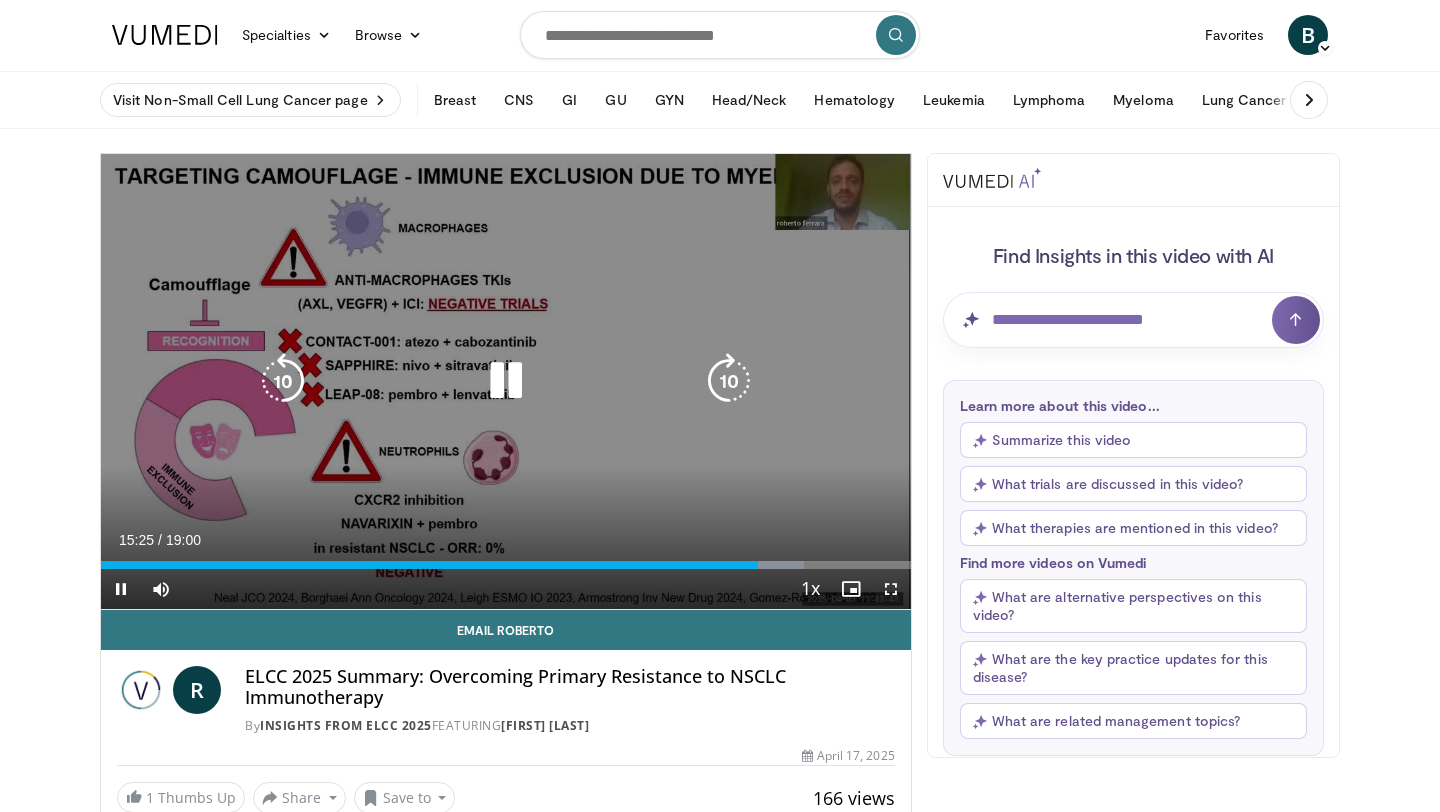 click at bounding box center [506, 381] 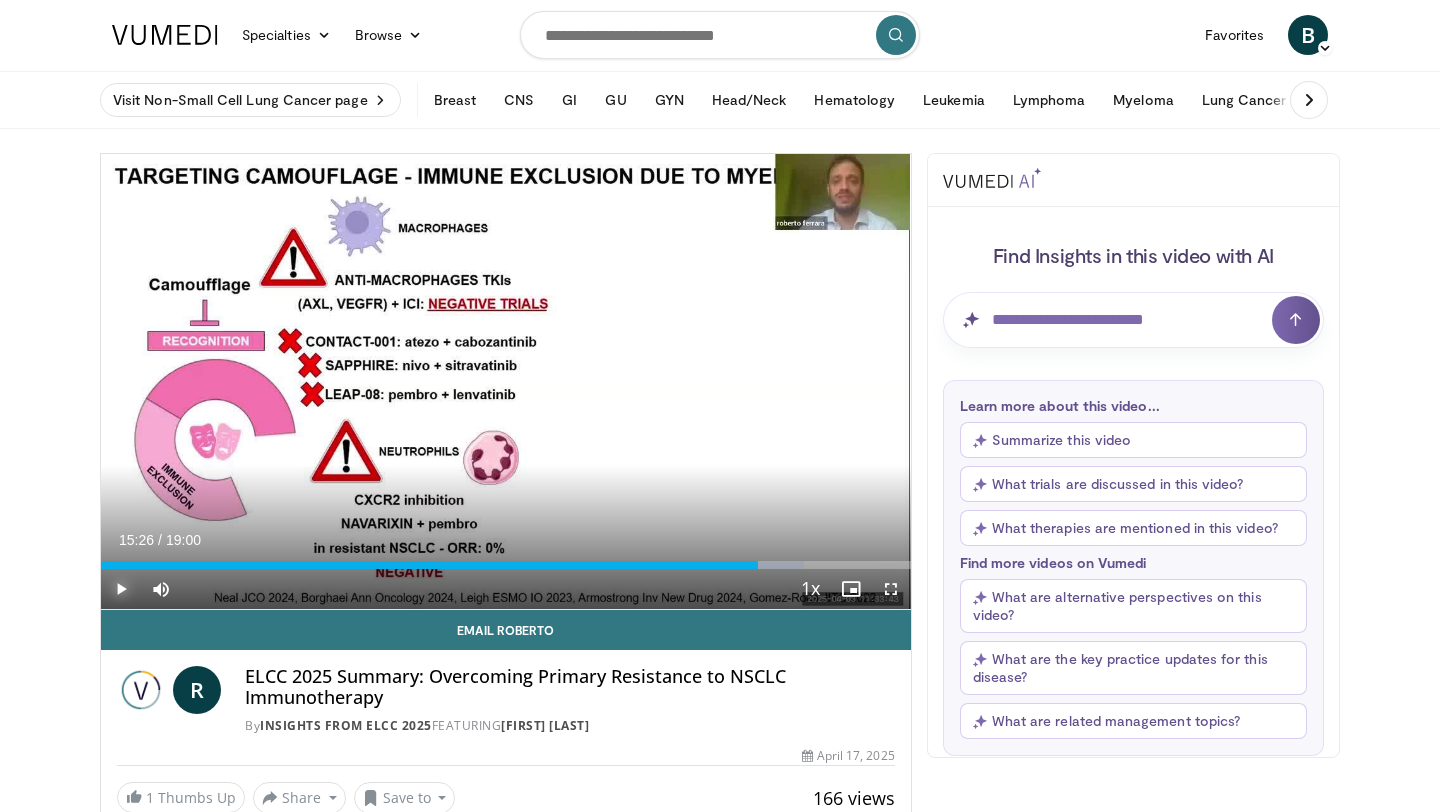 click at bounding box center (121, 589) 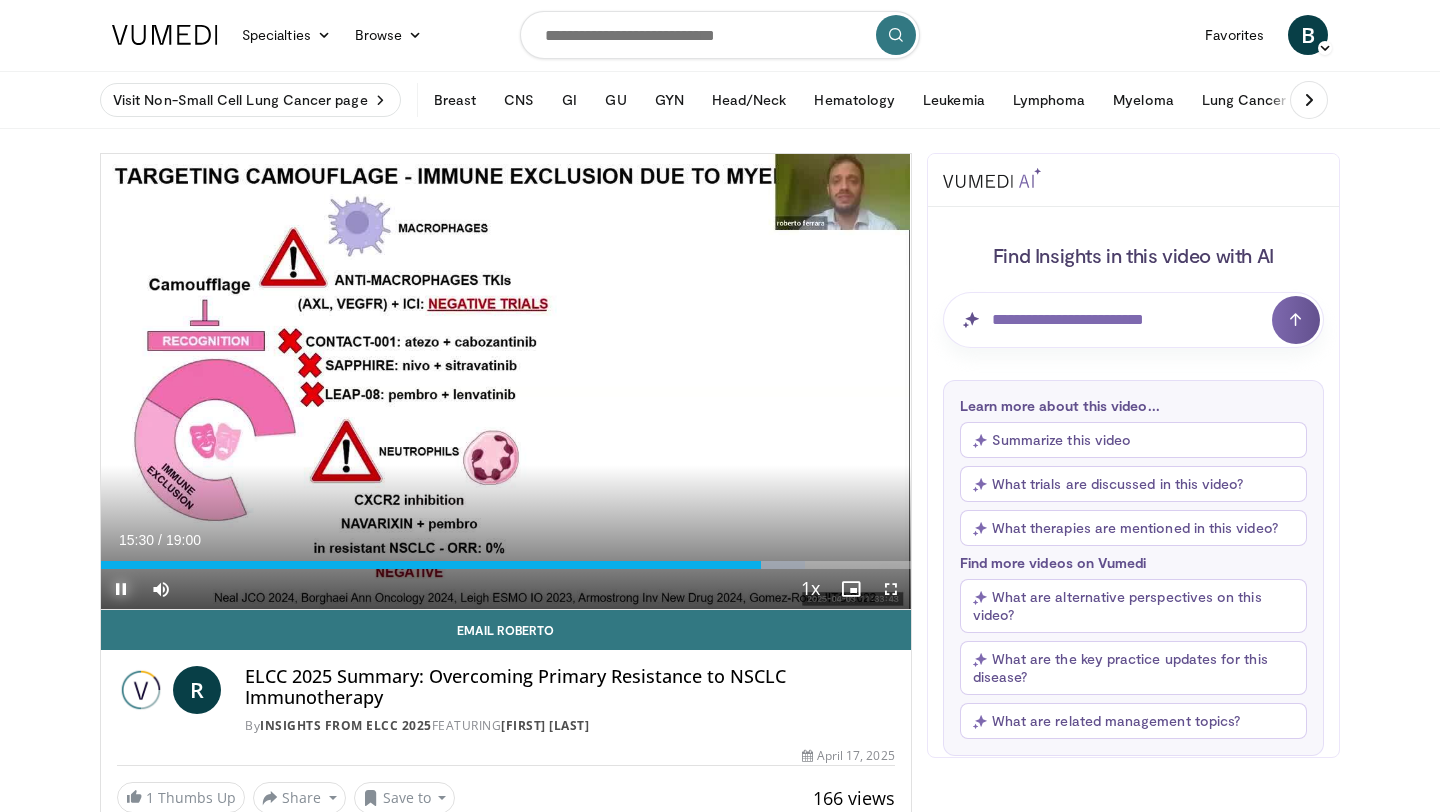 click at bounding box center [121, 589] 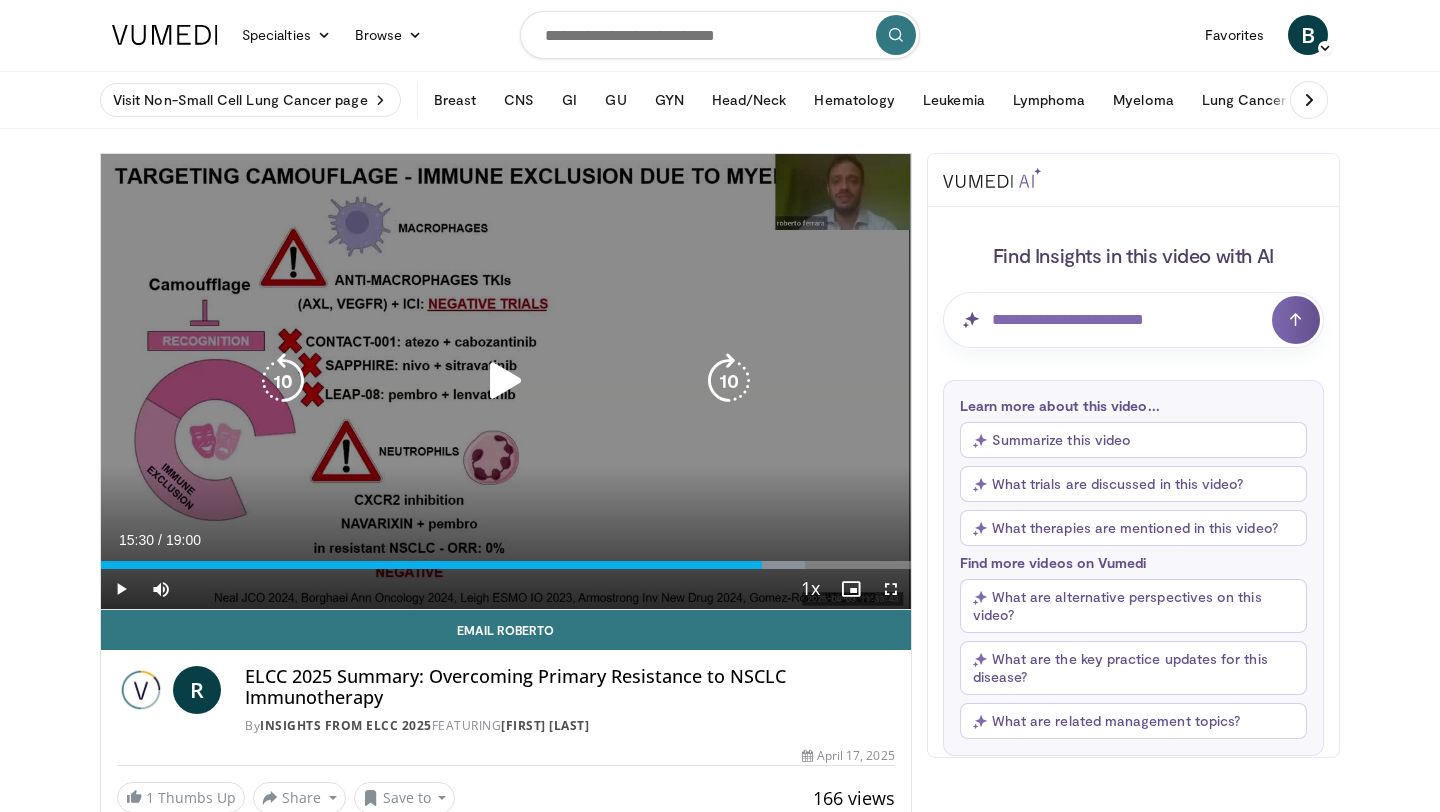 click at bounding box center [506, 381] 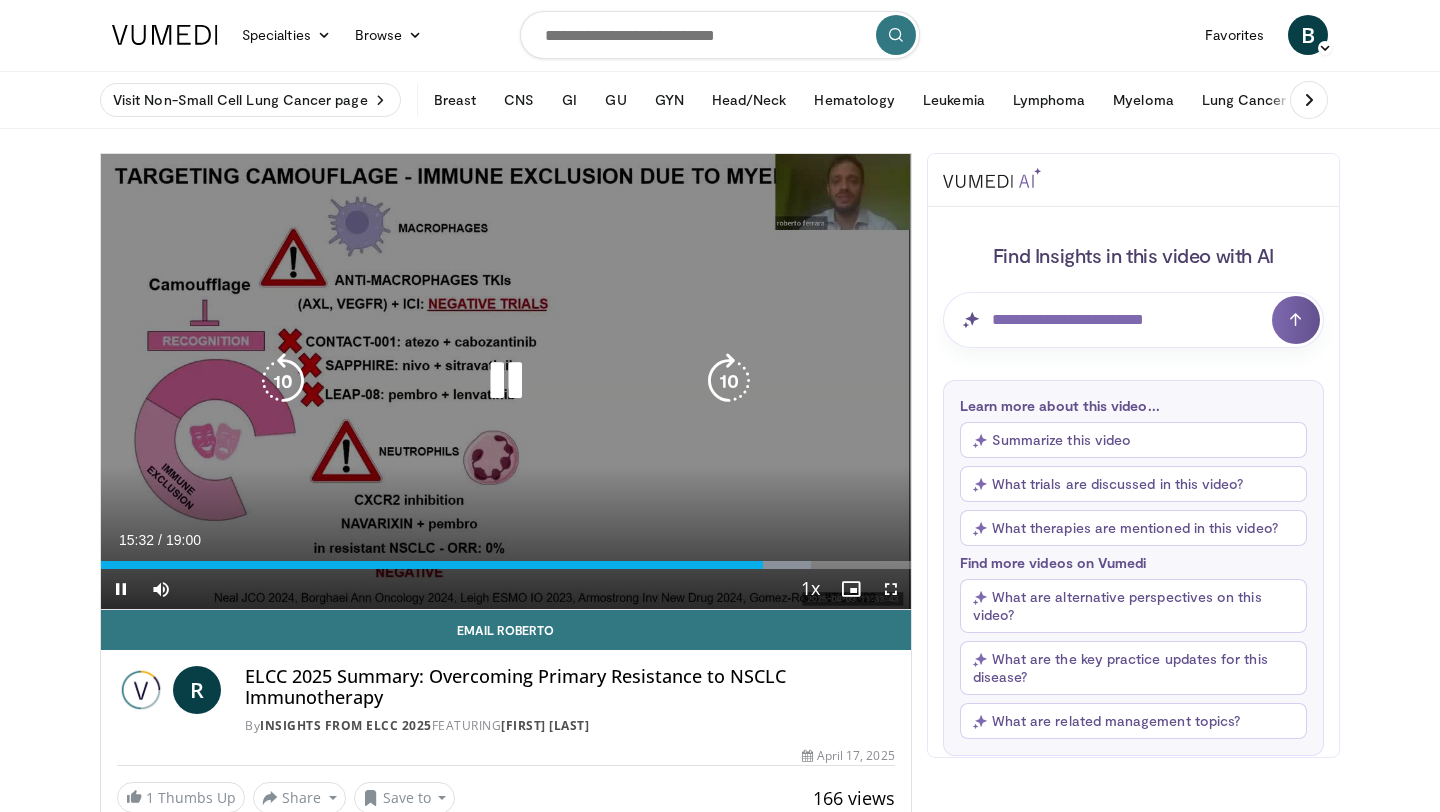 click at bounding box center [506, 381] 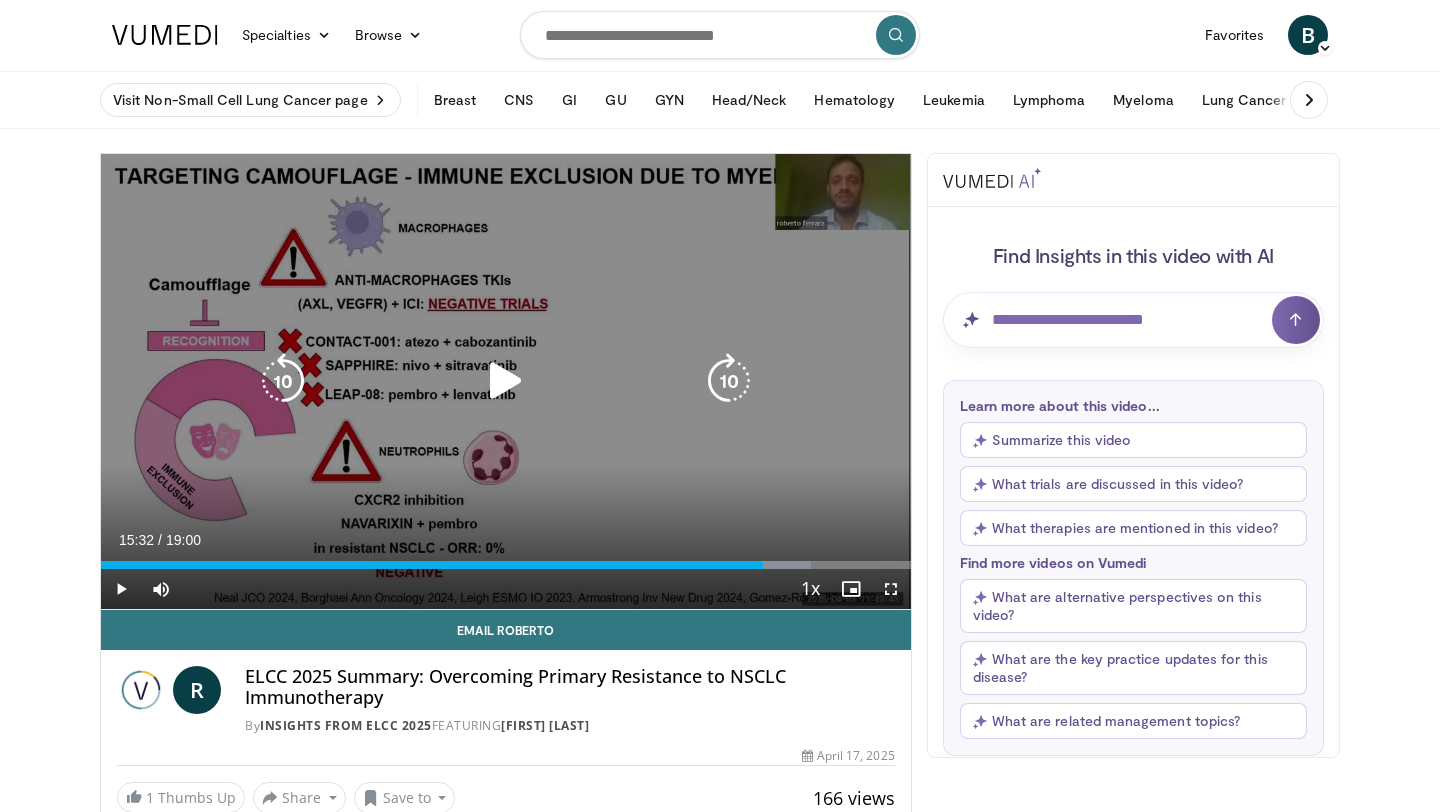 click at bounding box center (506, 381) 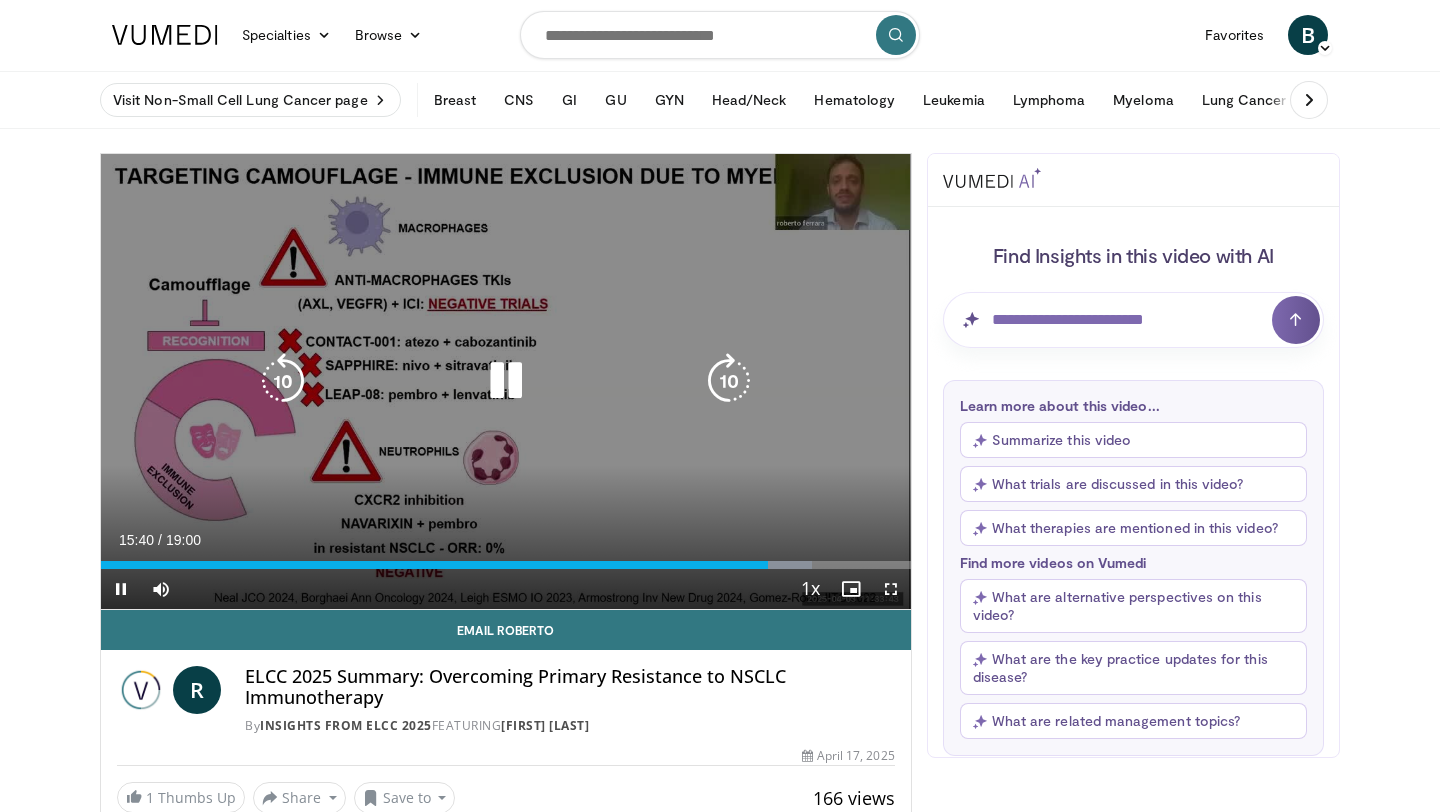 click at bounding box center [506, 381] 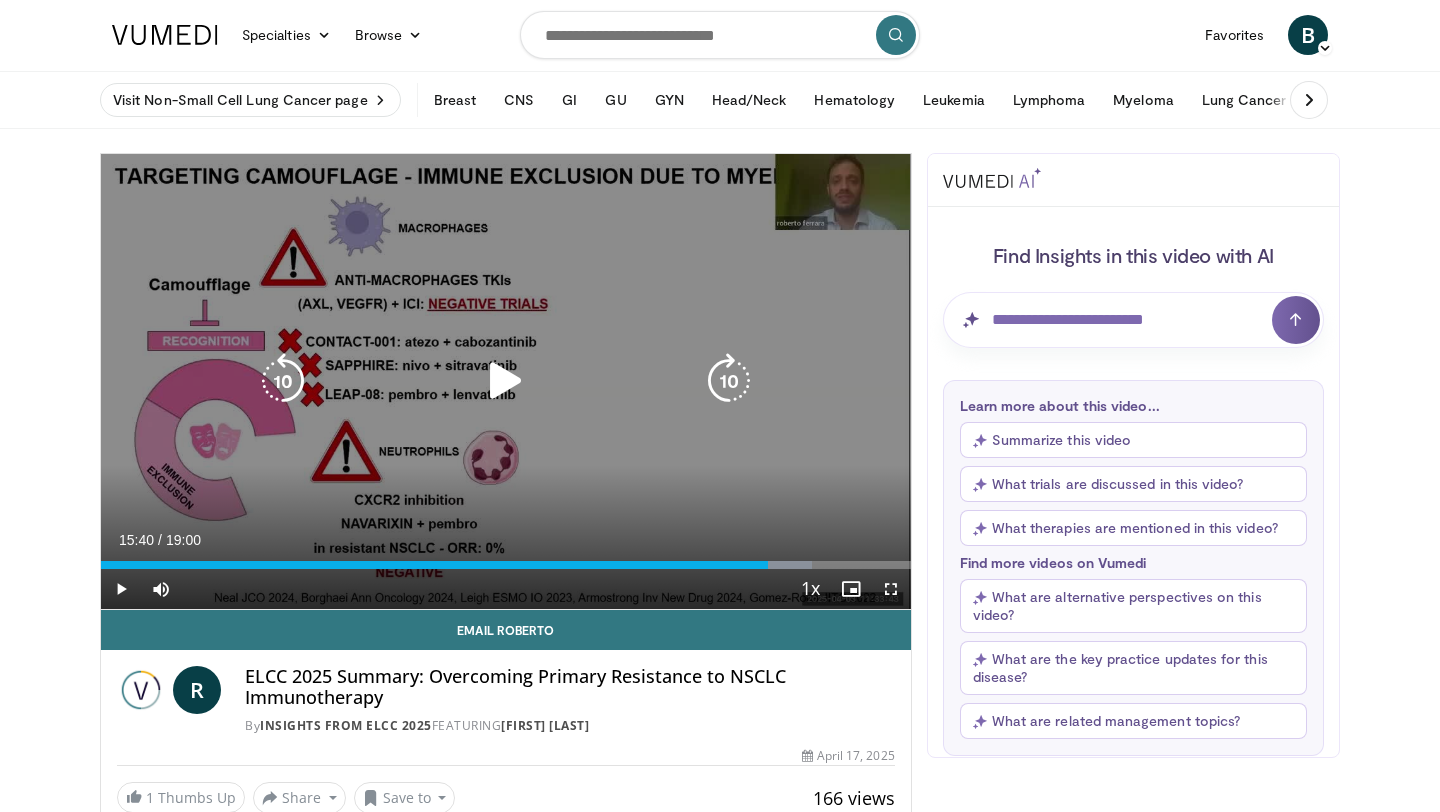 click at bounding box center (506, 381) 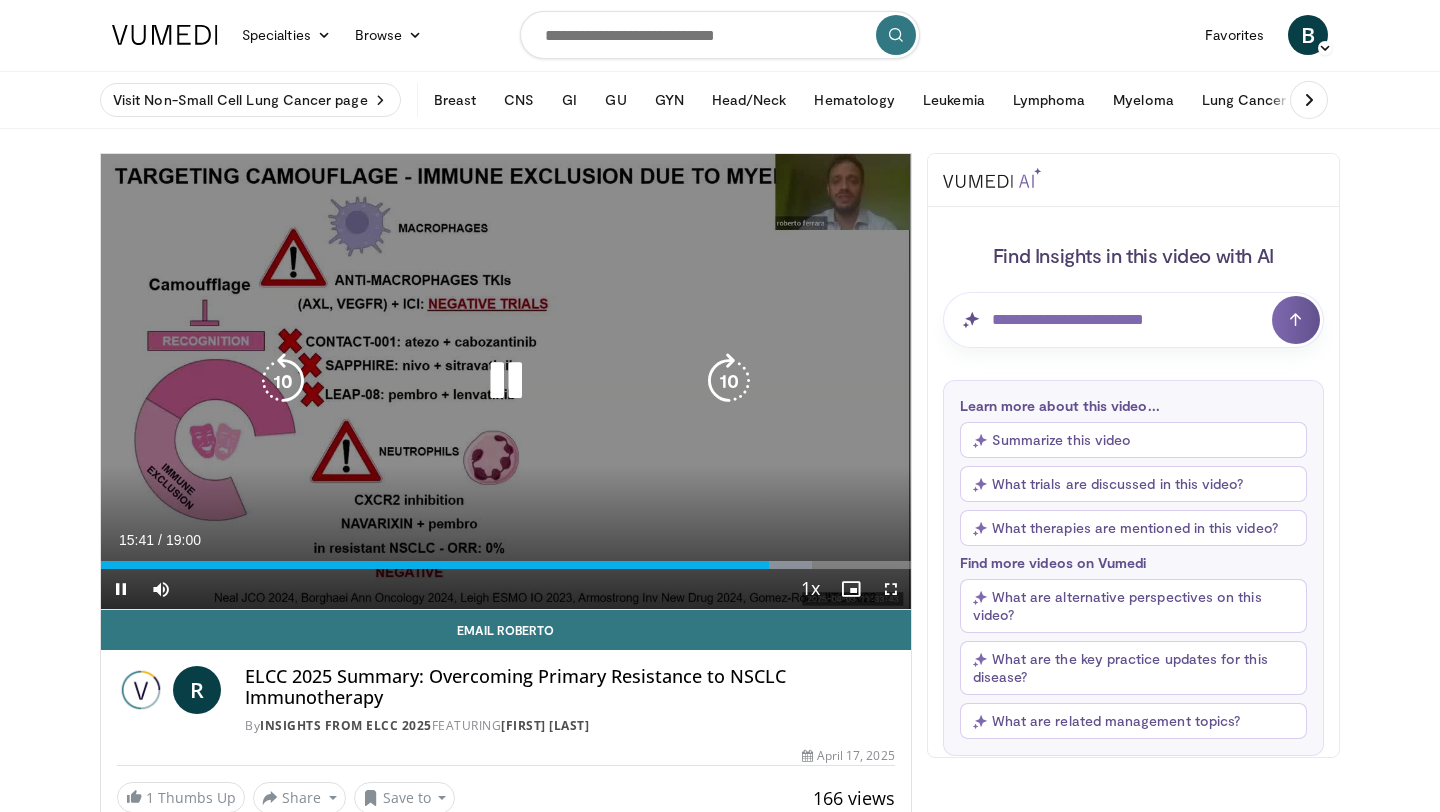 click at bounding box center (506, 381) 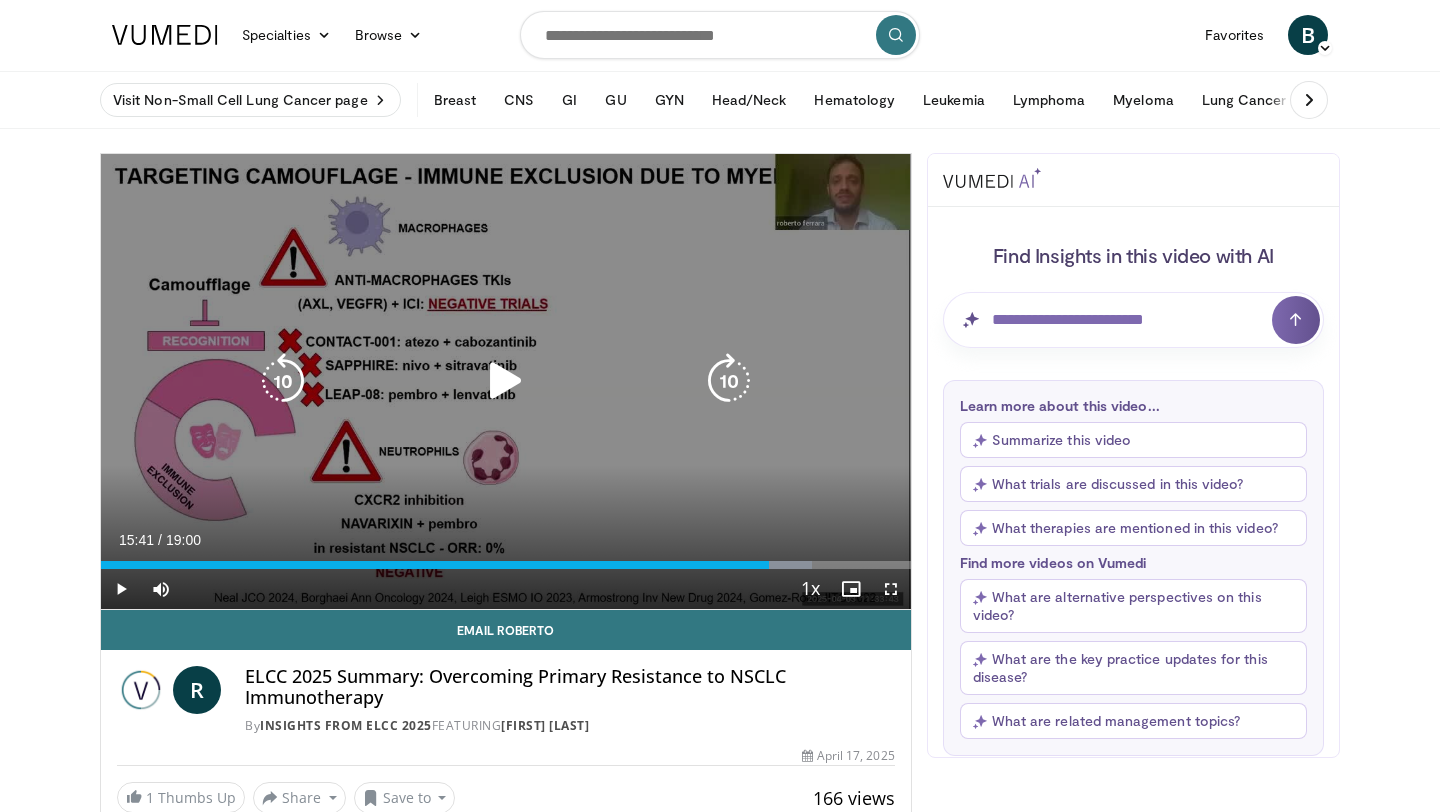 click at bounding box center [506, 381] 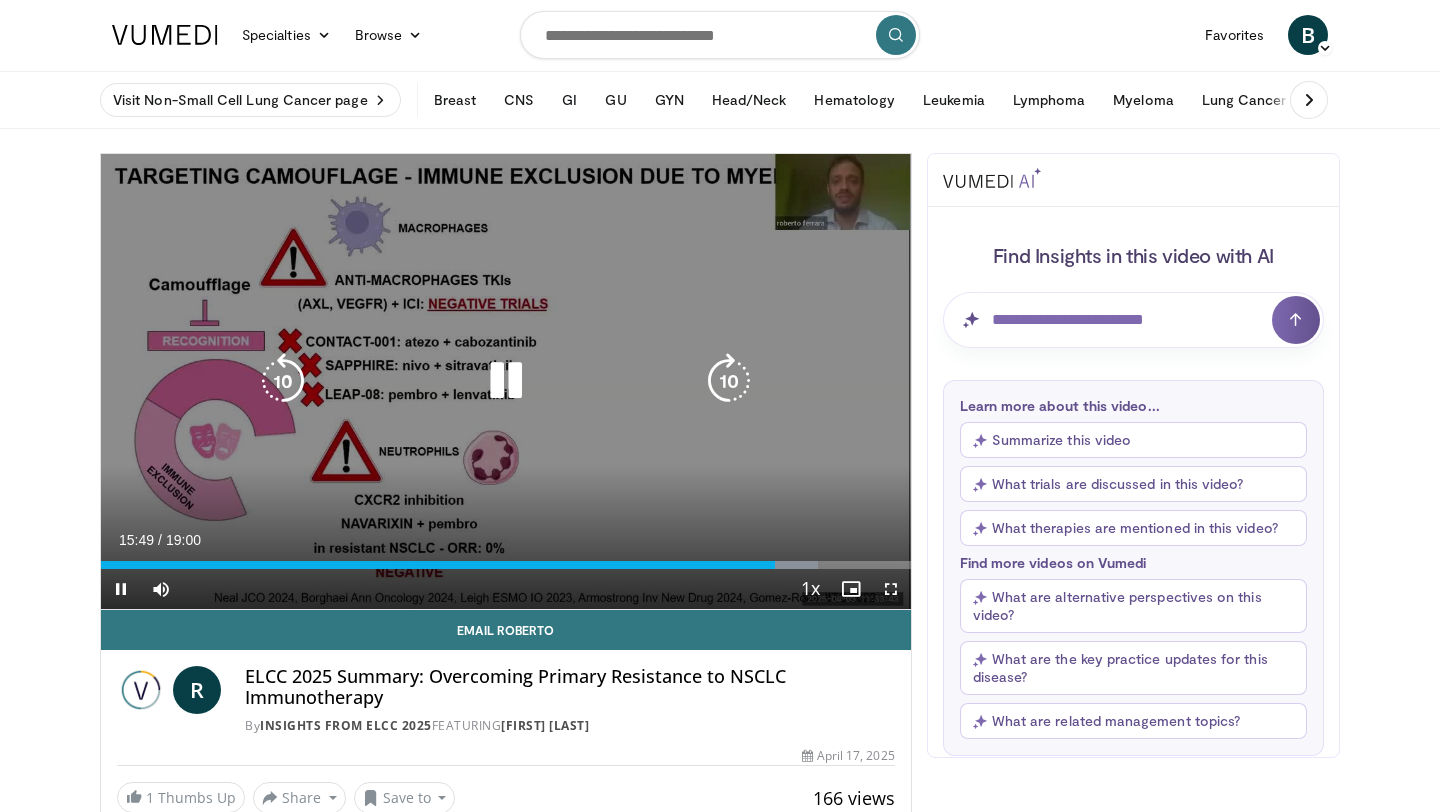 click at bounding box center (506, 381) 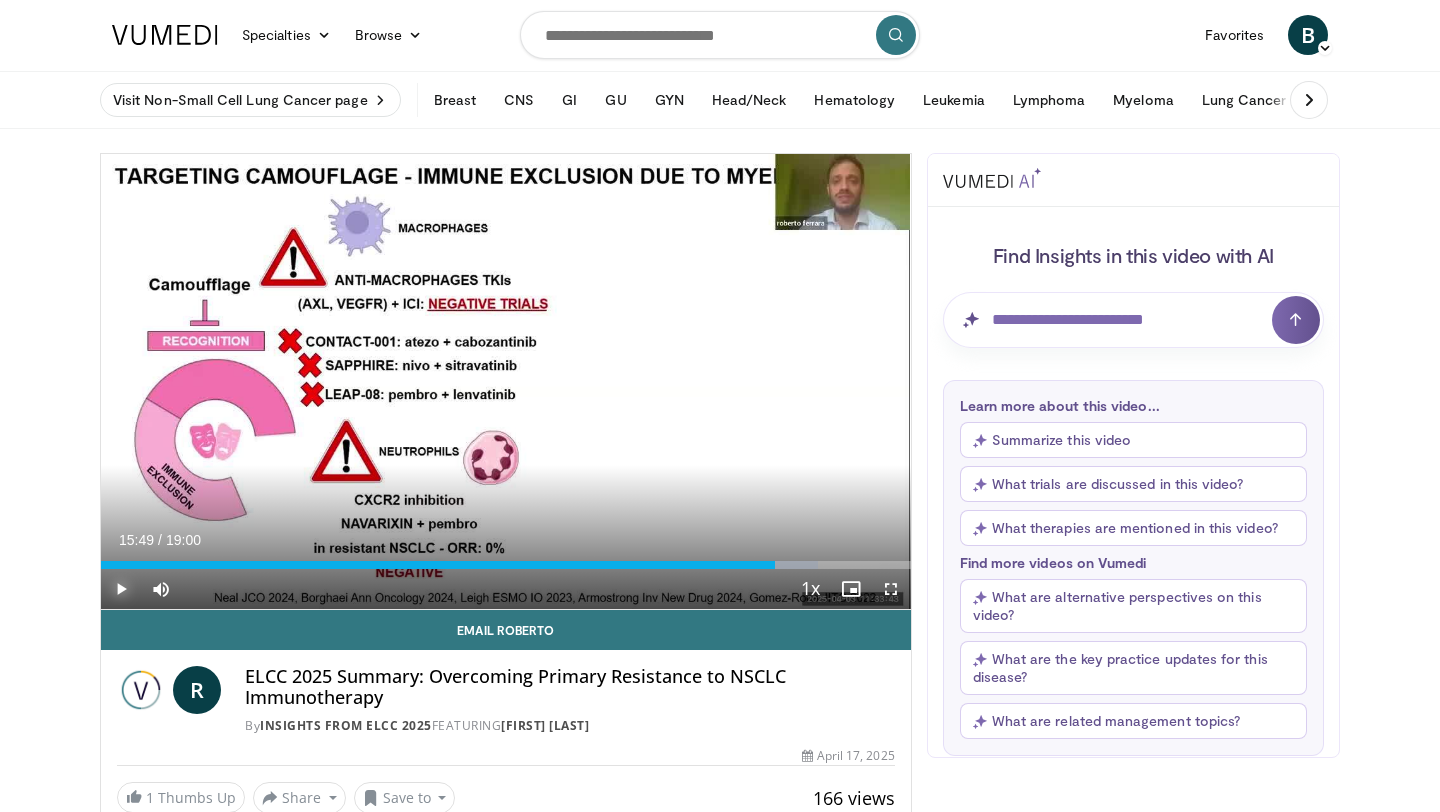 click at bounding box center [121, 589] 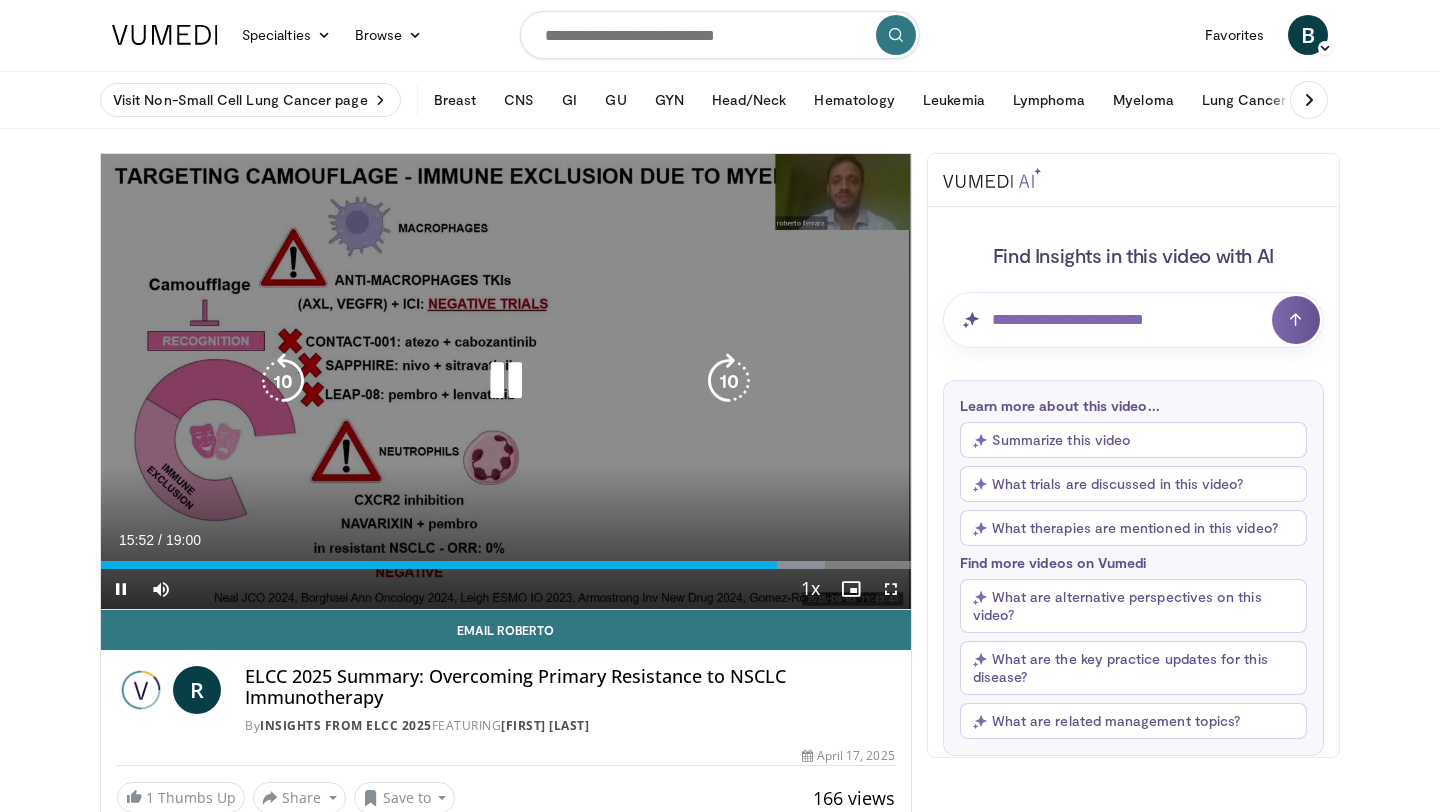 click at bounding box center [283, 381] 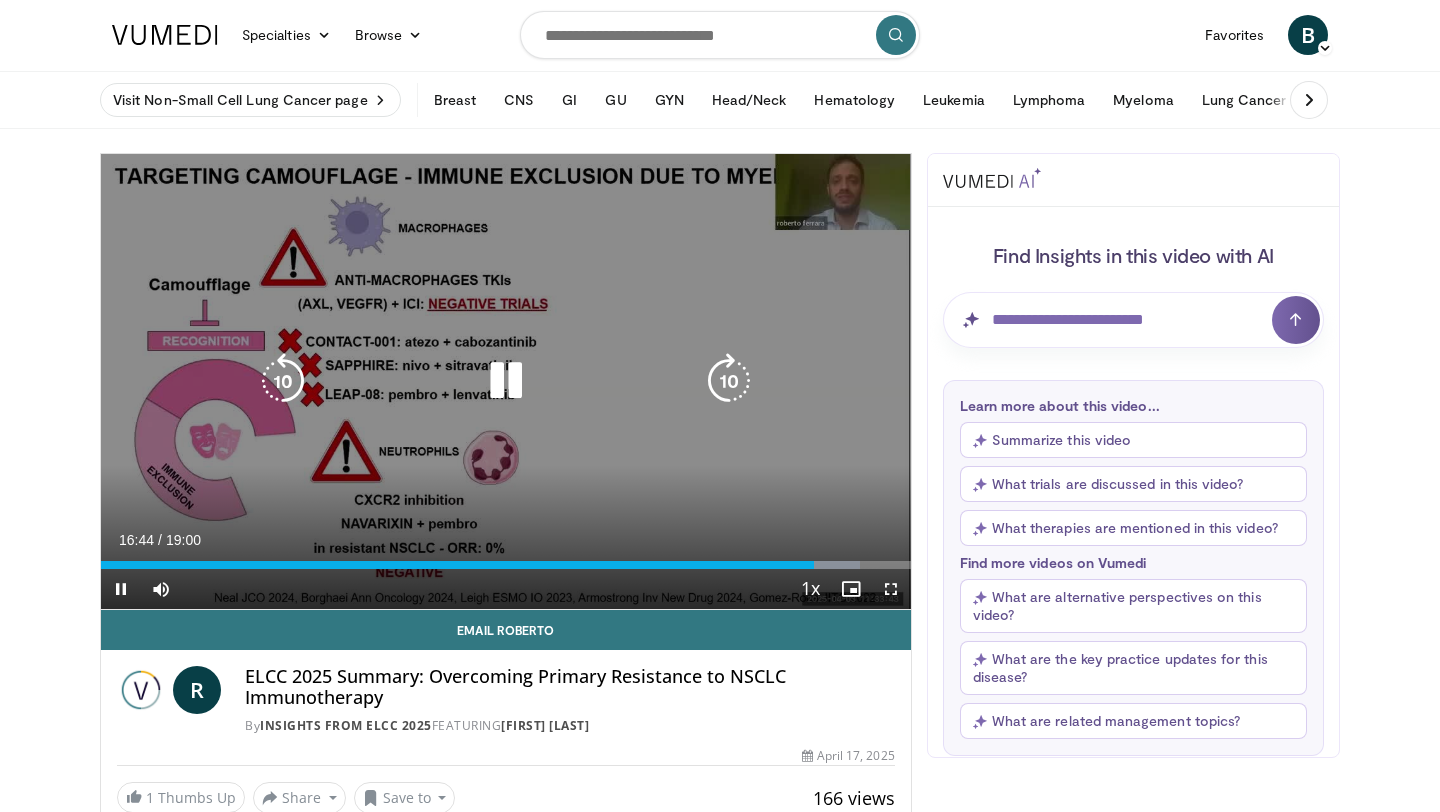 click at bounding box center [283, 381] 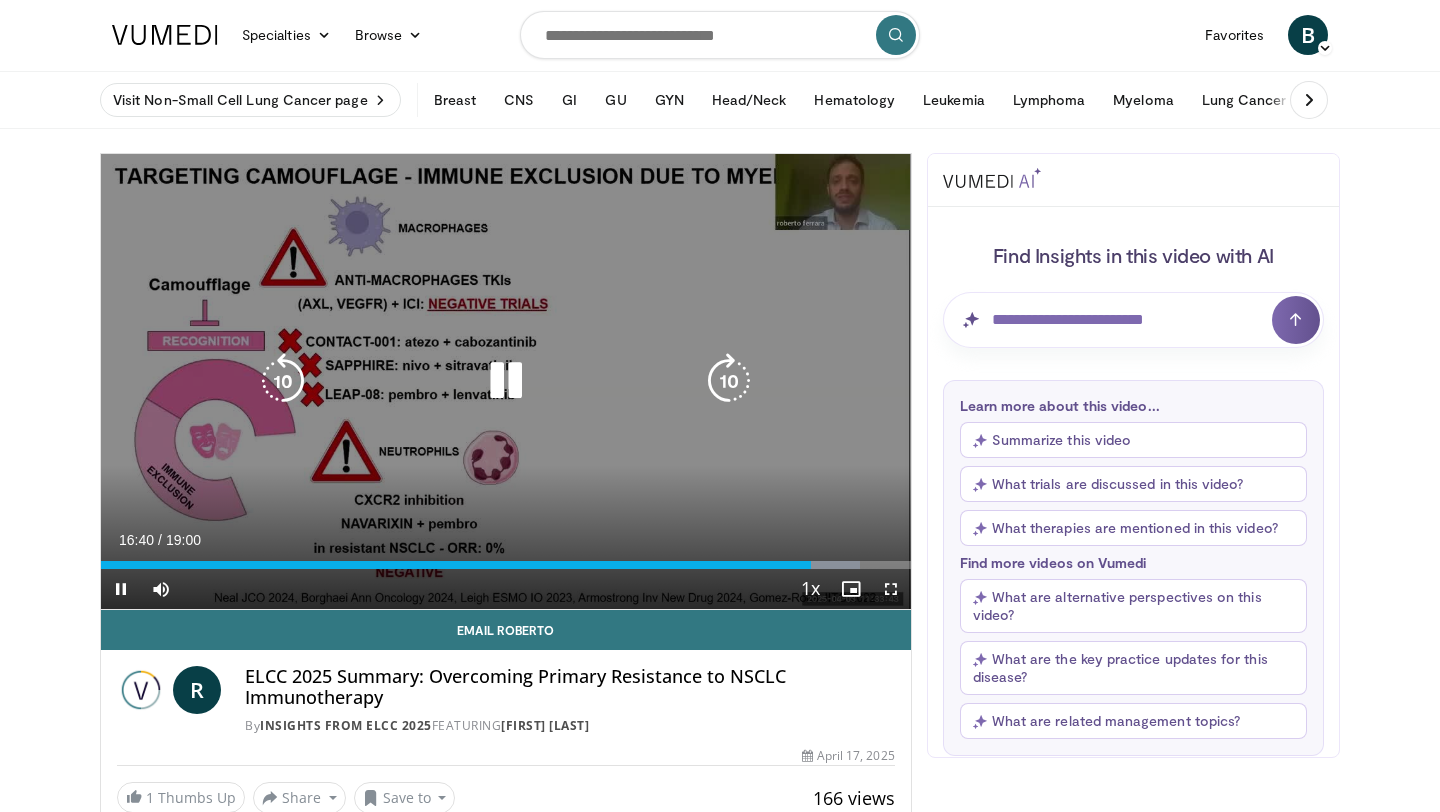 click at bounding box center [506, 381] 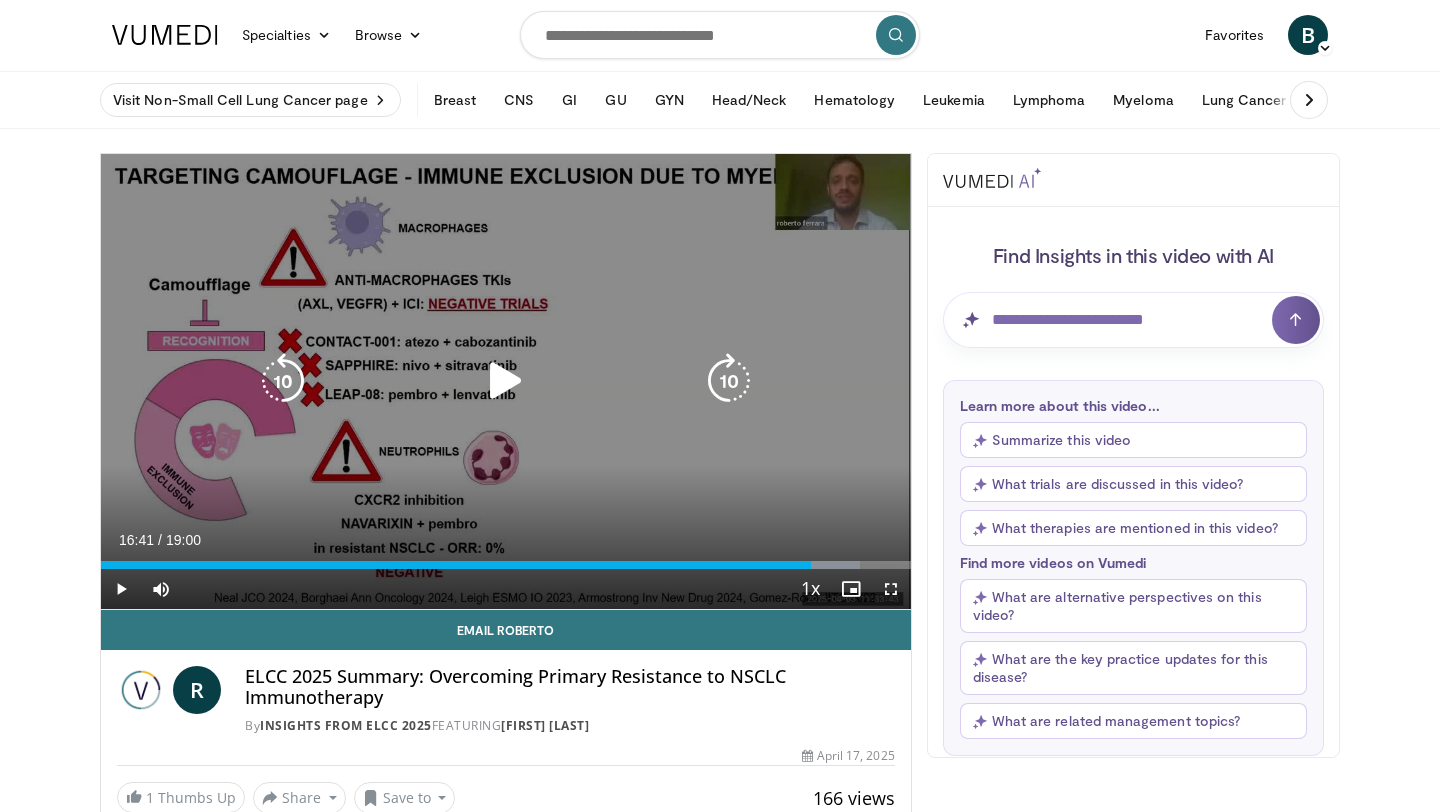 click at bounding box center (283, 381) 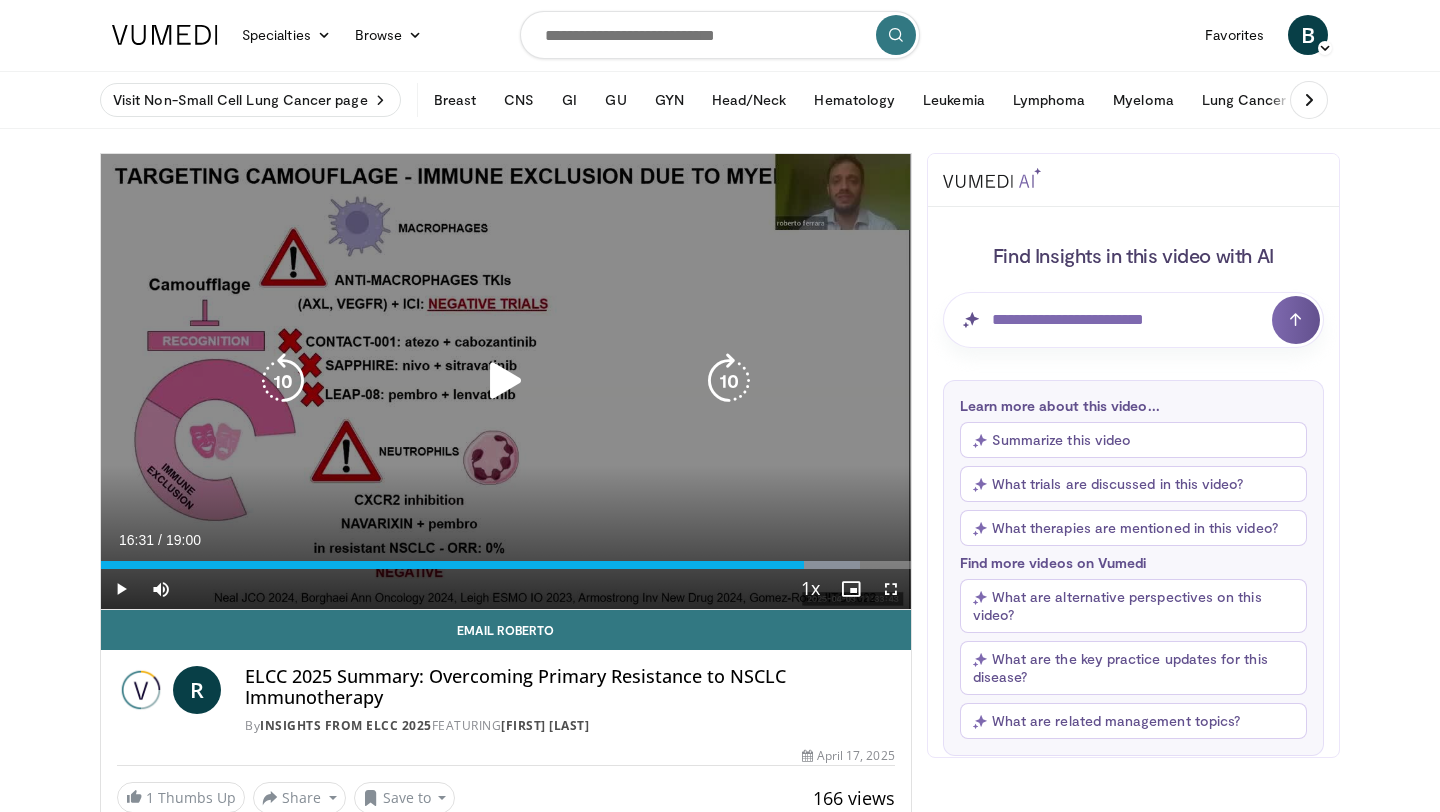 click at bounding box center (283, 381) 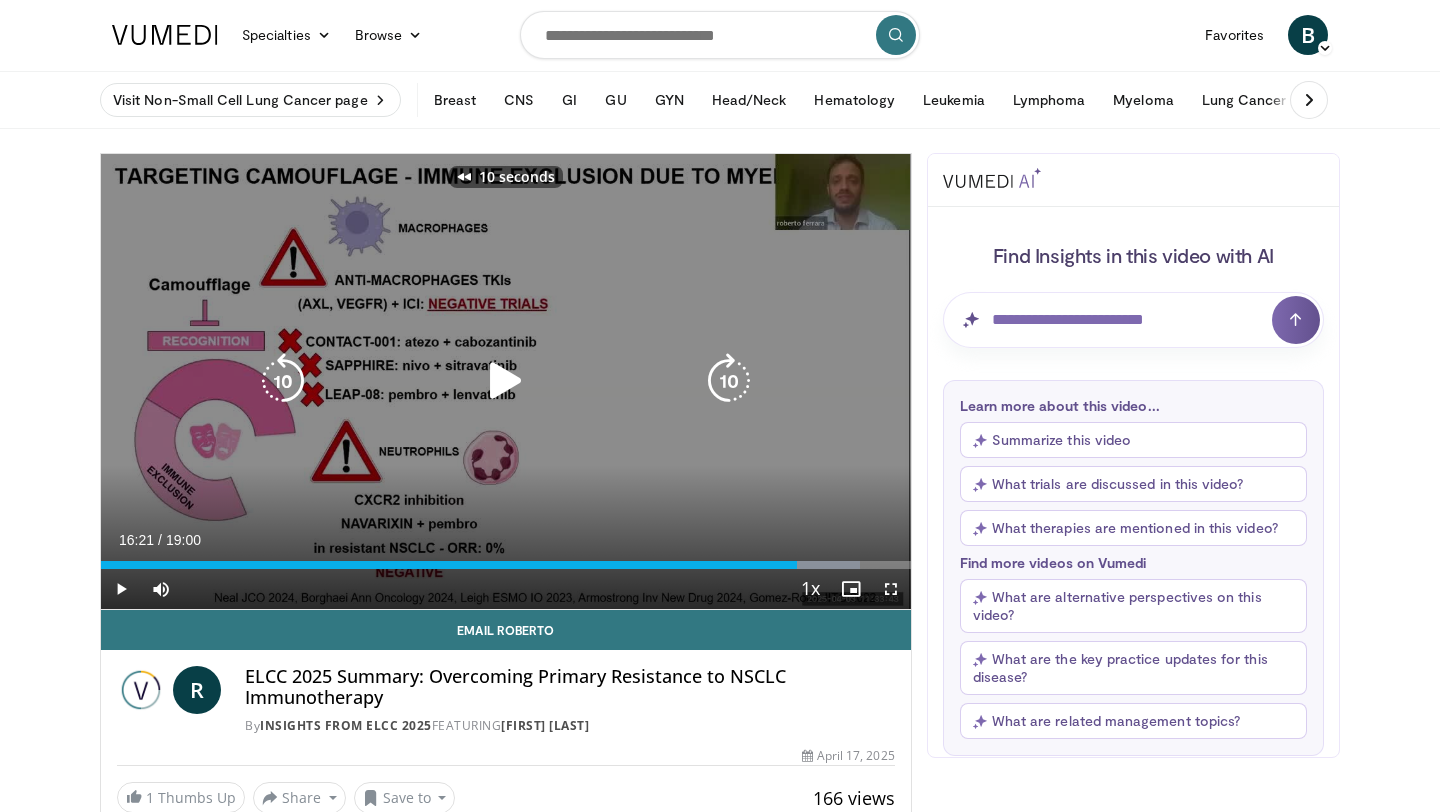 click at bounding box center (506, 381) 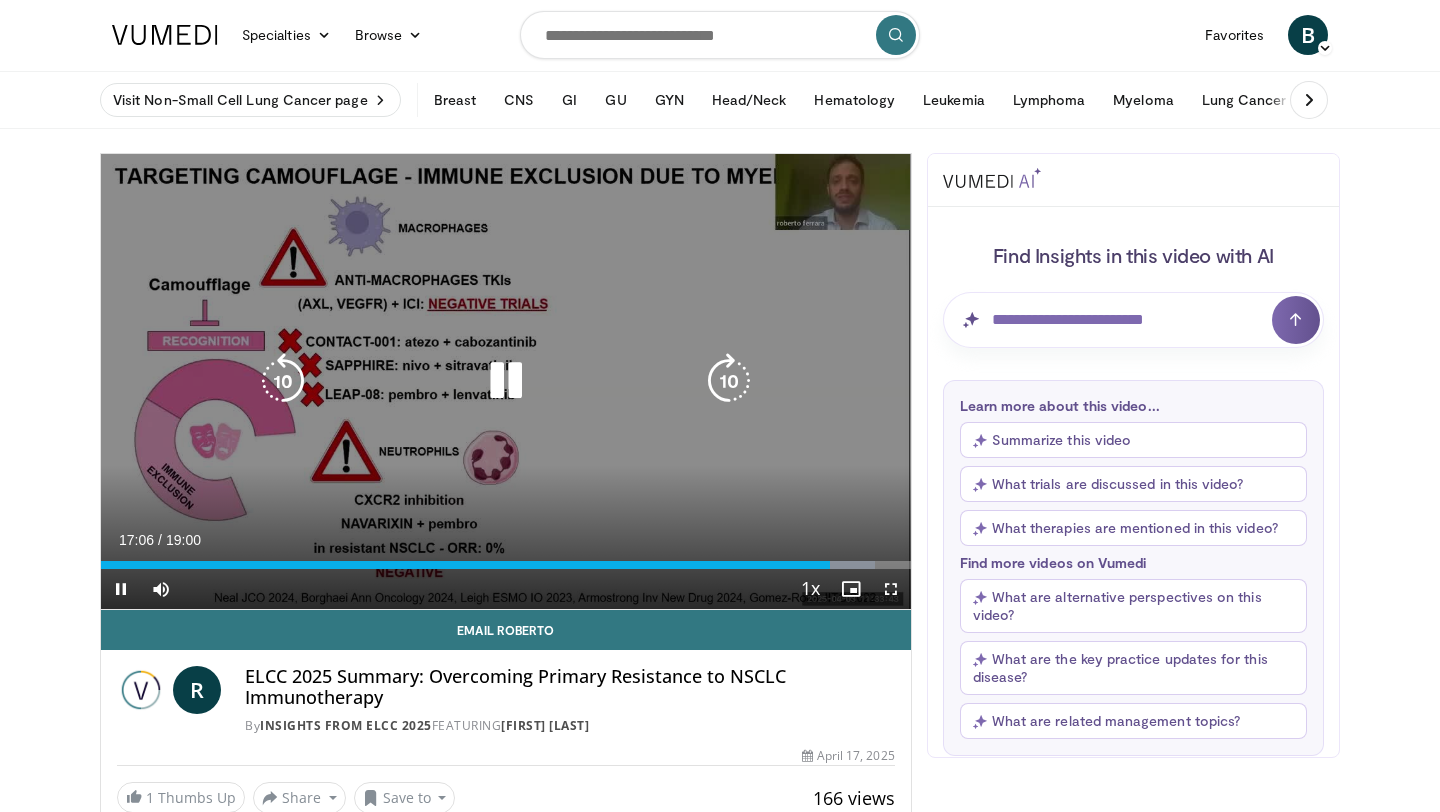 click at bounding box center (283, 381) 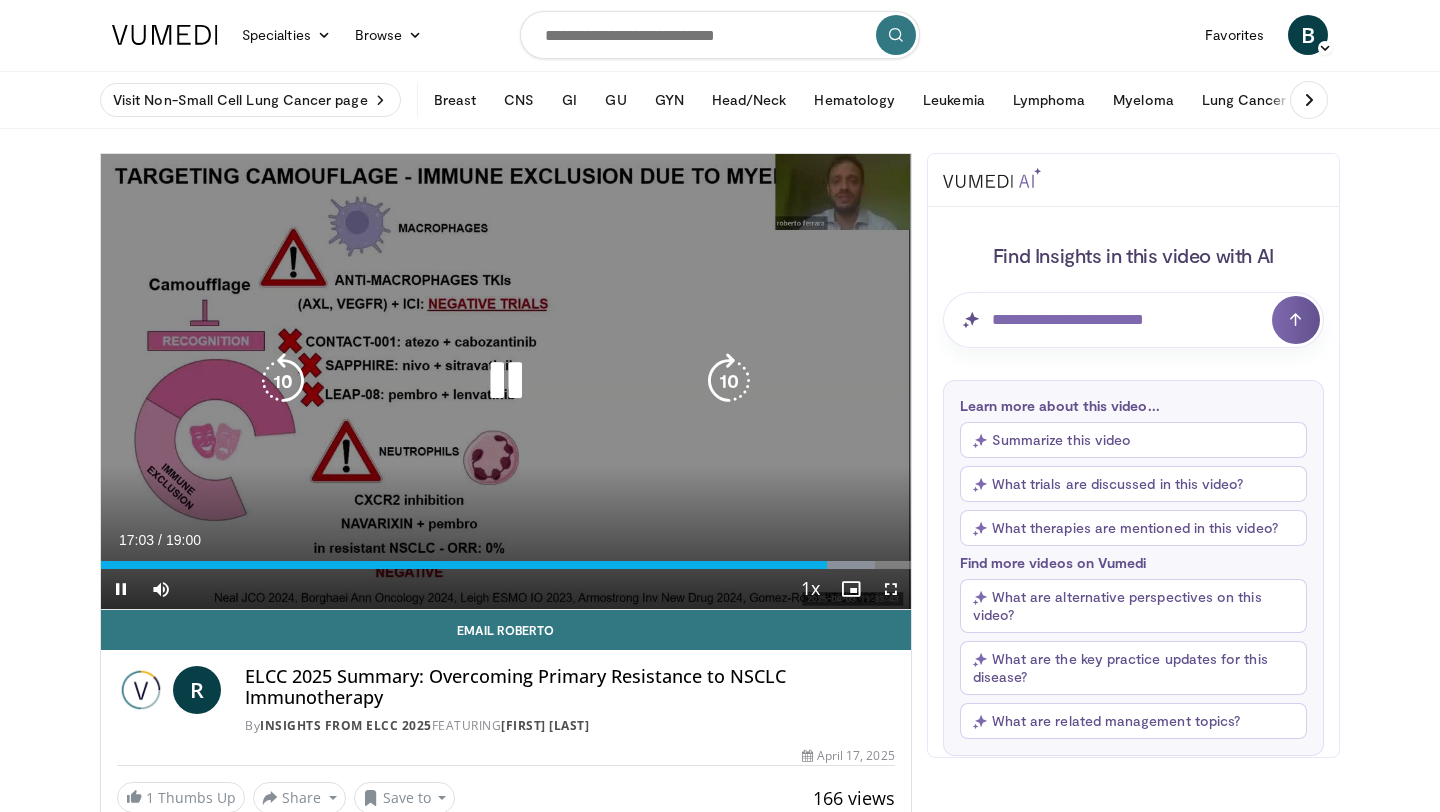 click at bounding box center [283, 381] 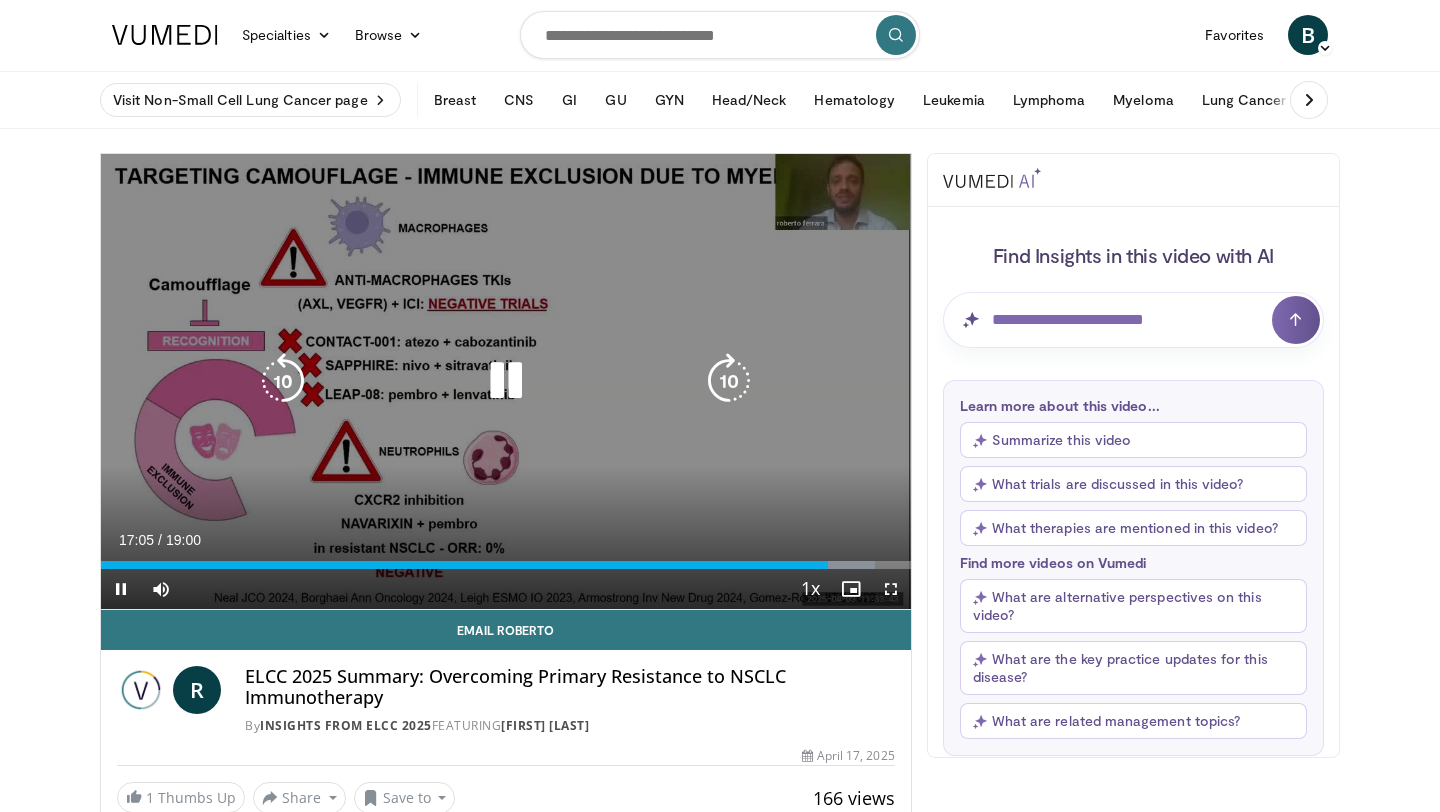 click at bounding box center (506, 381) 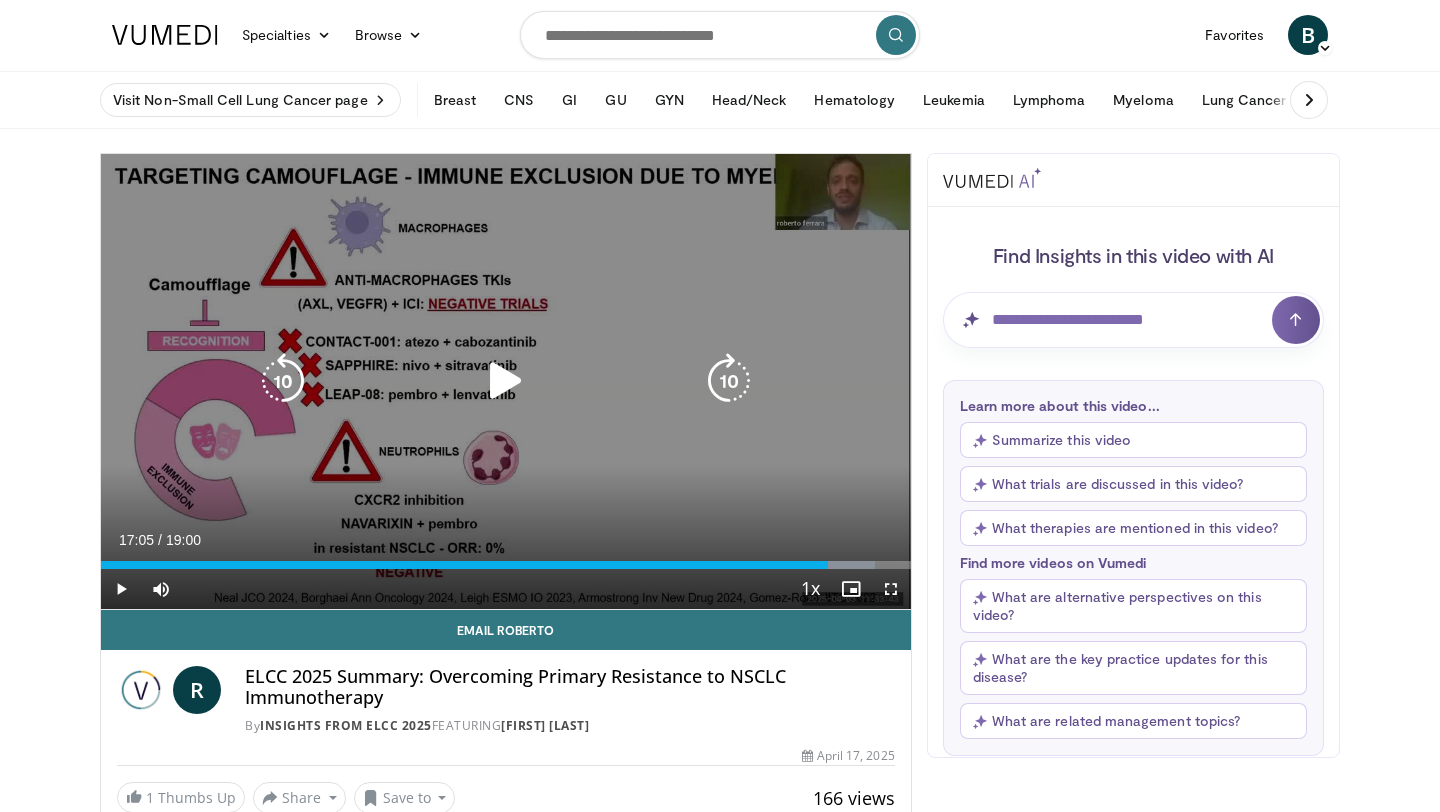 click at bounding box center [283, 381] 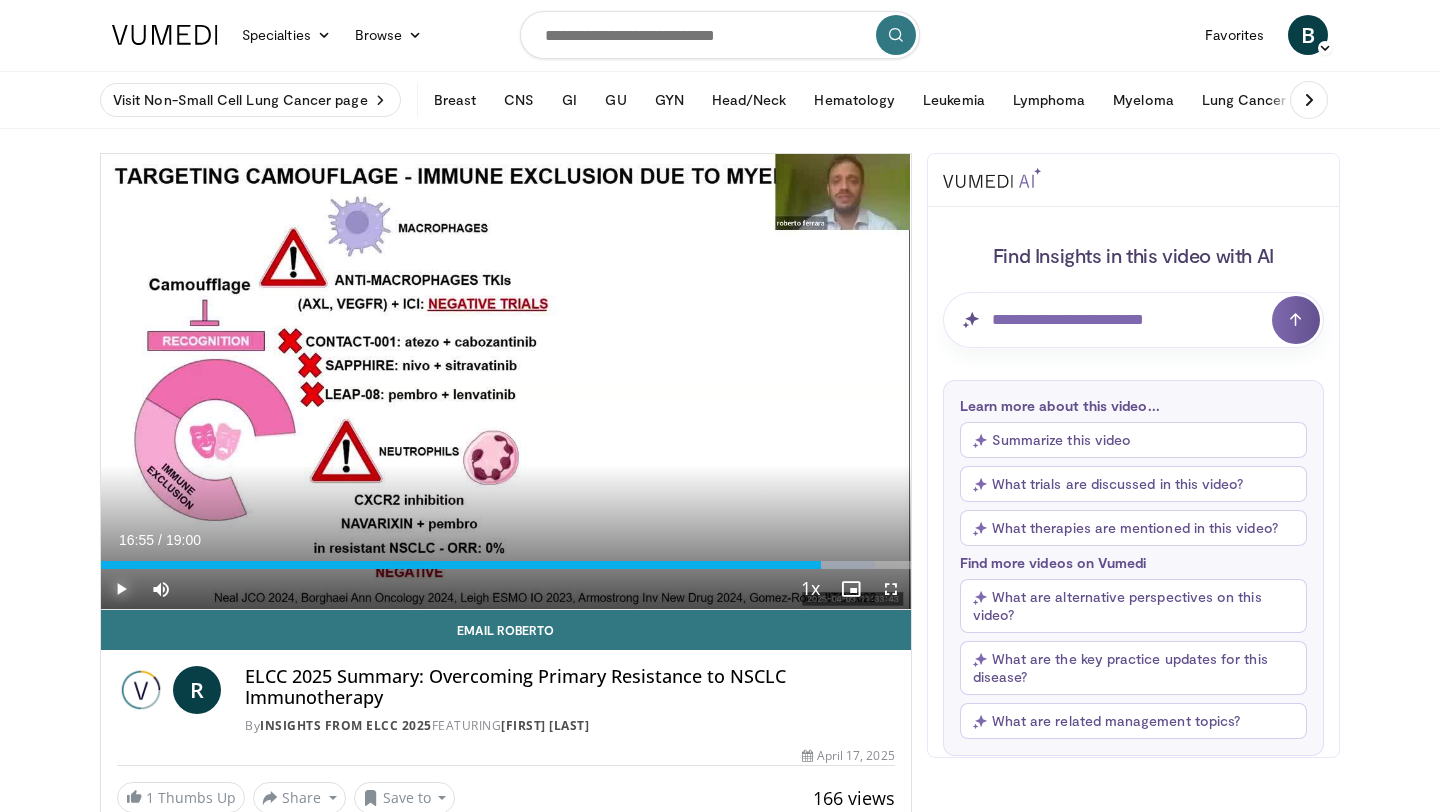 click at bounding box center (121, 589) 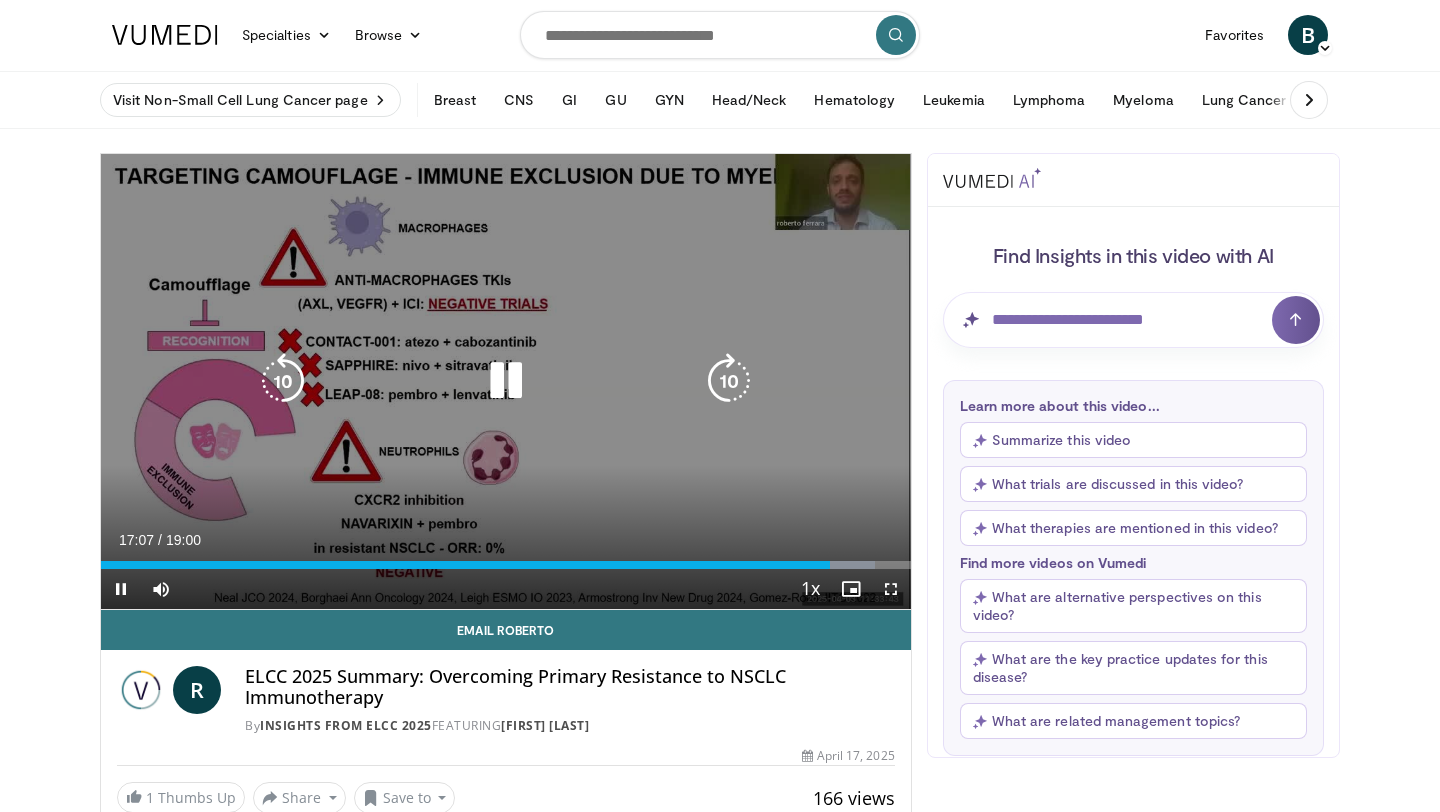 click at bounding box center [283, 381] 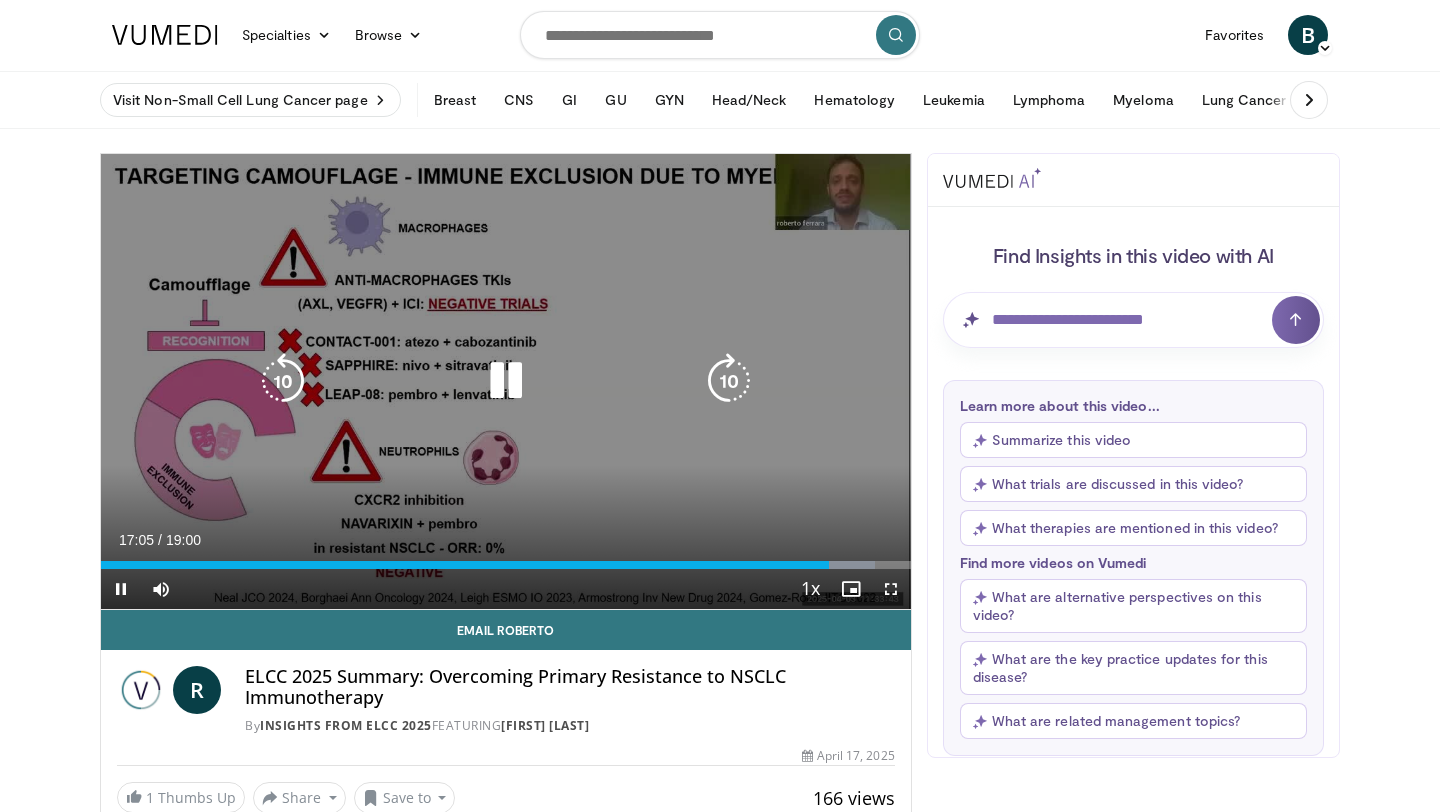 click at bounding box center (283, 381) 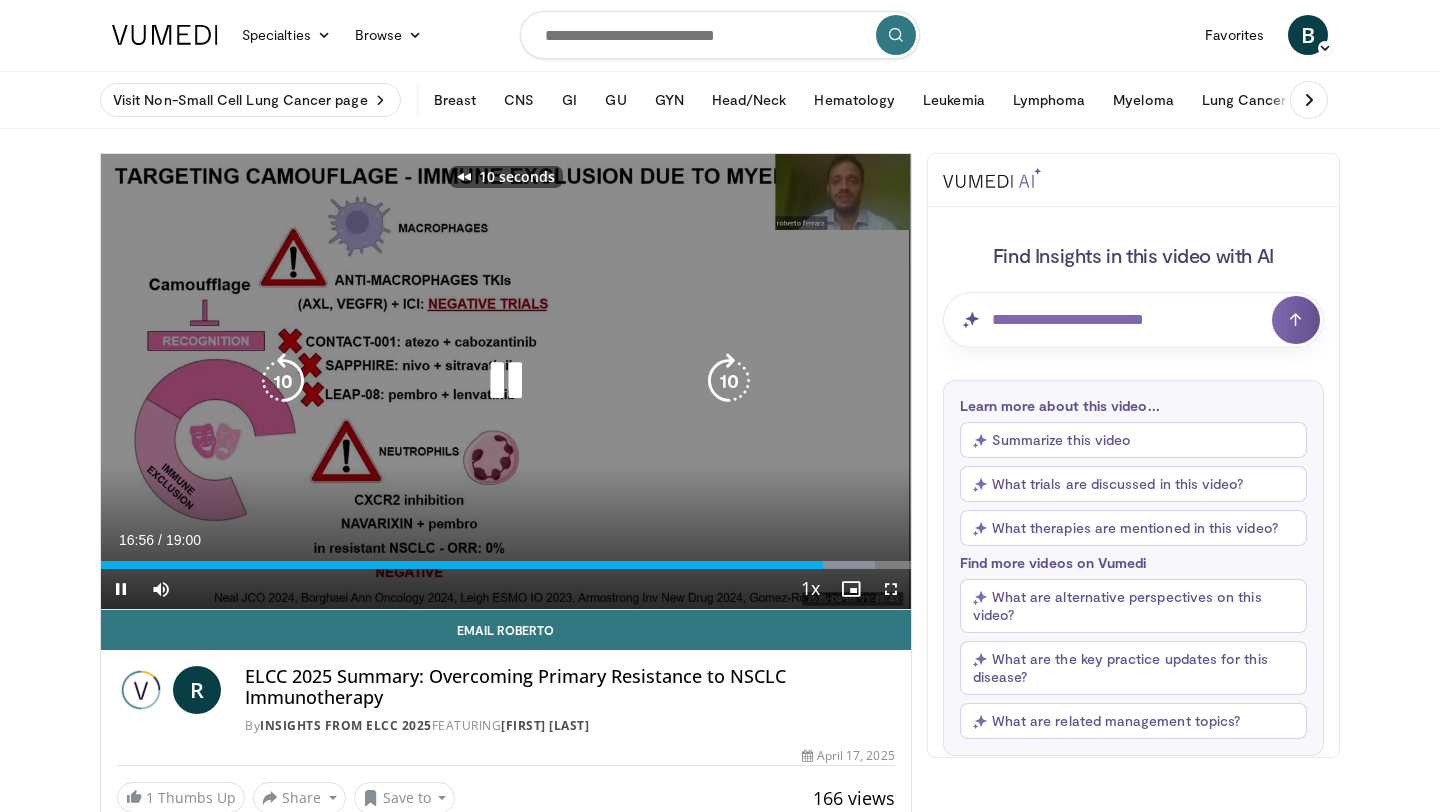 click at bounding box center (283, 381) 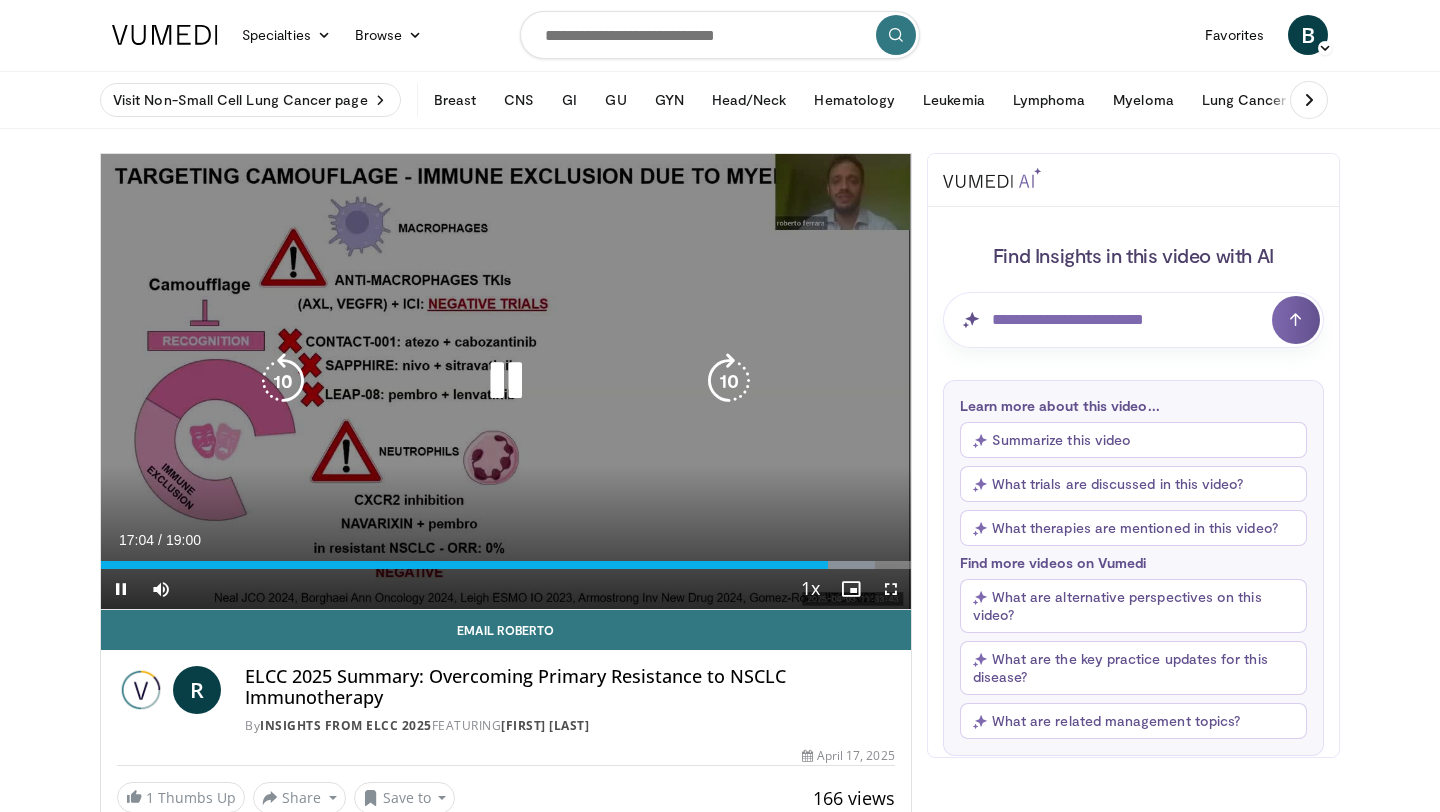 click at bounding box center [506, 381] 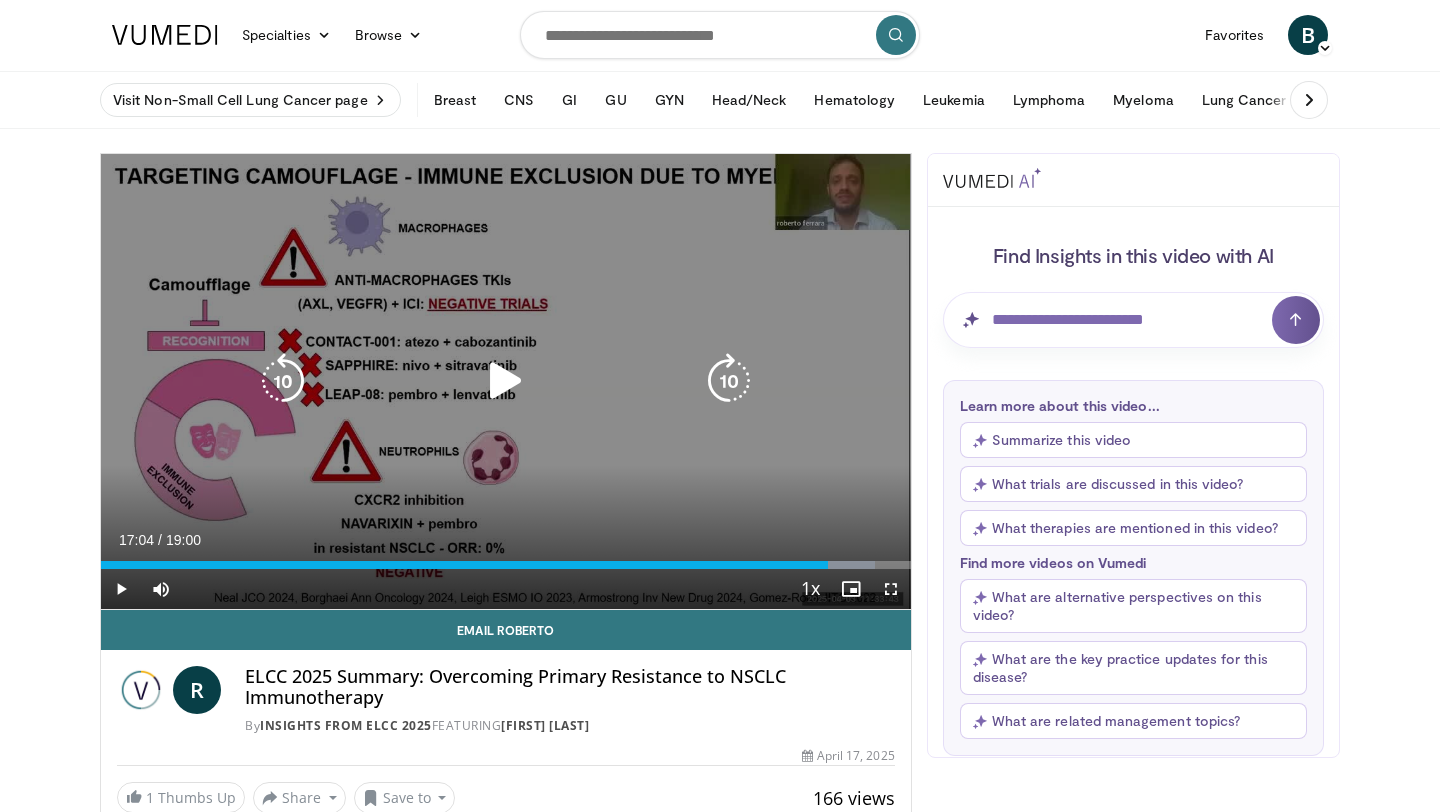 click at bounding box center (506, 381) 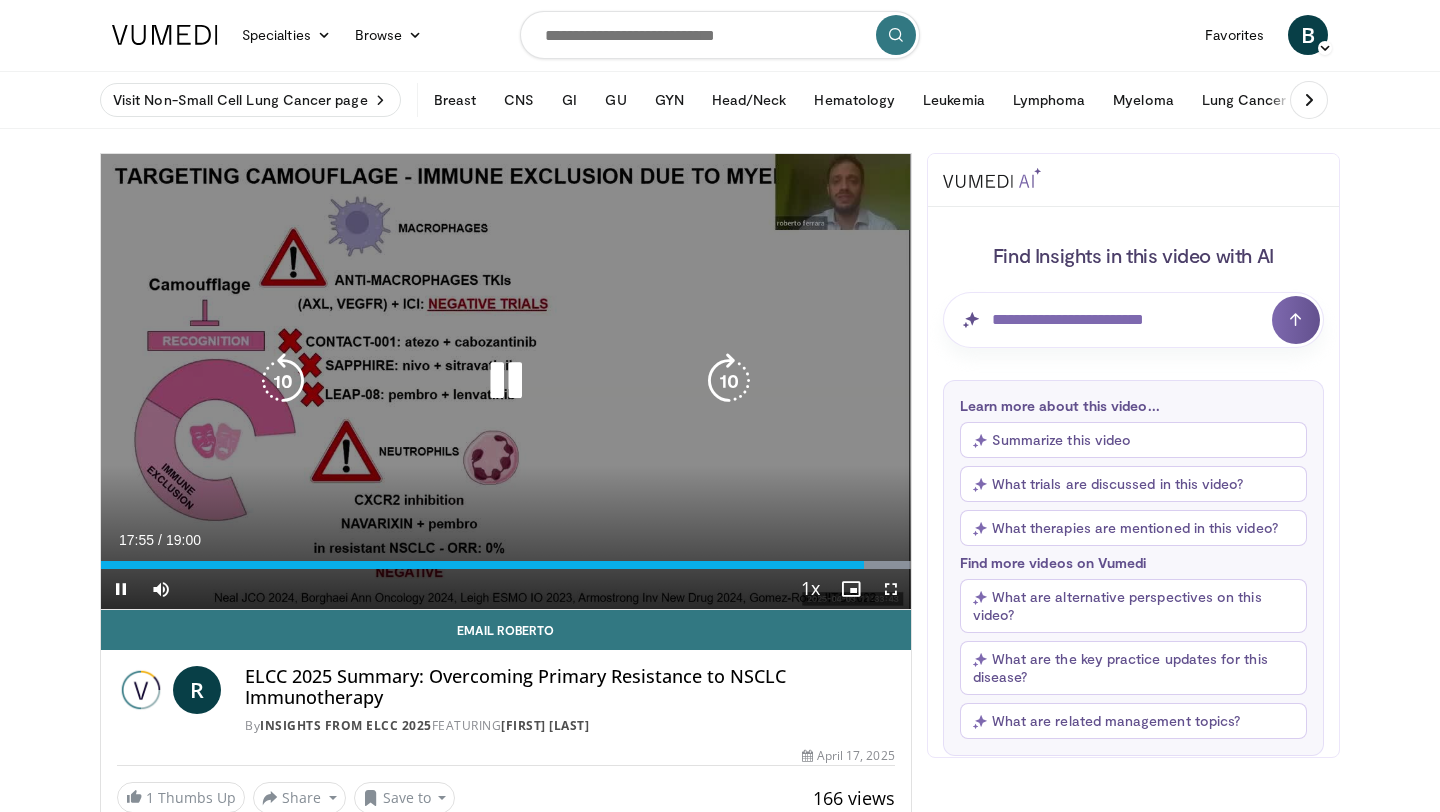 click at bounding box center (283, 381) 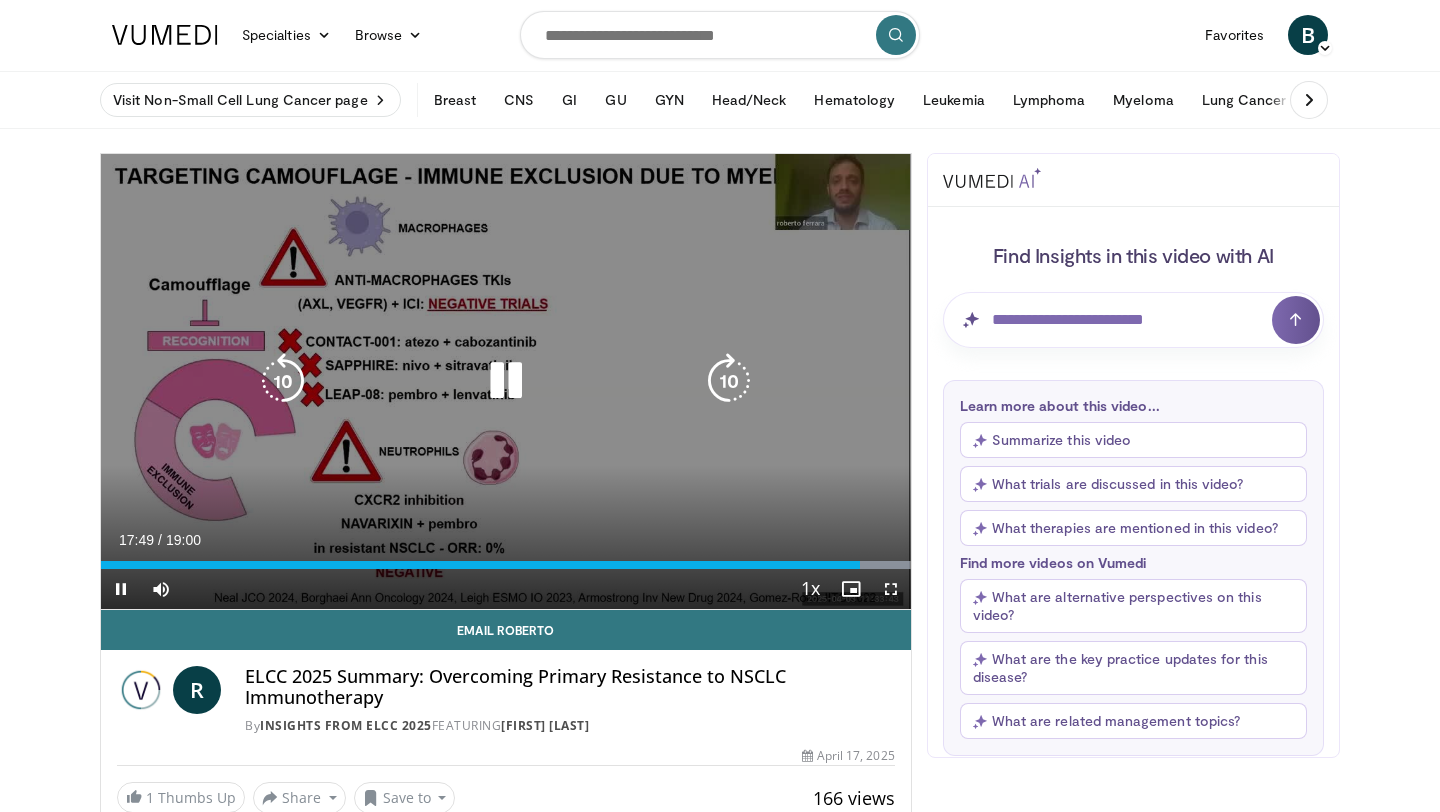 click at bounding box center [506, 381] 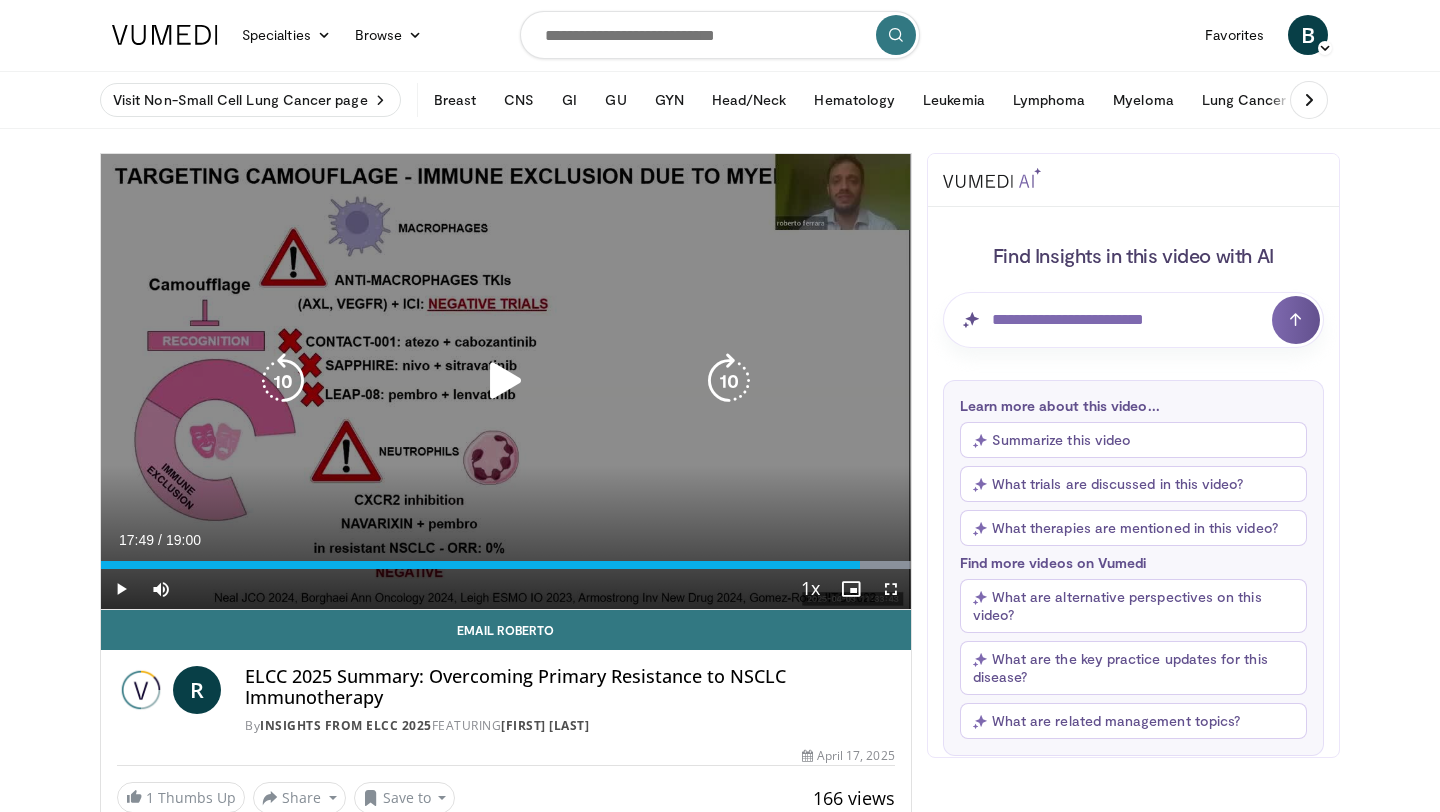 click at bounding box center (506, 381) 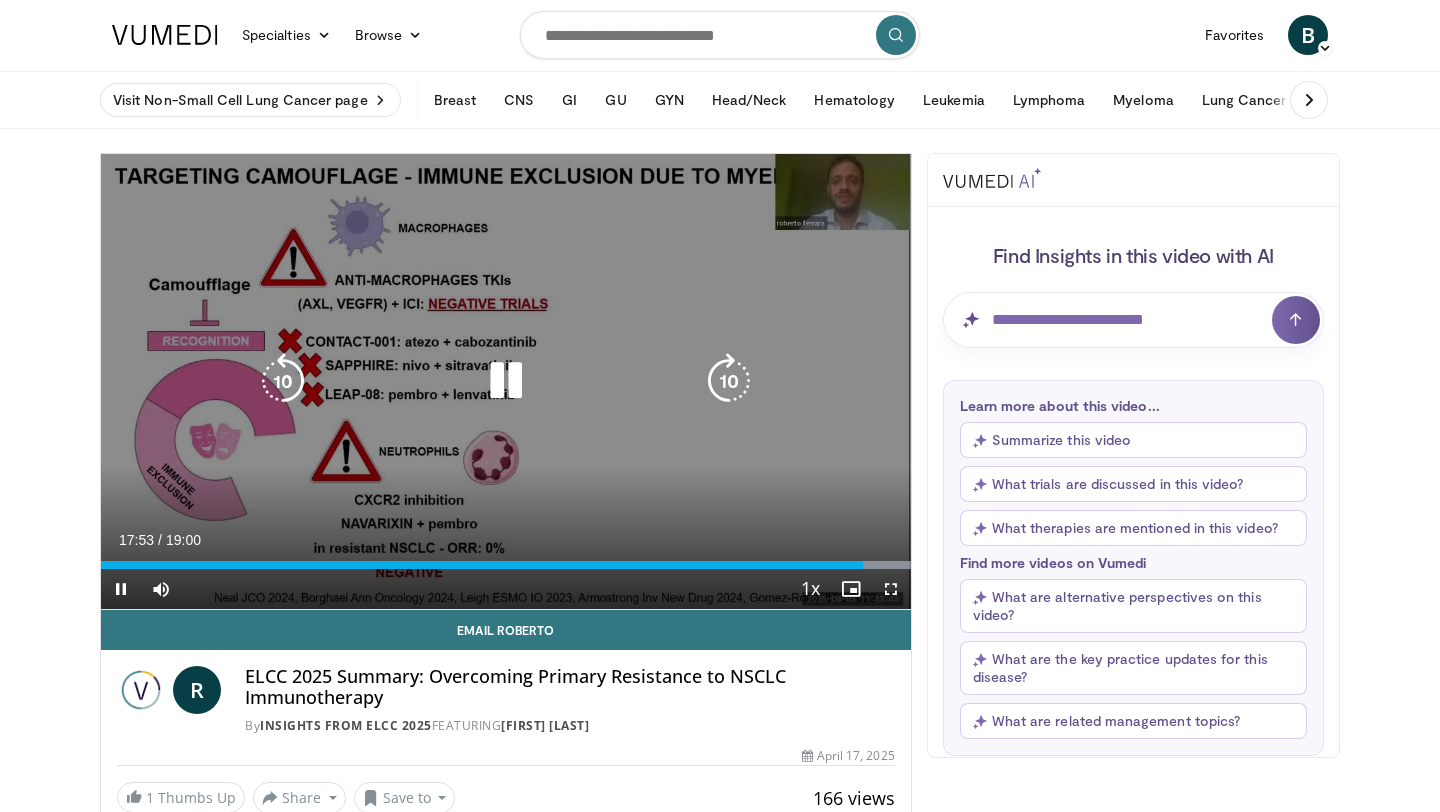 click at bounding box center (283, 381) 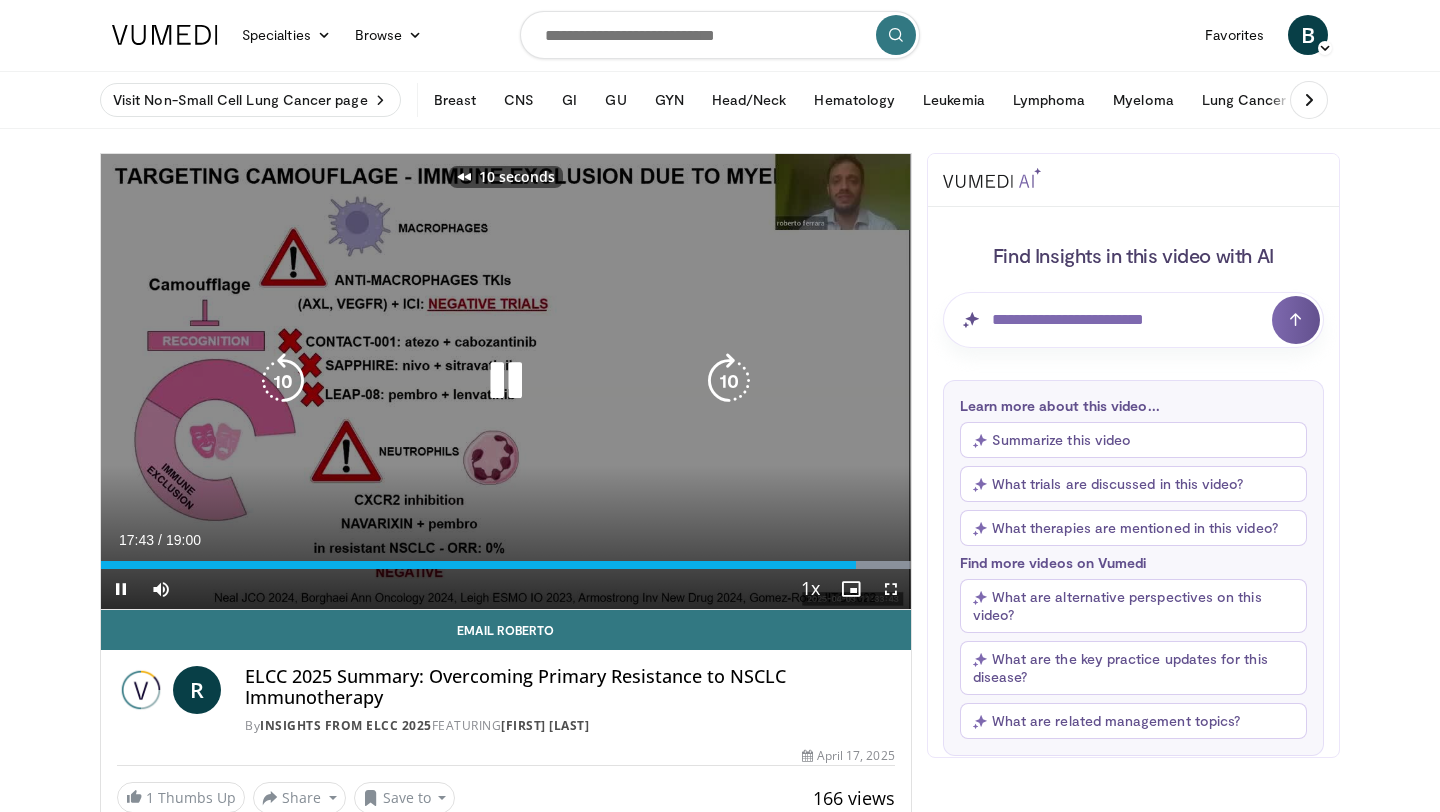 click at bounding box center (283, 381) 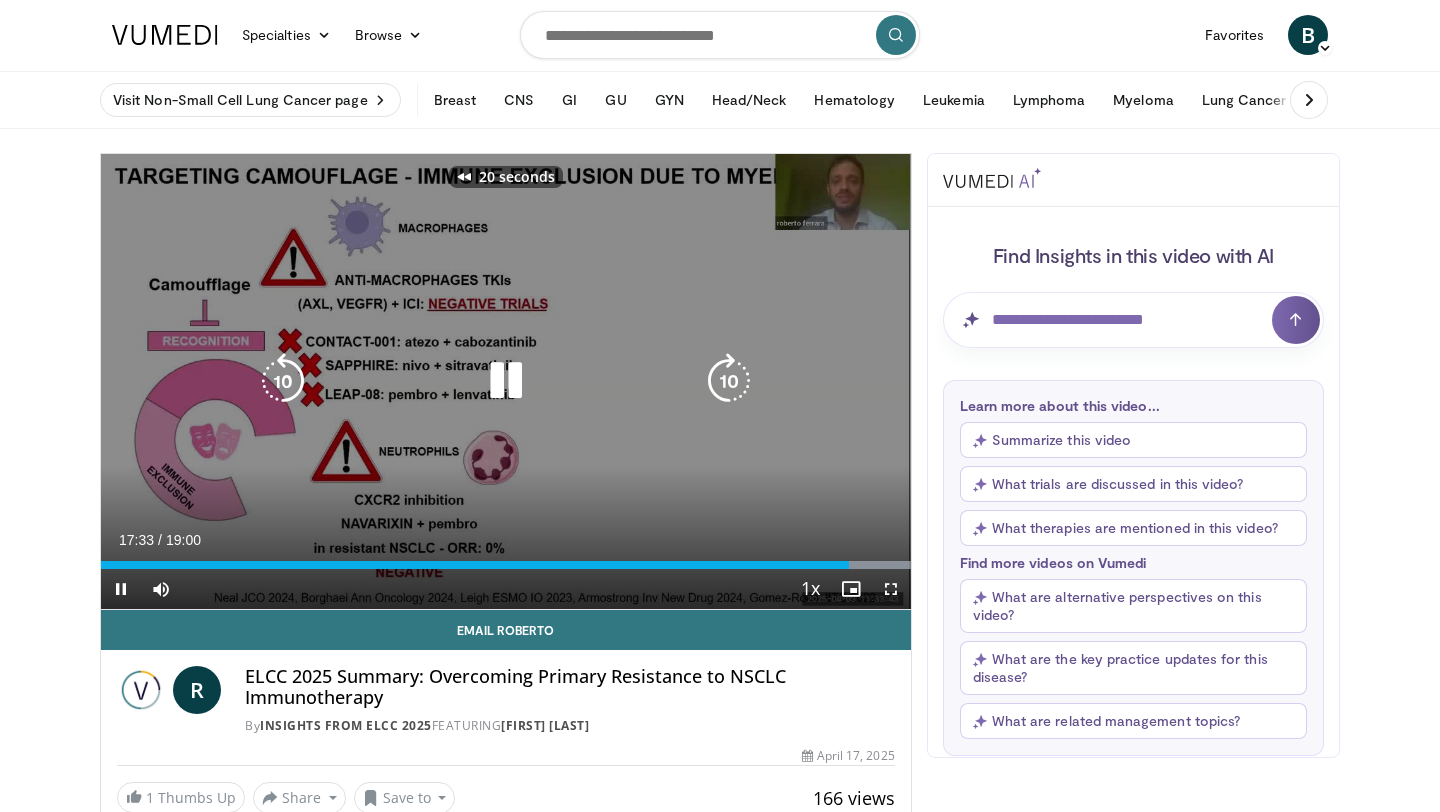 click at bounding box center (283, 381) 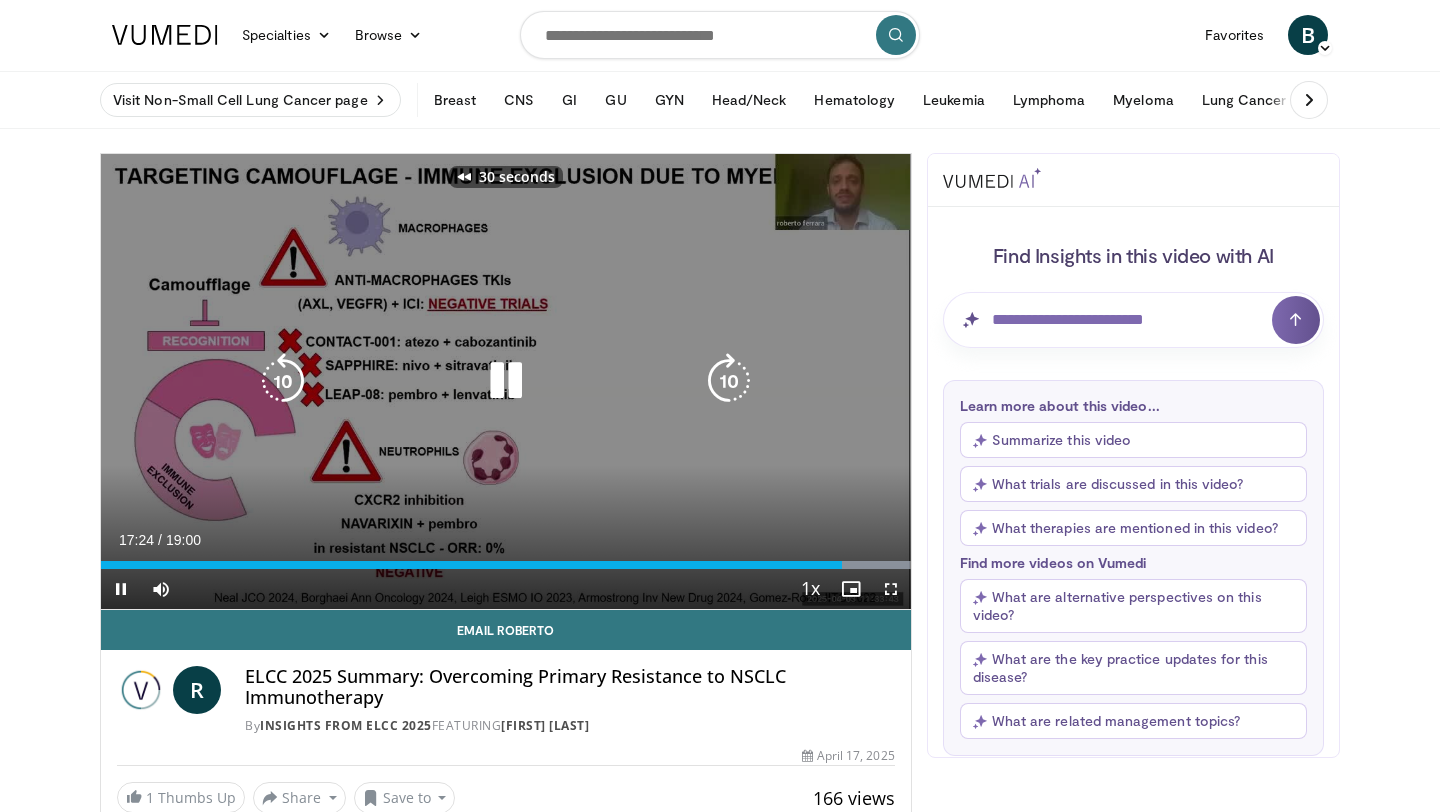 click at bounding box center (283, 381) 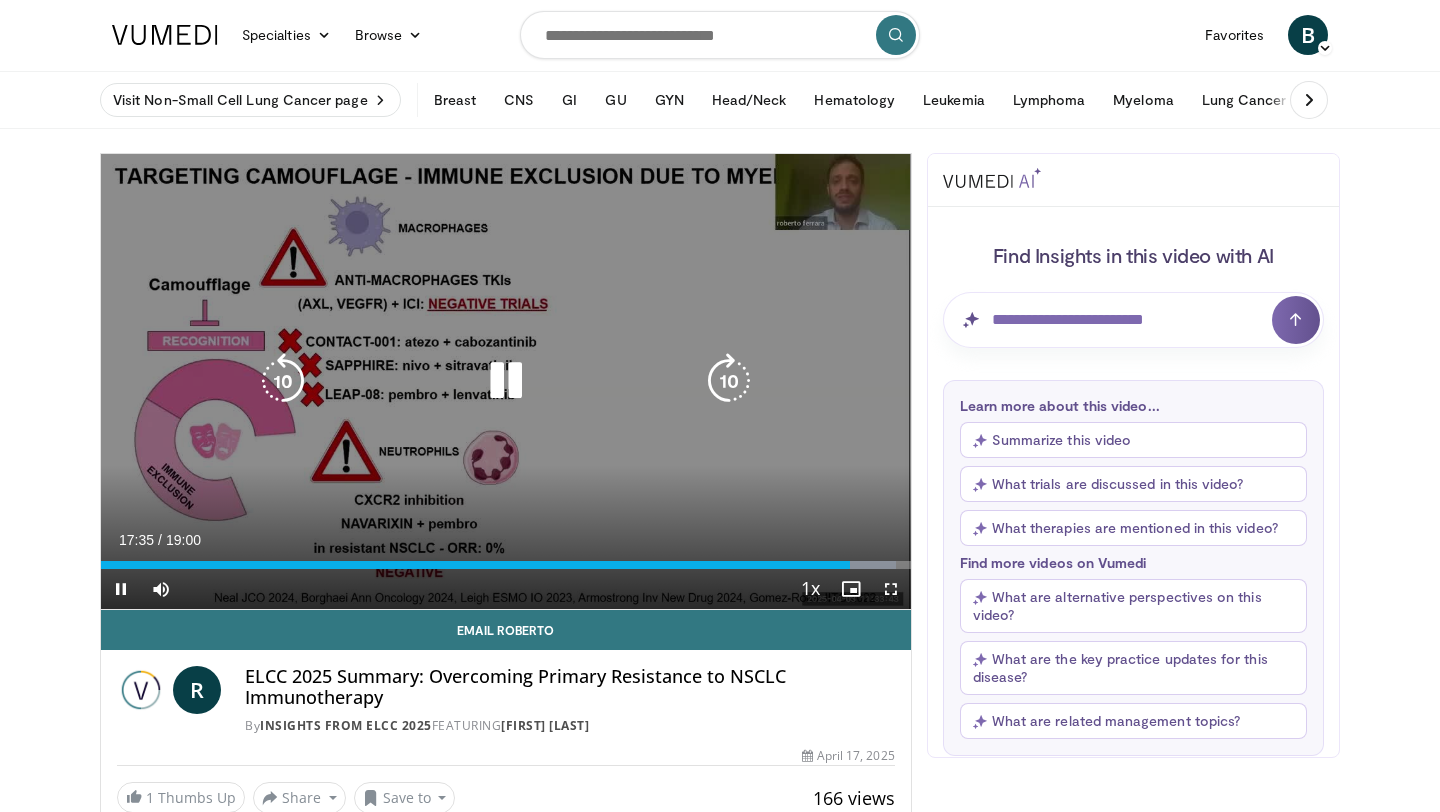 click at bounding box center [283, 381] 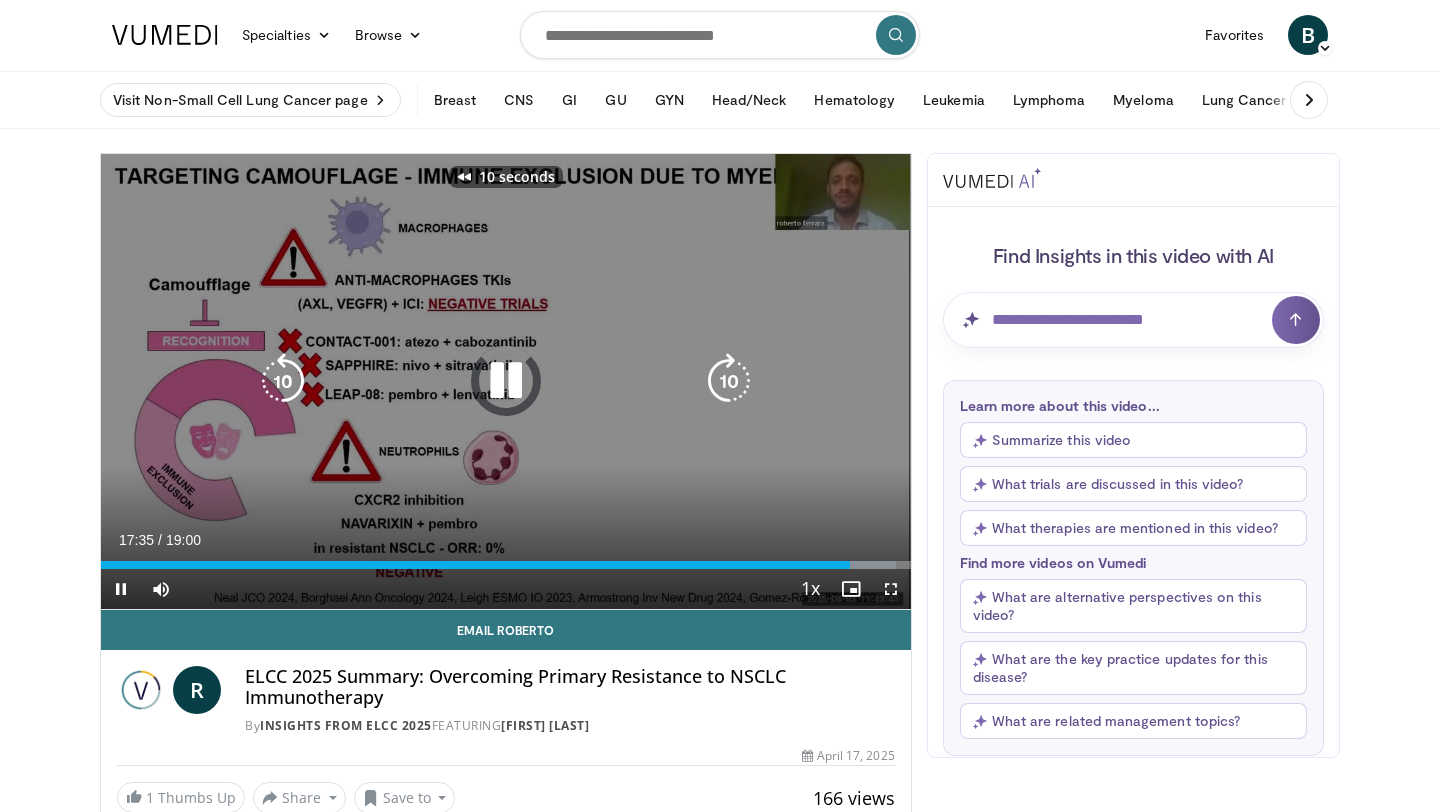 click at bounding box center [283, 381] 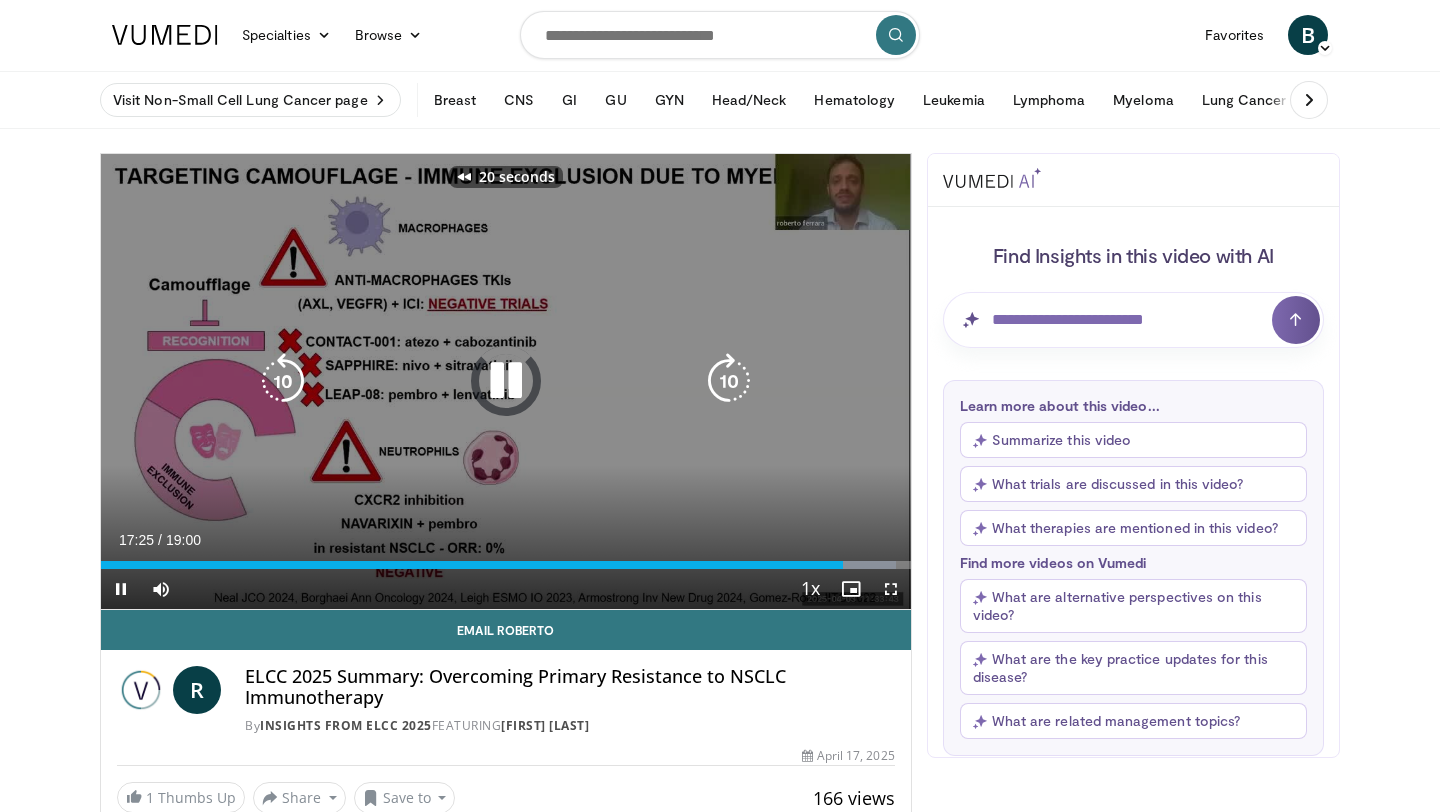 click at bounding box center [283, 381] 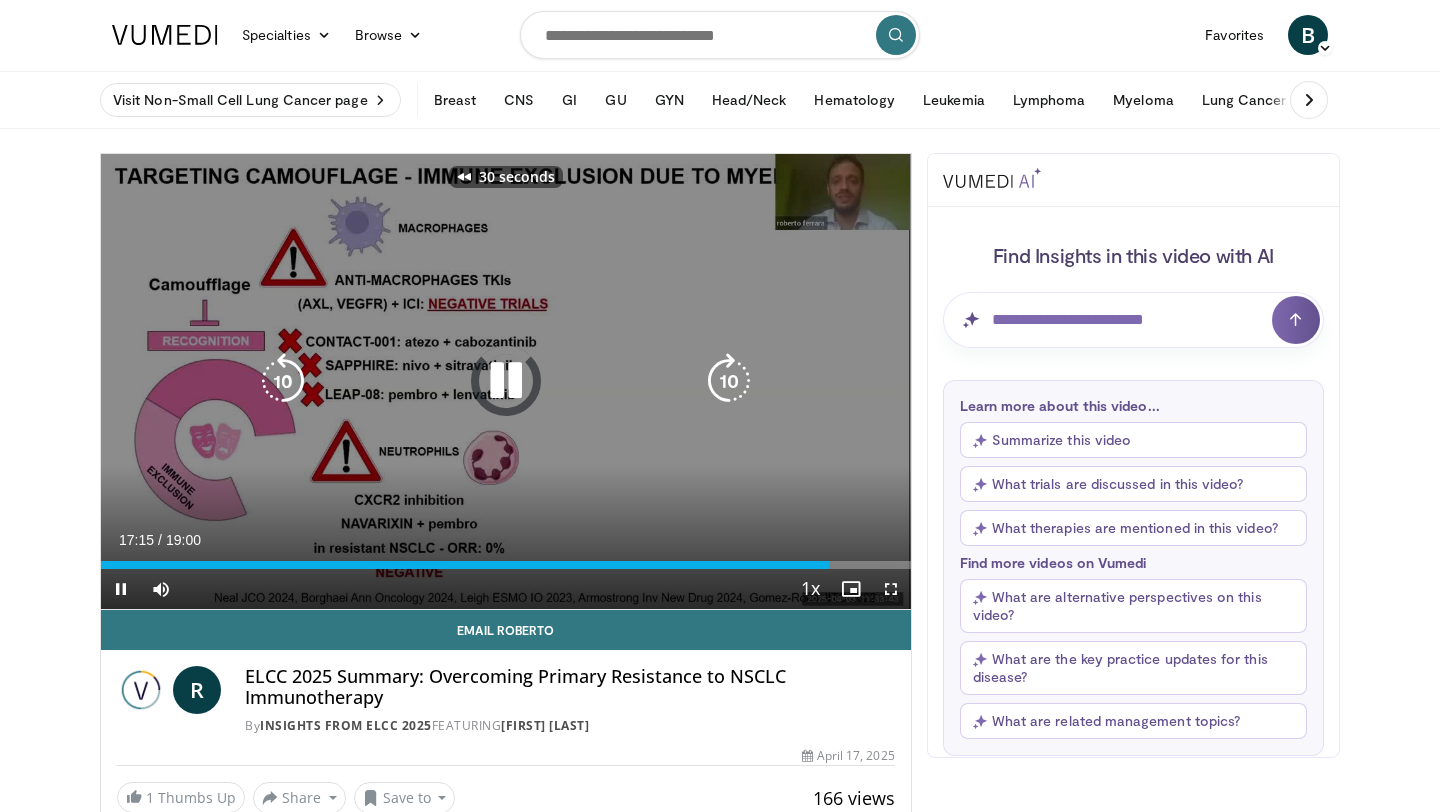 click at bounding box center [283, 381] 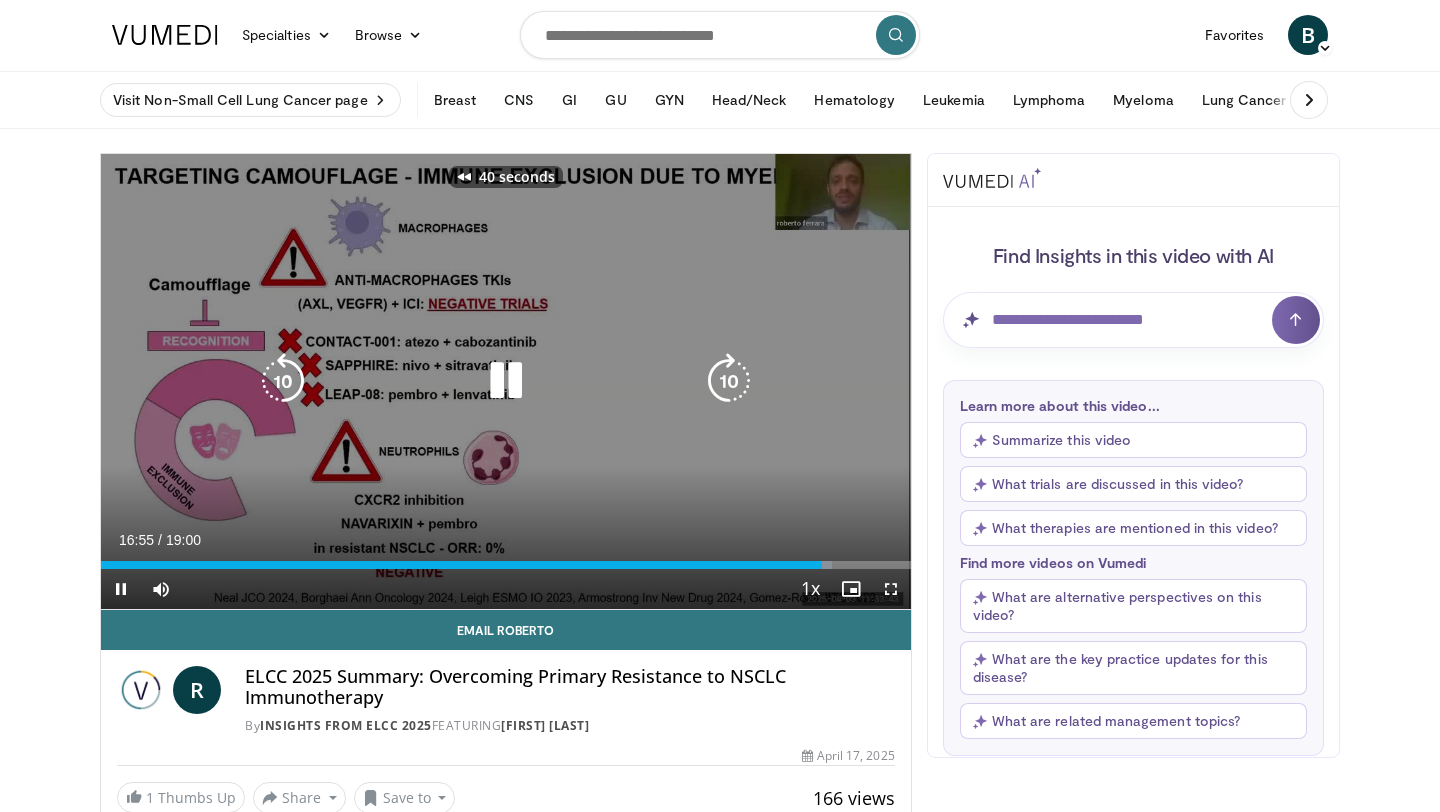 click at bounding box center [283, 381] 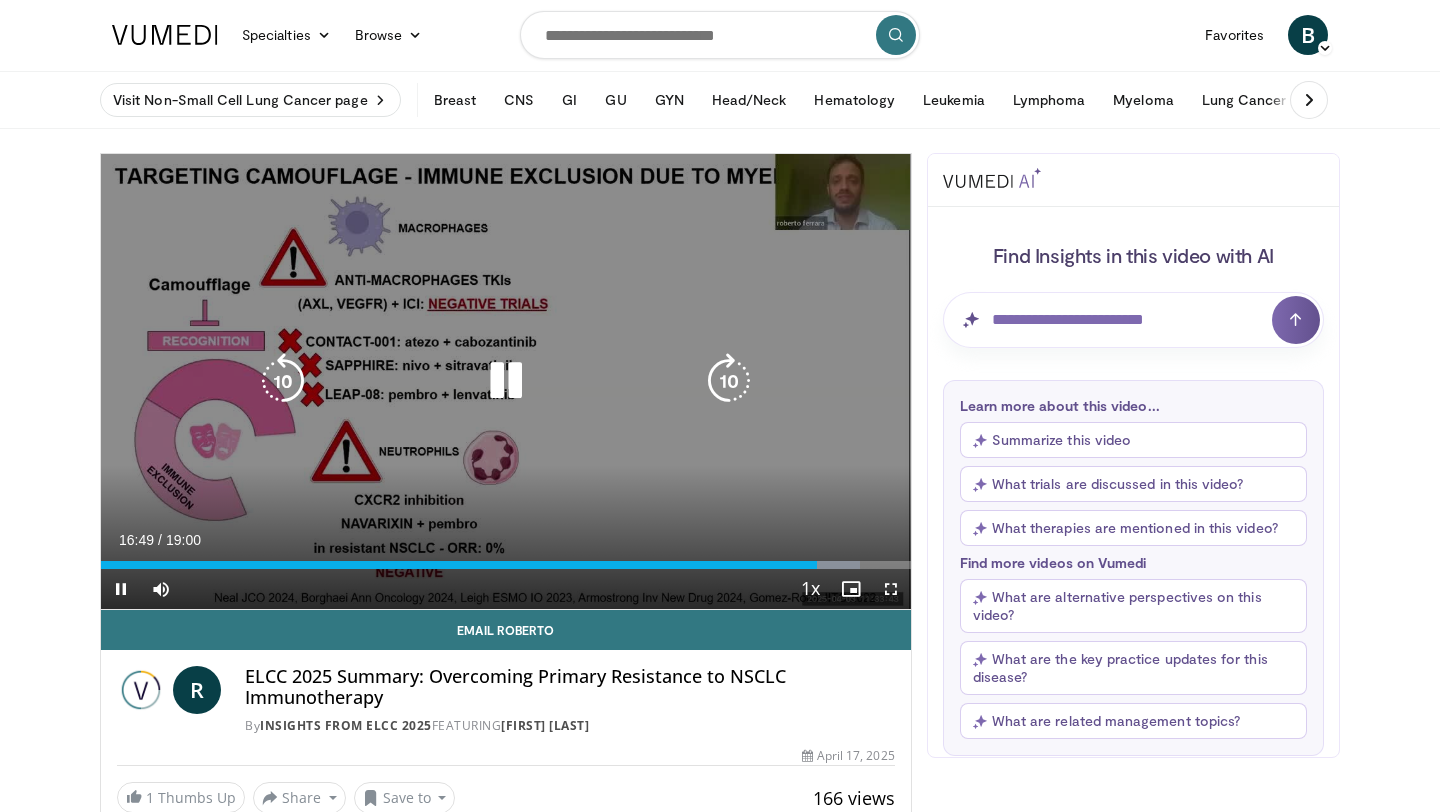 click at bounding box center [283, 381] 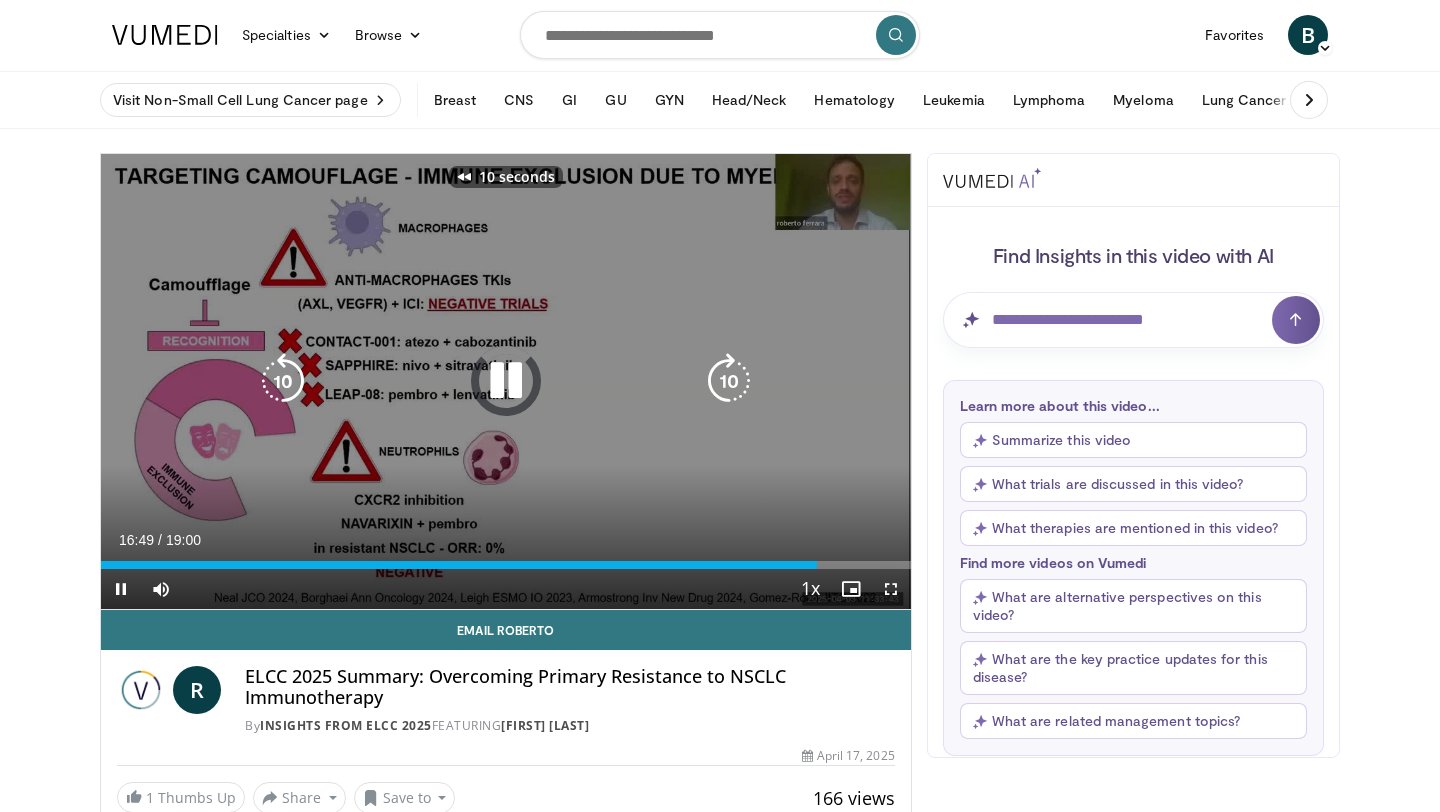 click at bounding box center [283, 381] 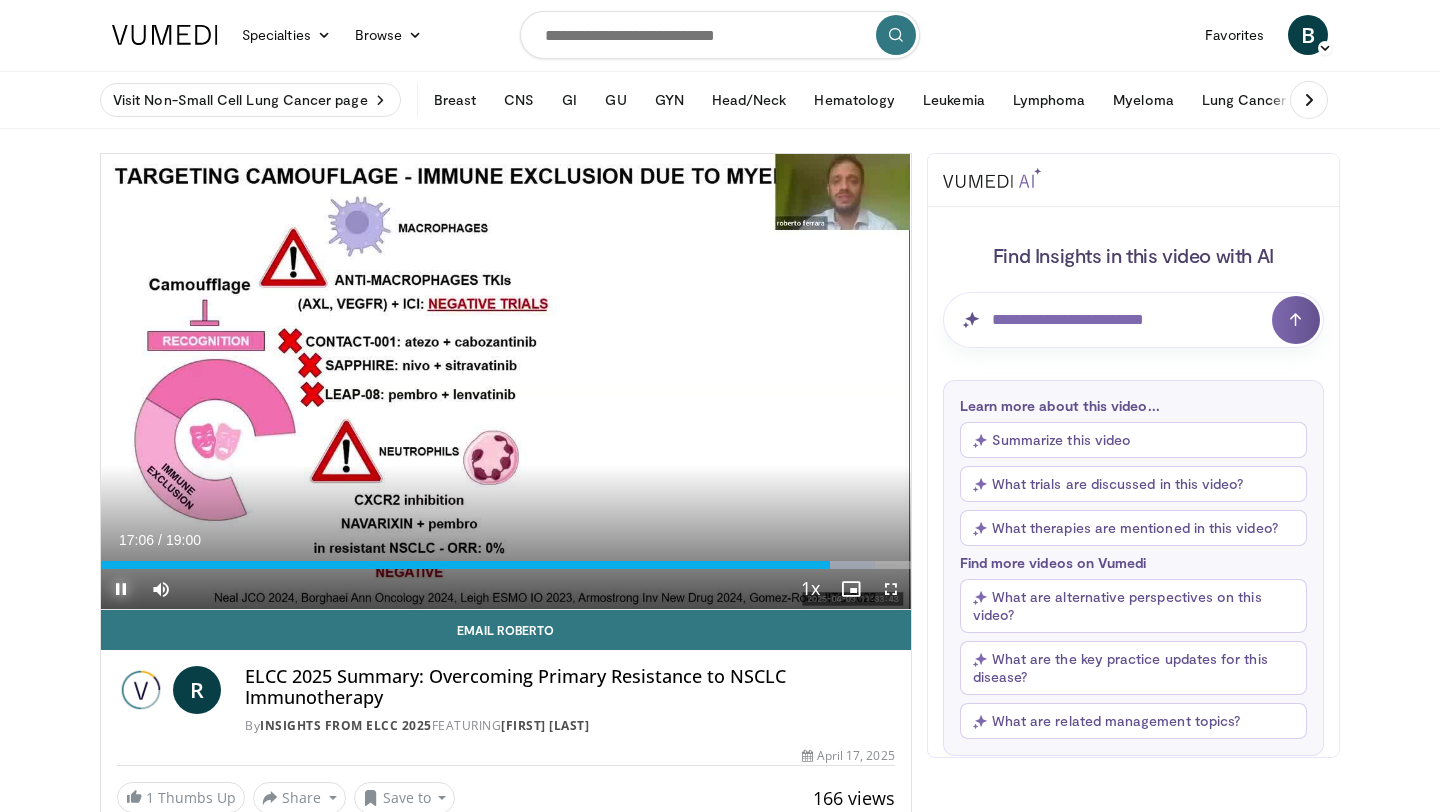 click at bounding box center (121, 589) 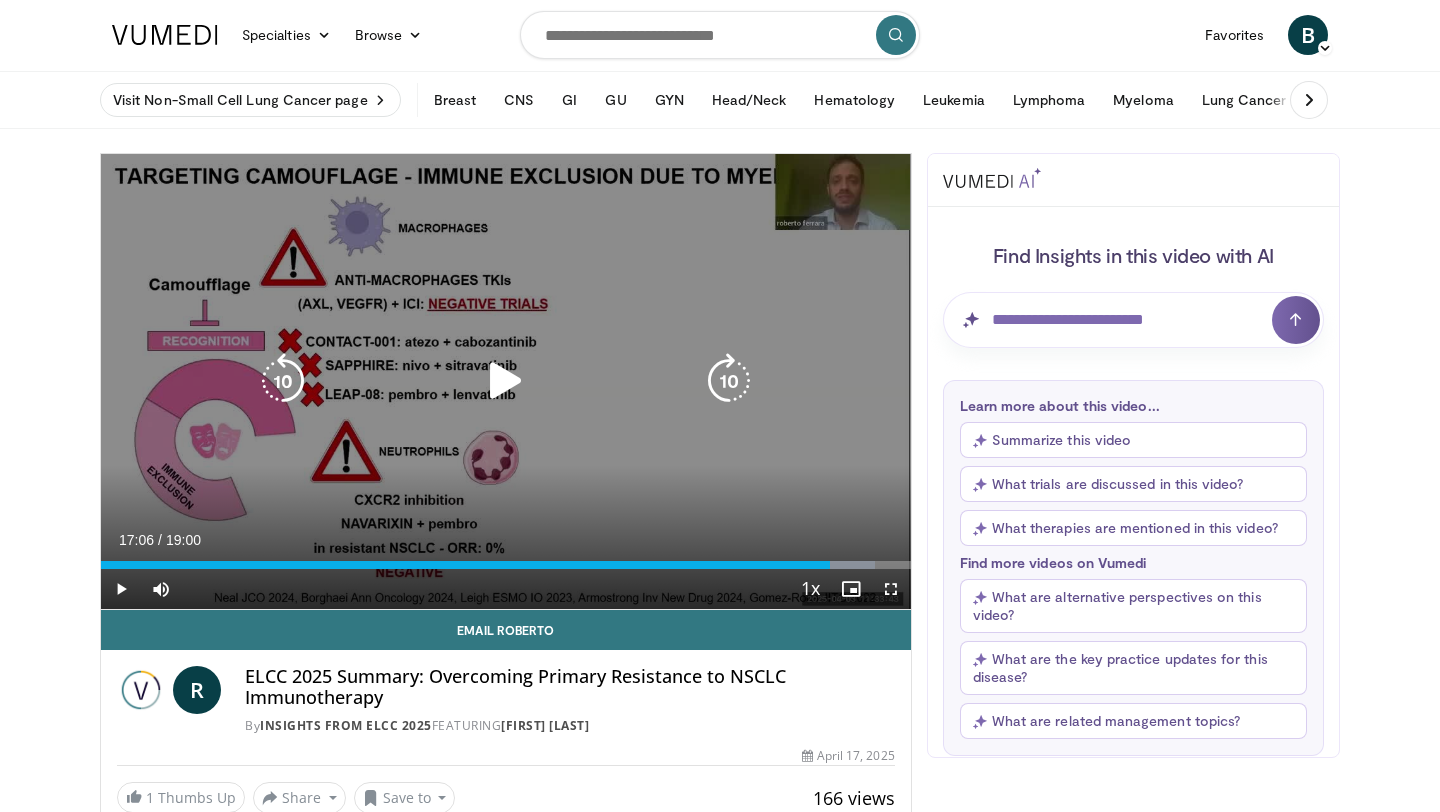 click at bounding box center (506, 381) 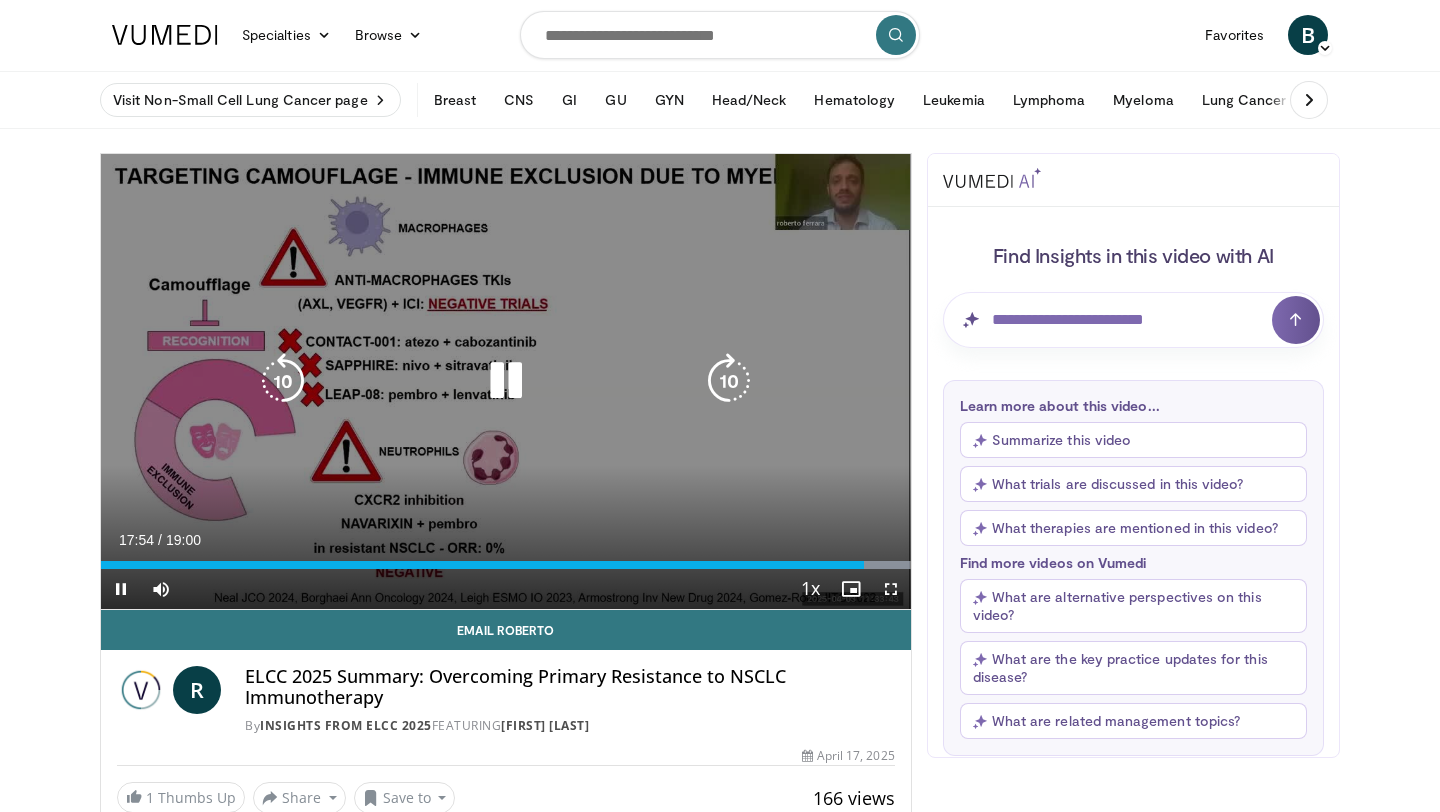 click at bounding box center [283, 381] 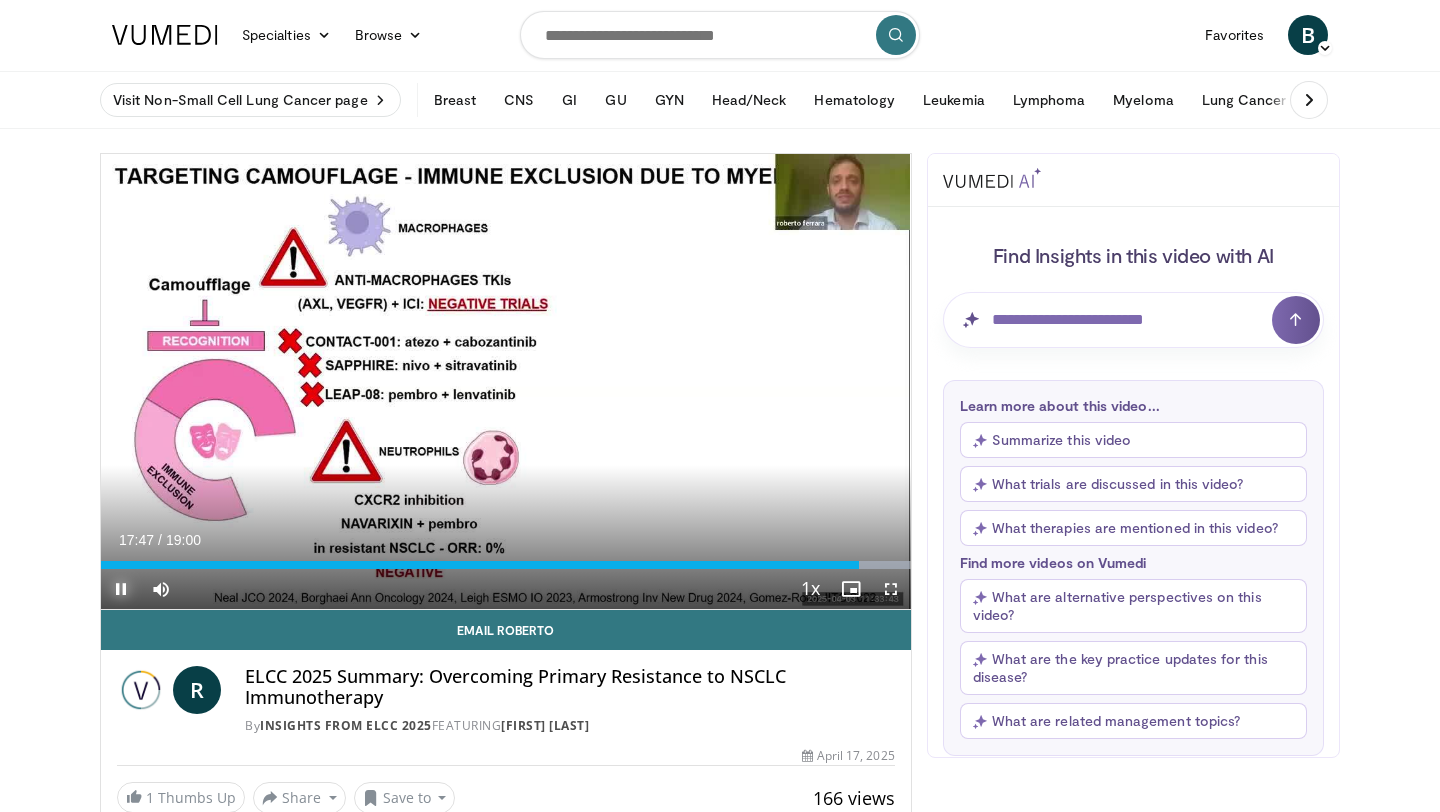click at bounding box center (121, 589) 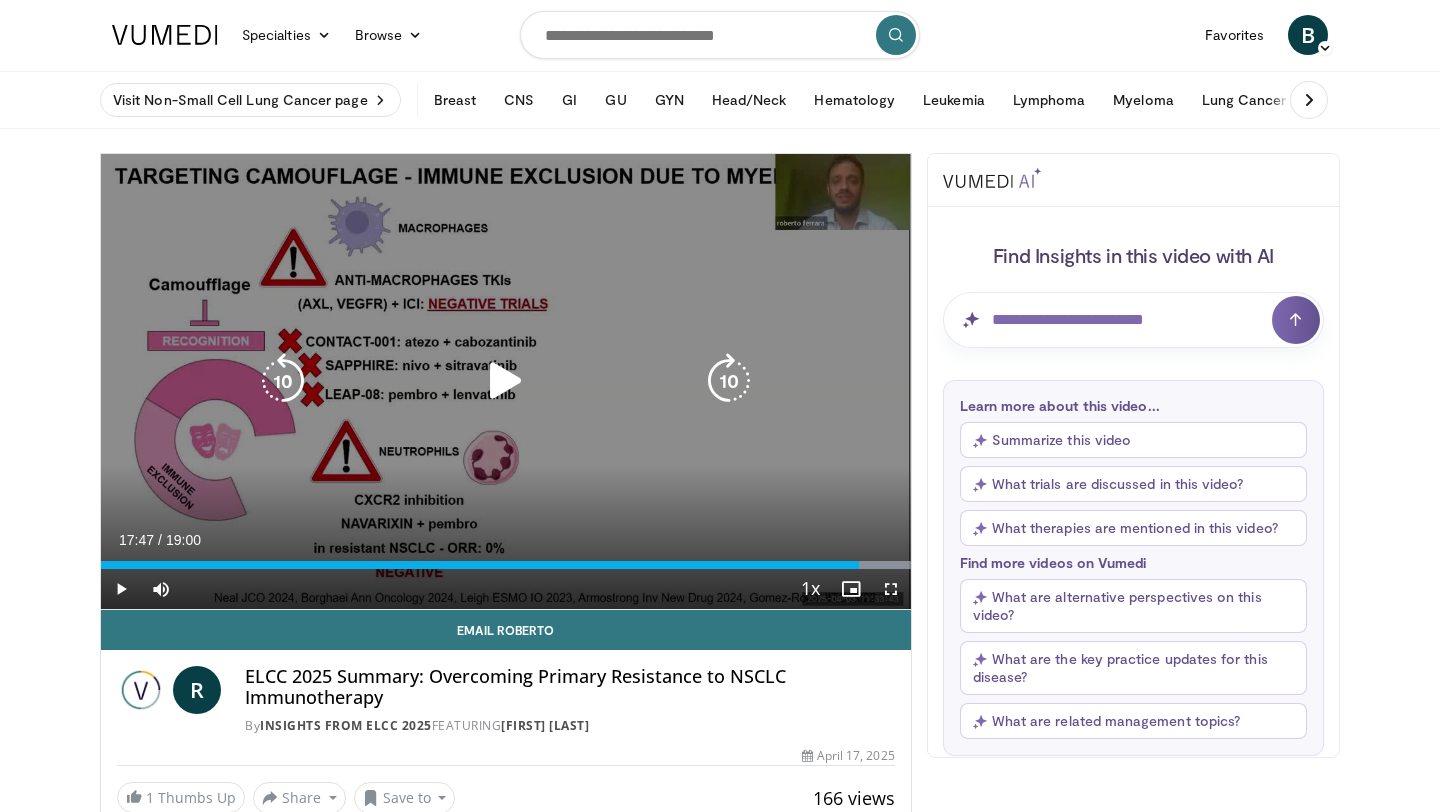 click at bounding box center [283, 381] 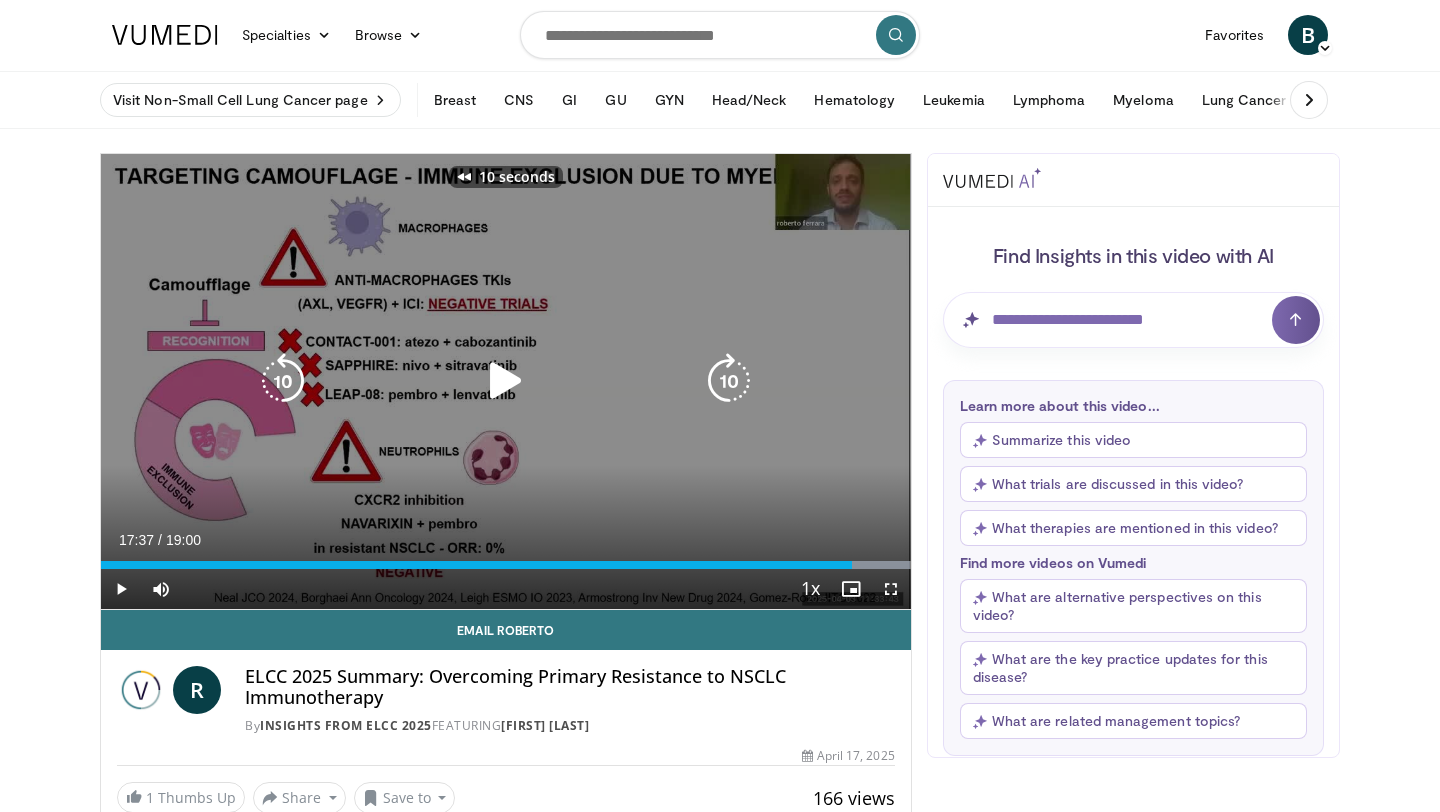 click at bounding box center [283, 381] 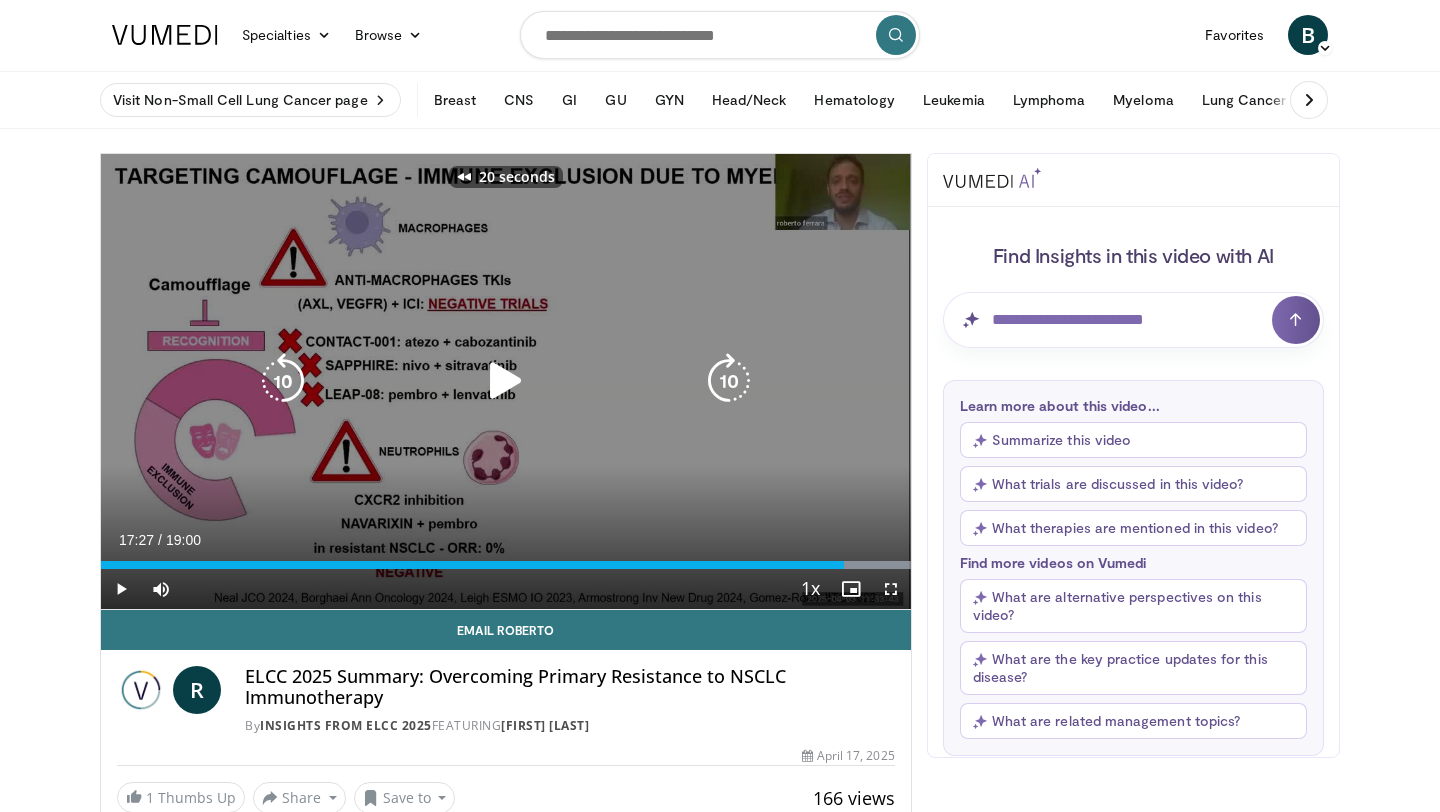 click at bounding box center (283, 381) 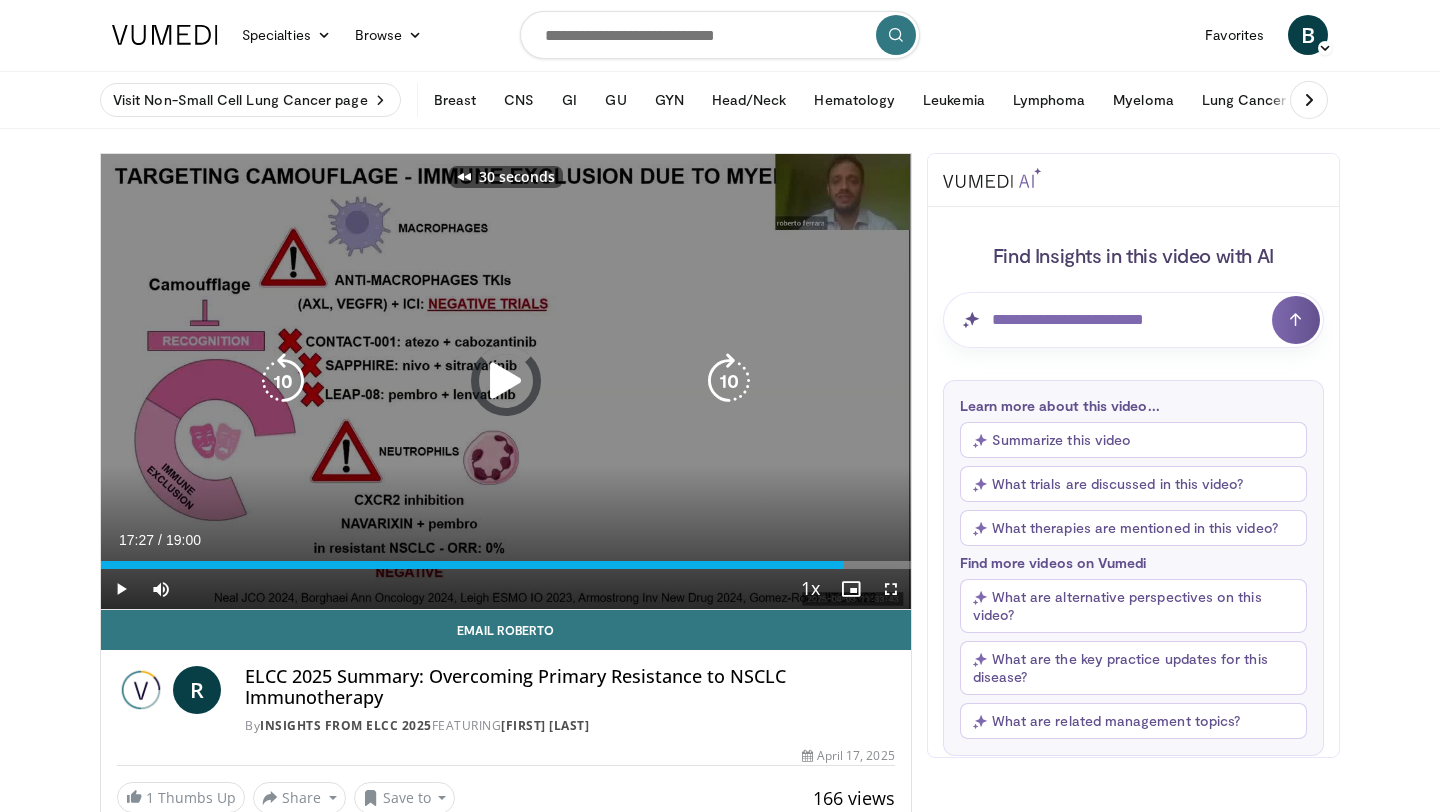click at bounding box center [283, 381] 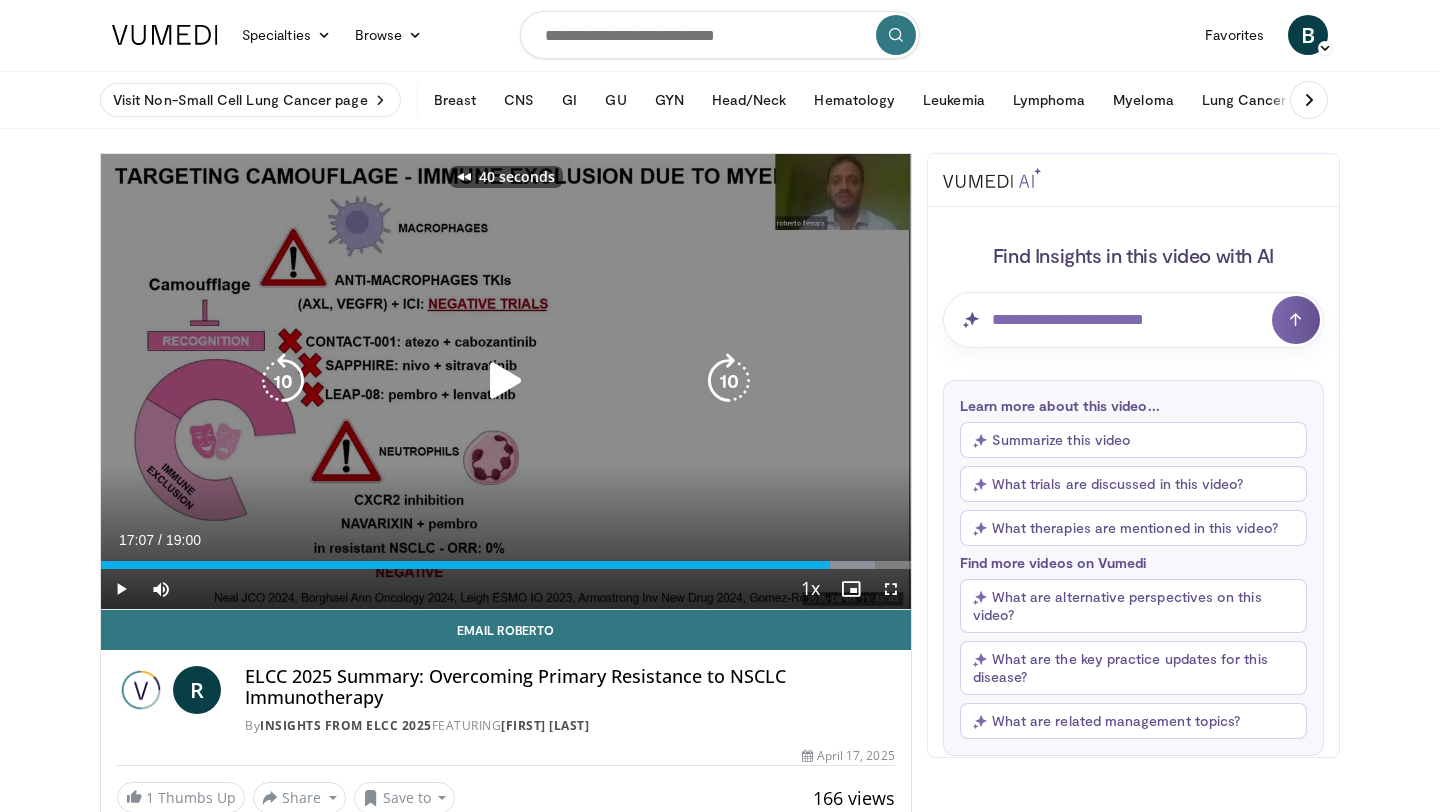 click at bounding box center [506, 381] 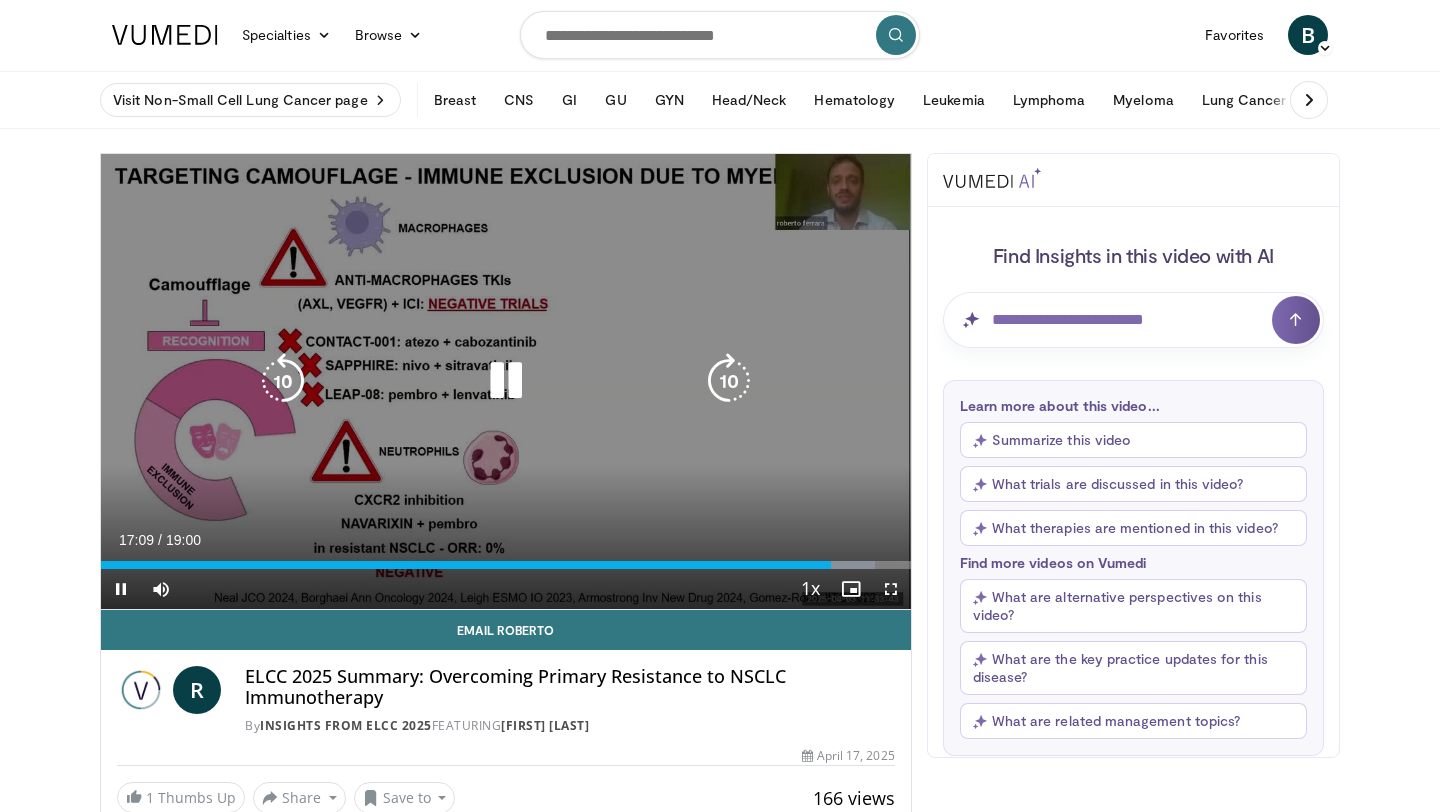 click at bounding box center (283, 381) 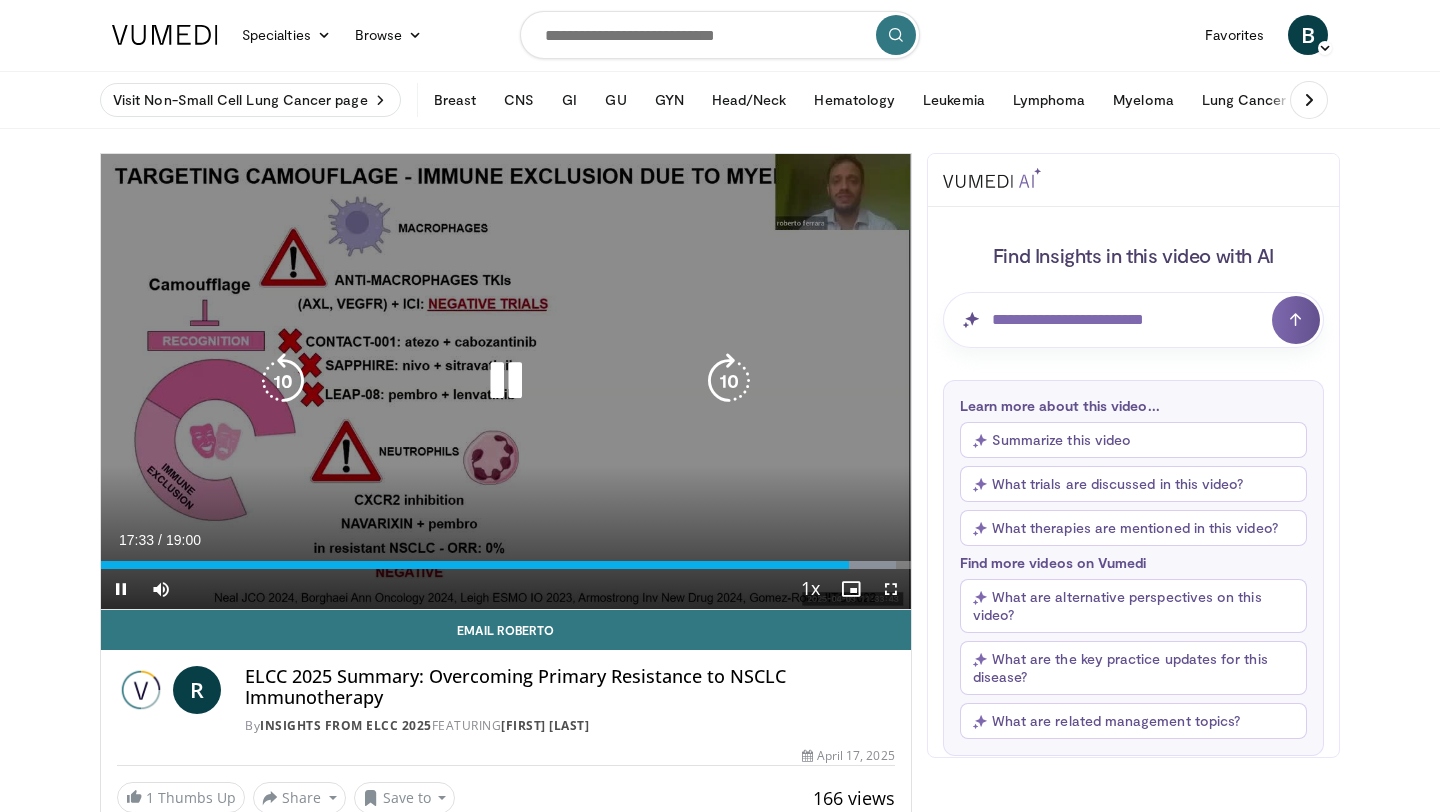click at bounding box center (283, 381) 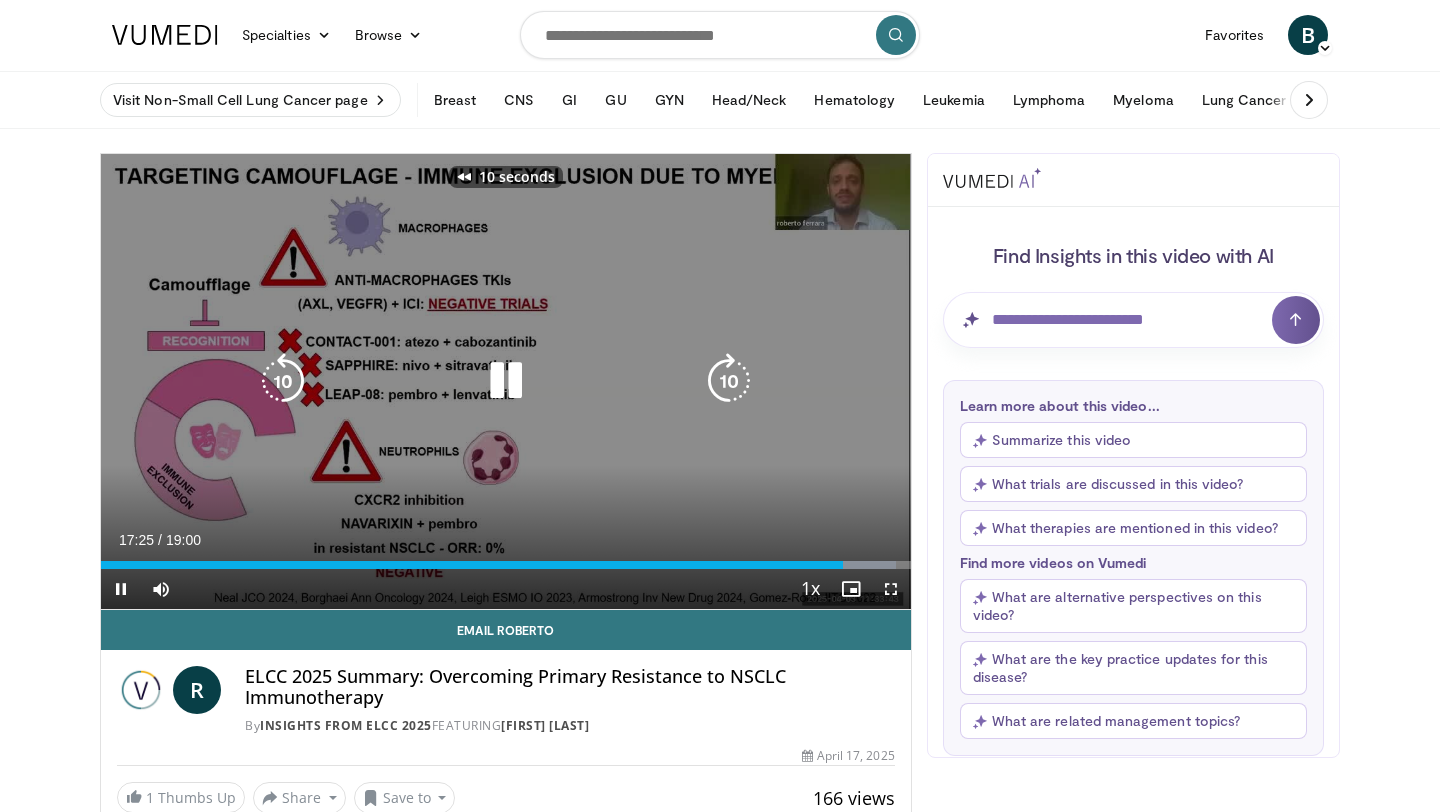 click at bounding box center [283, 381] 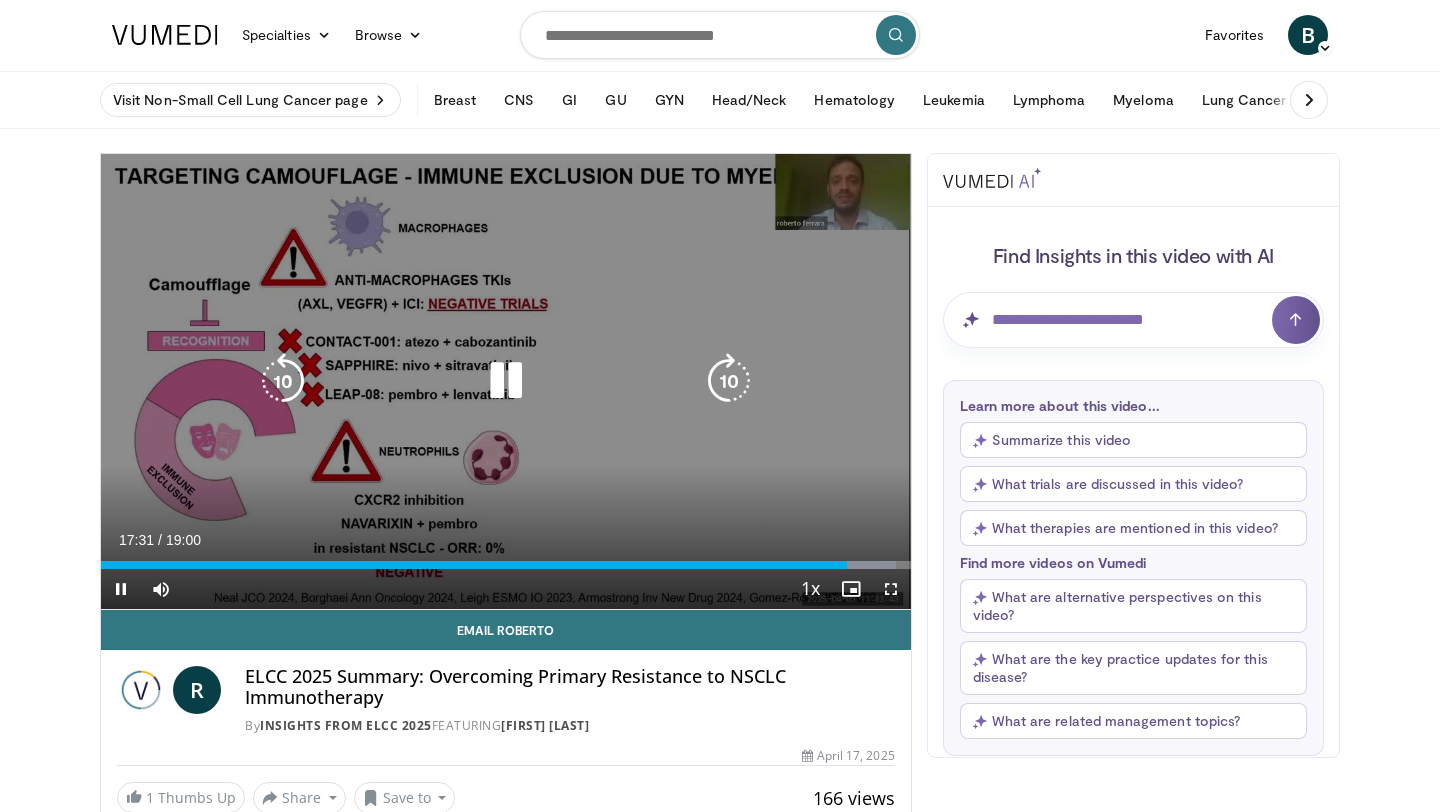 click at bounding box center [283, 381] 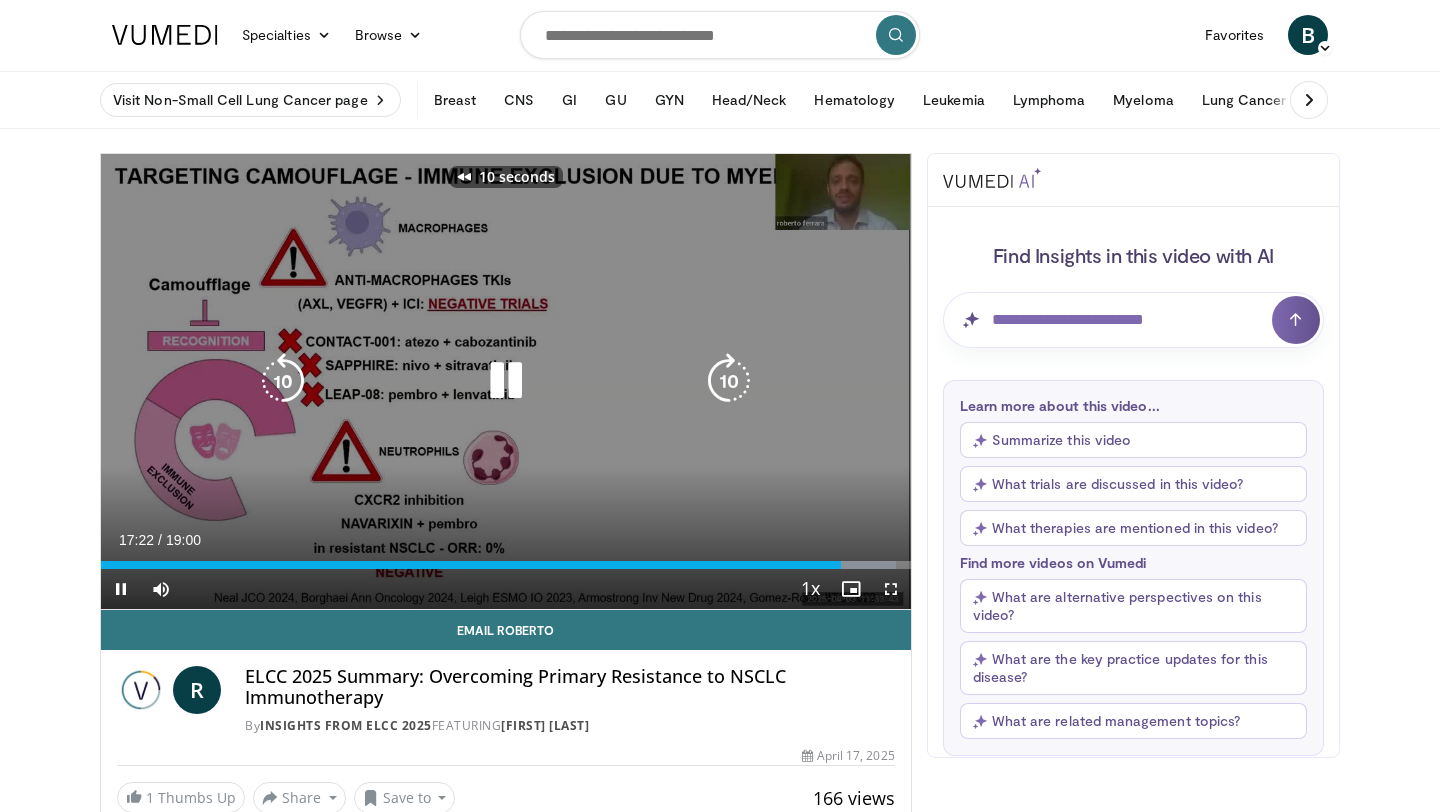 click at bounding box center [283, 381] 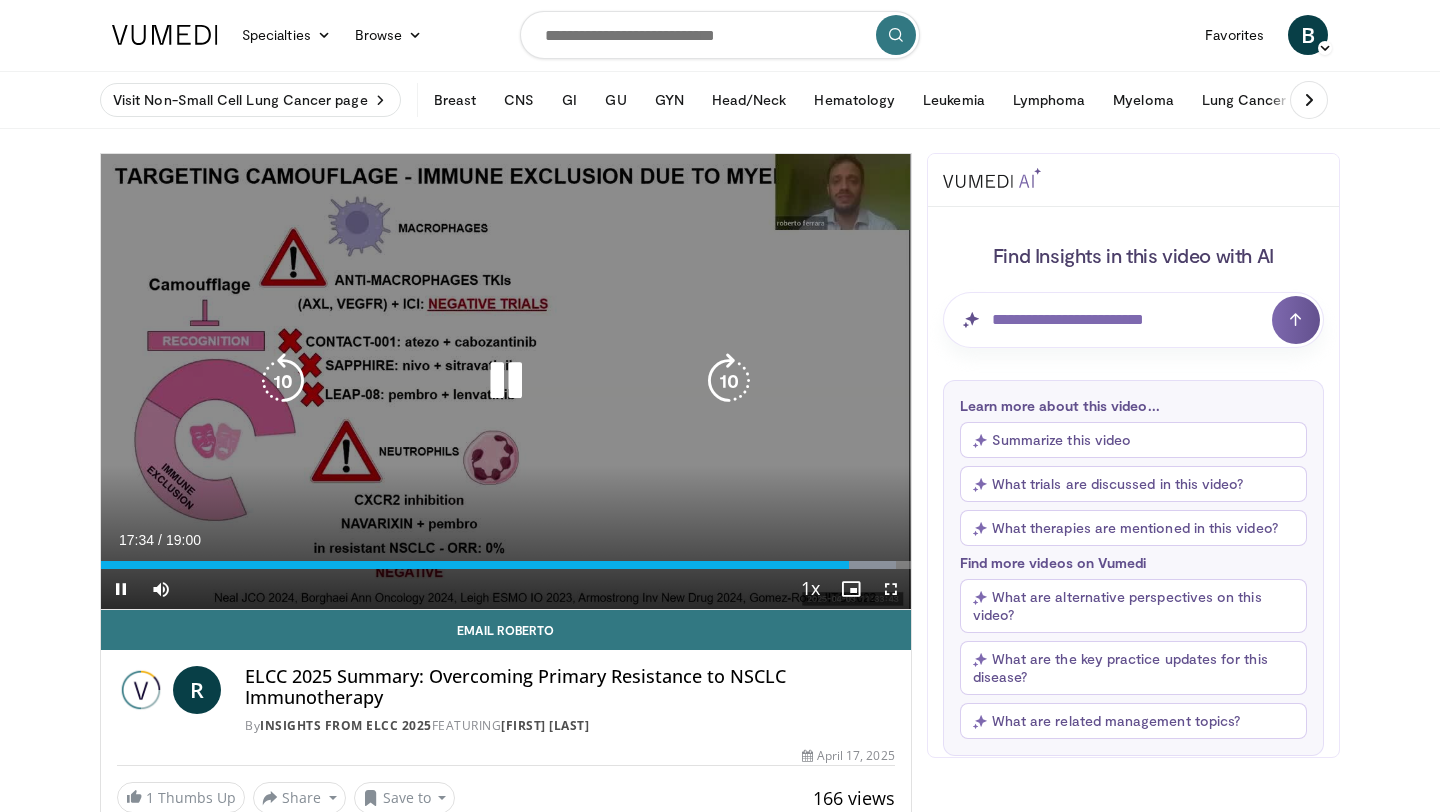click at bounding box center [283, 381] 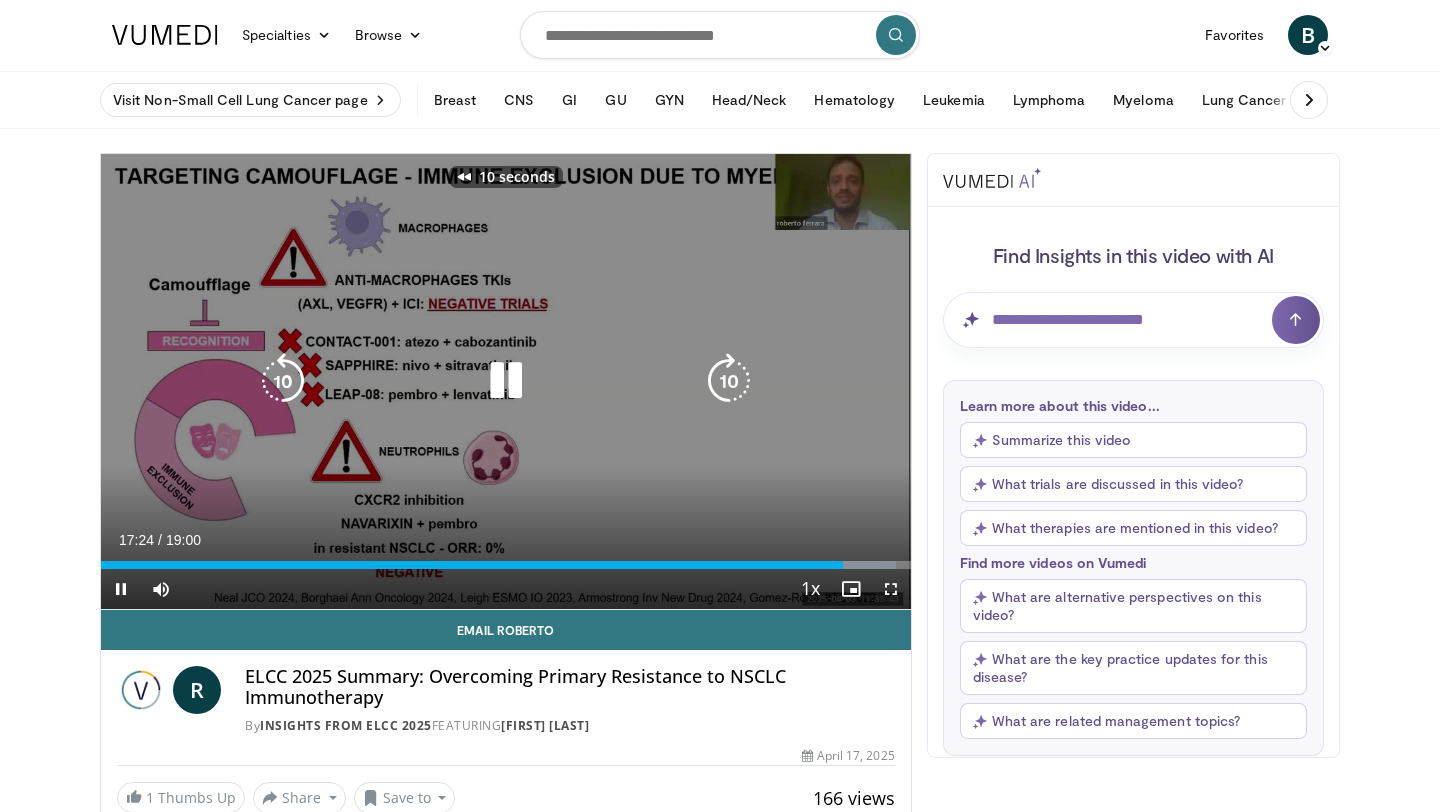 click at bounding box center (283, 381) 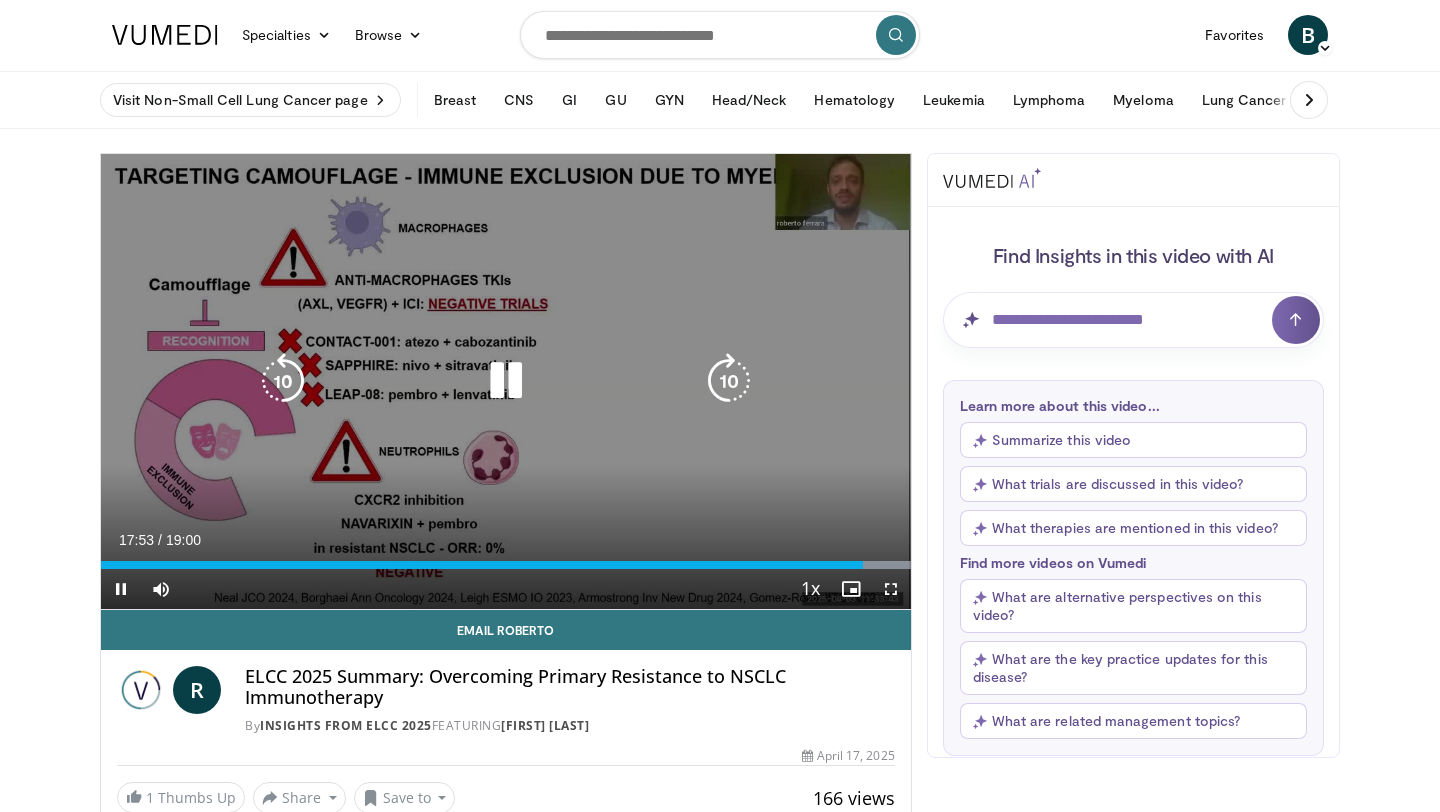 click at bounding box center [506, 381] 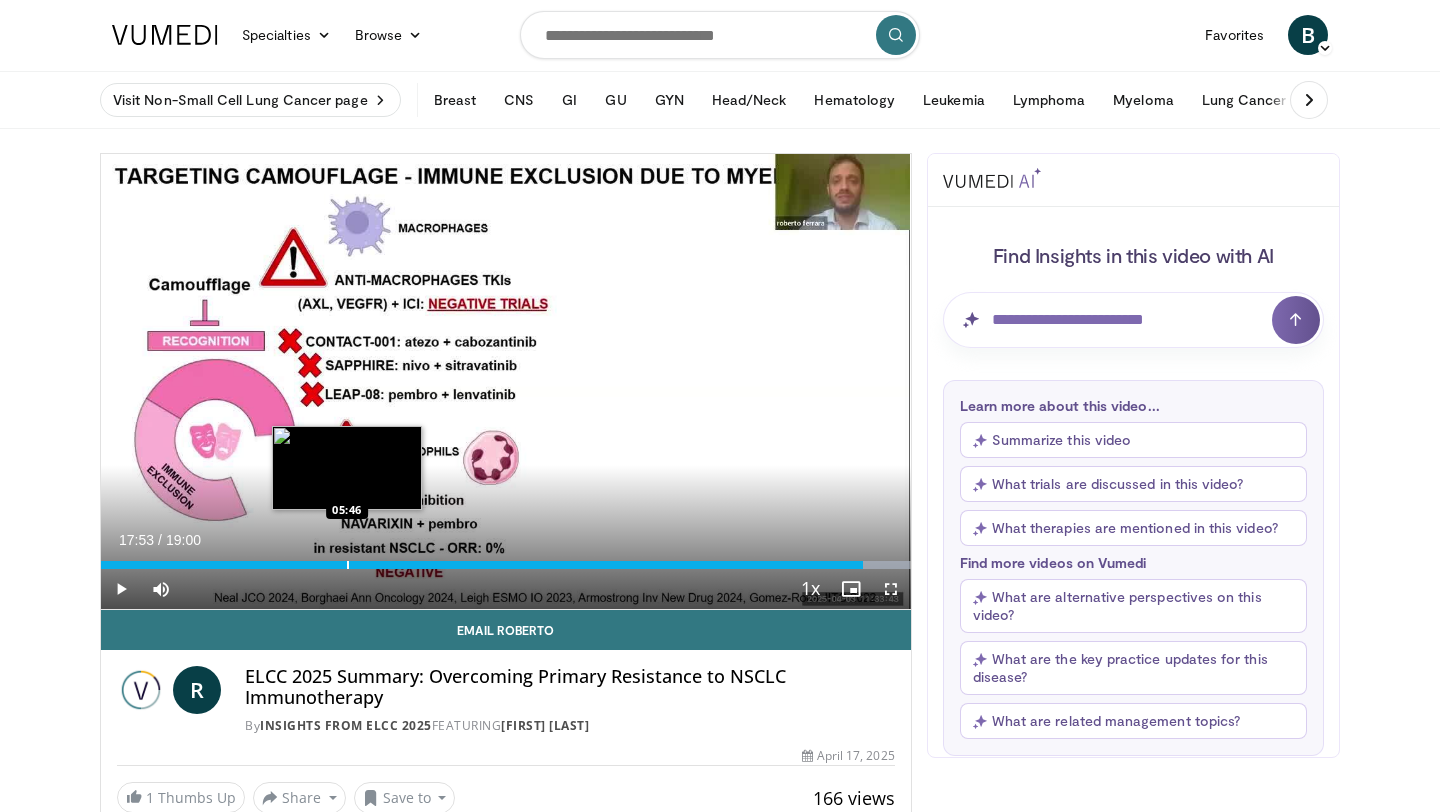 click at bounding box center [348, 565] 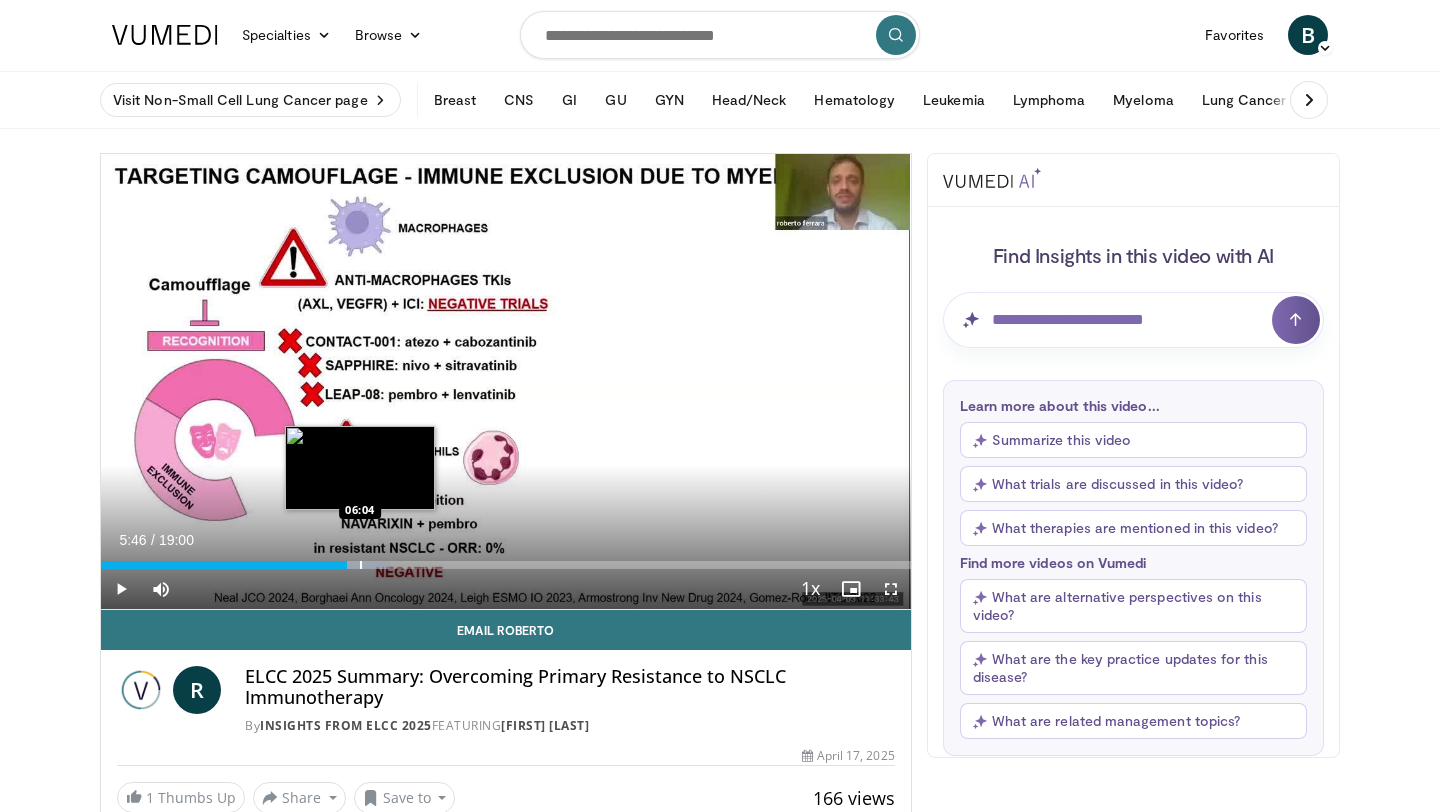 click at bounding box center (361, 565) 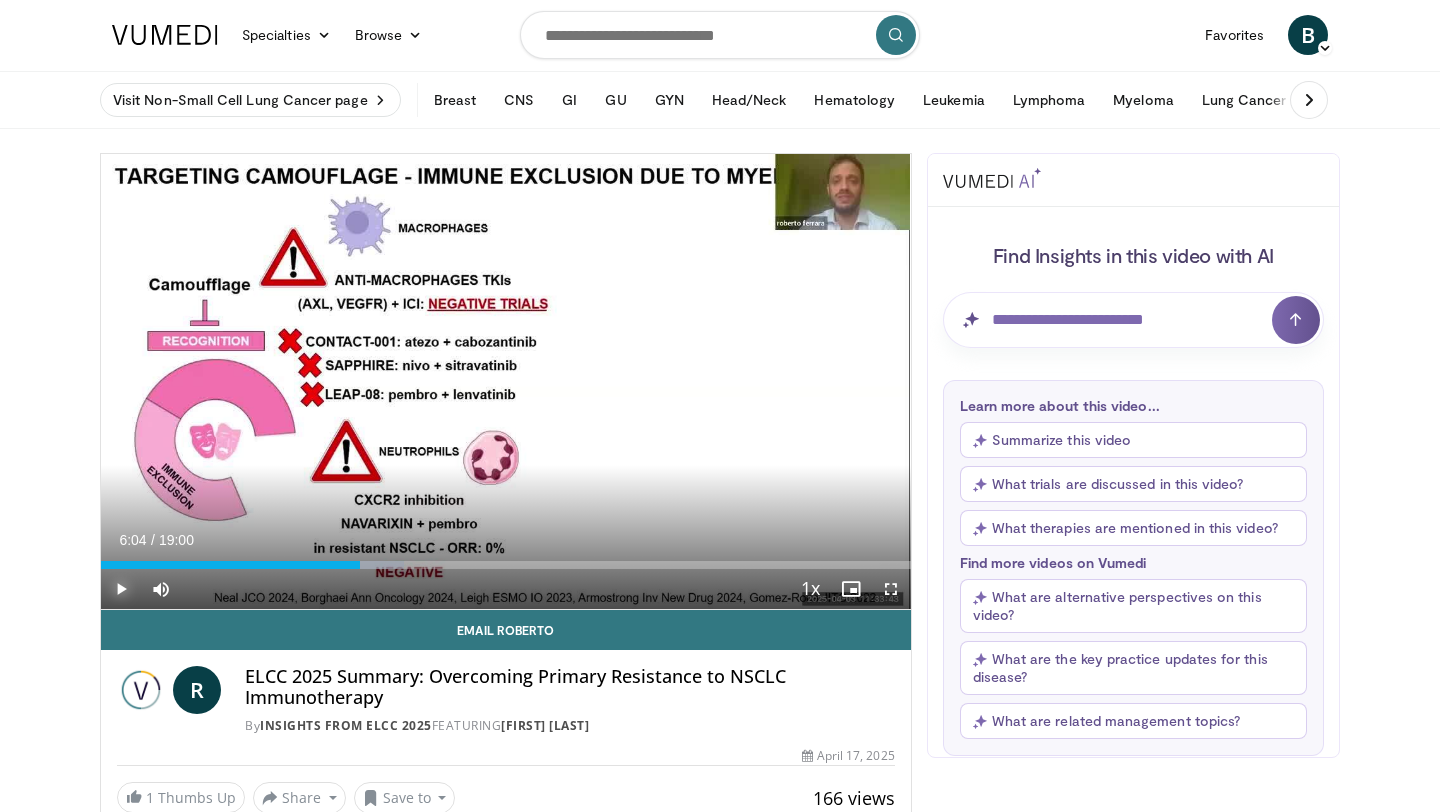 click at bounding box center [121, 589] 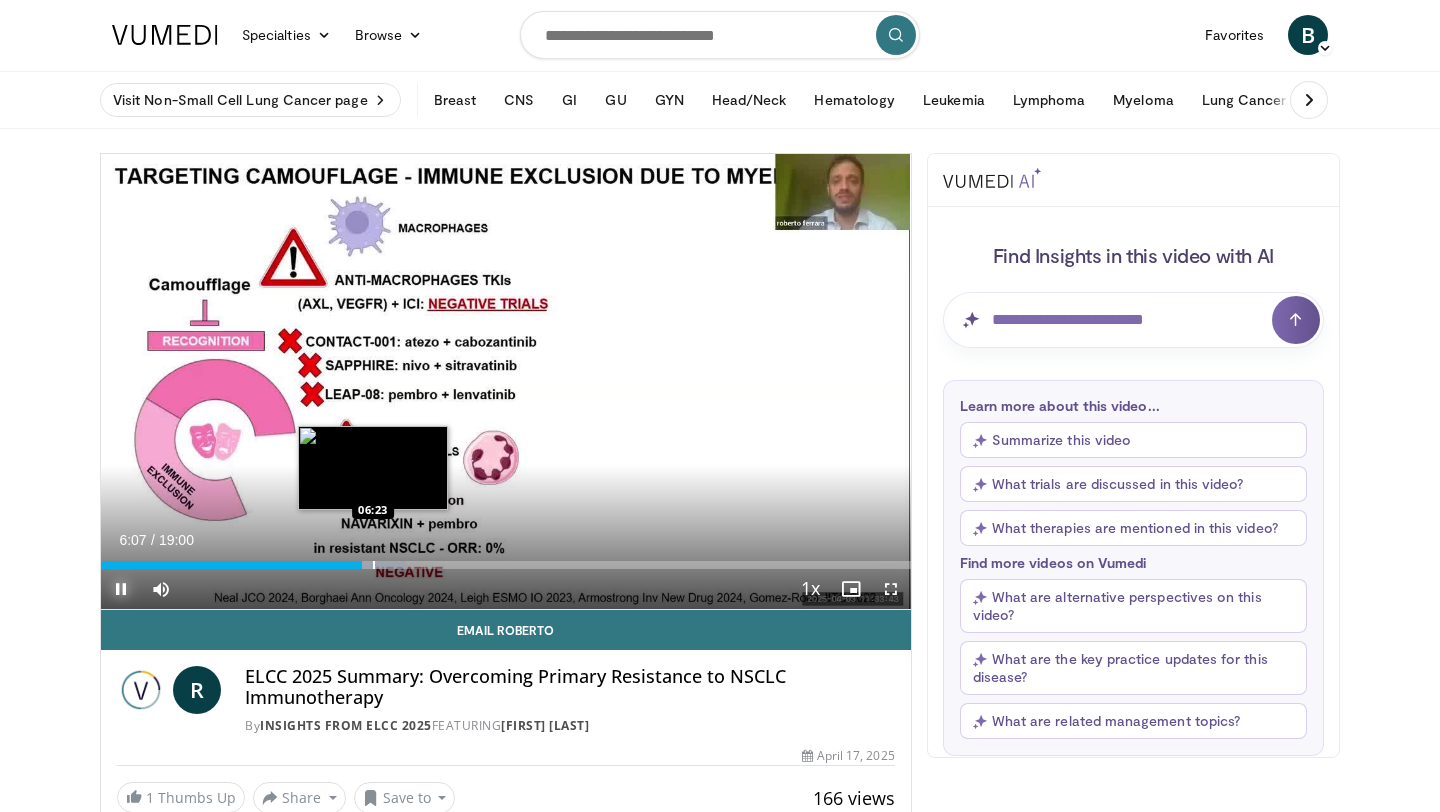 click at bounding box center (374, 565) 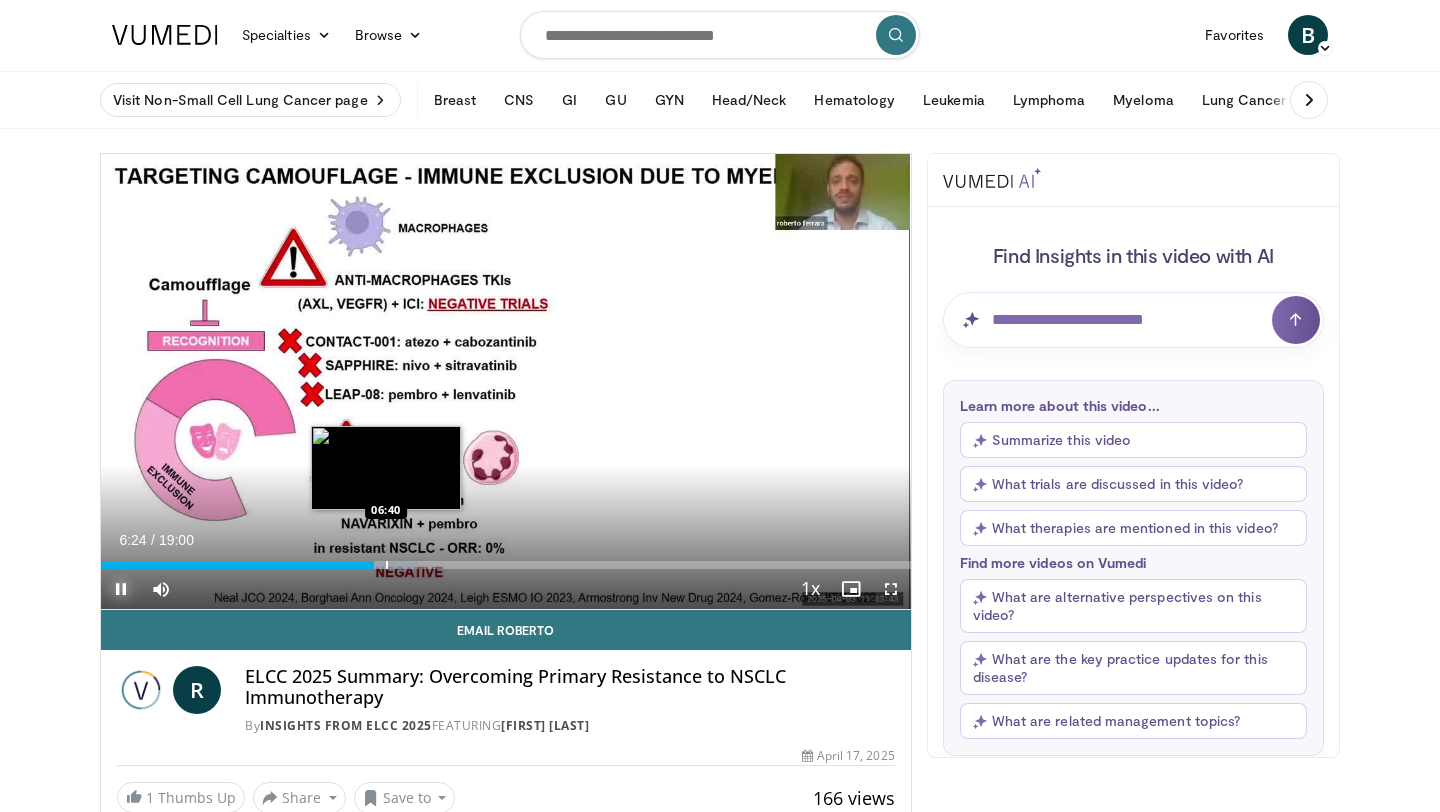click at bounding box center [387, 565] 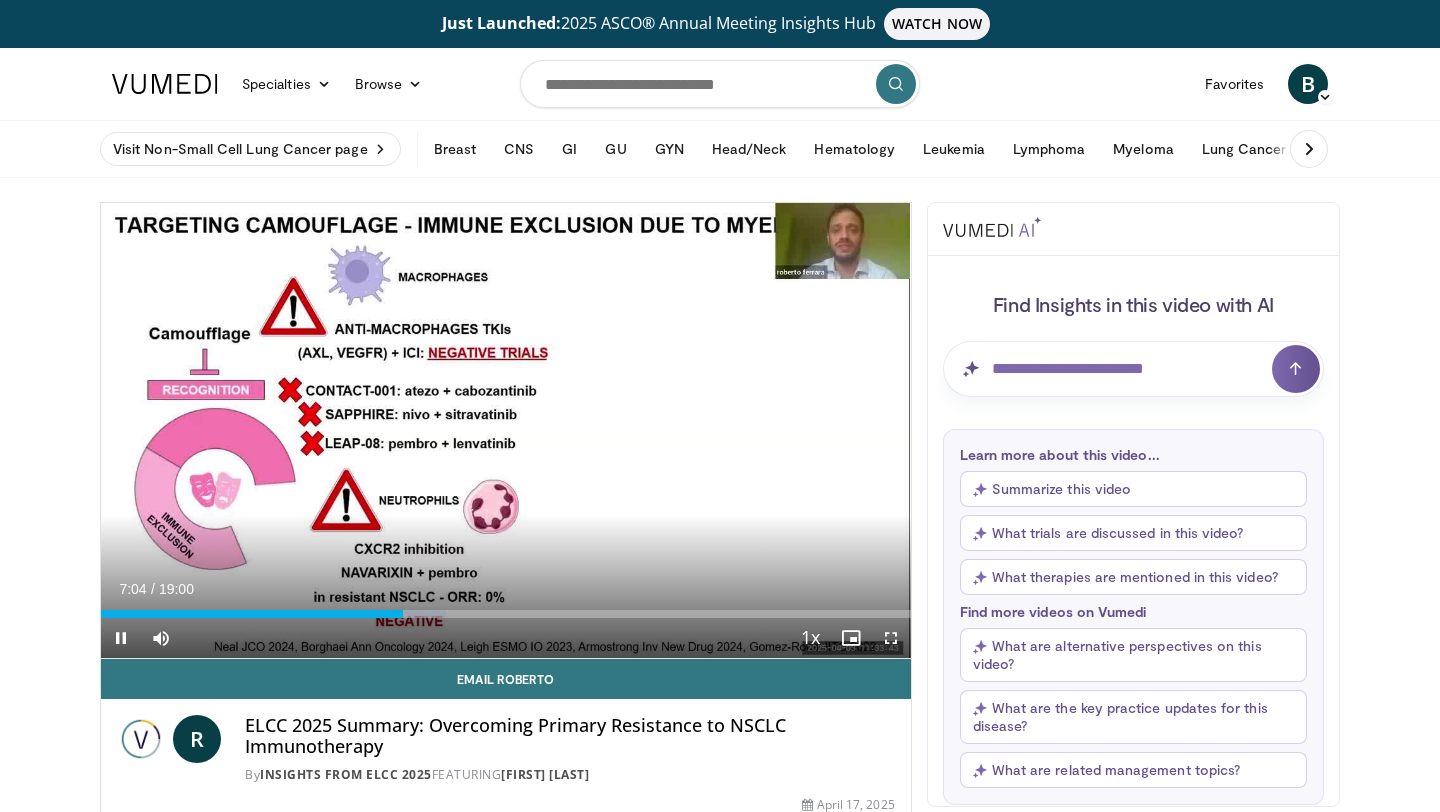 scroll, scrollTop: 49, scrollLeft: 0, axis: vertical 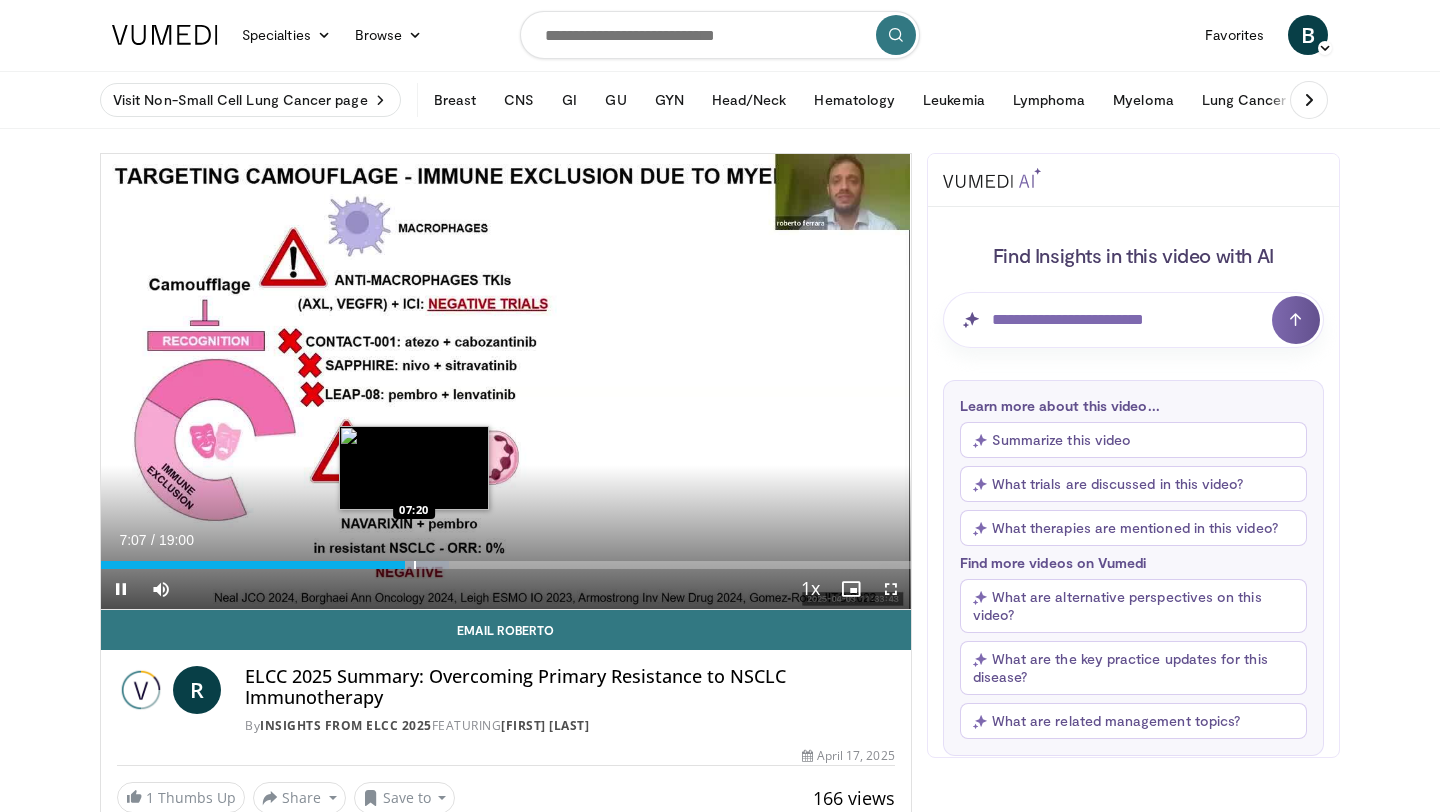 click at bounding box center (415, 565) 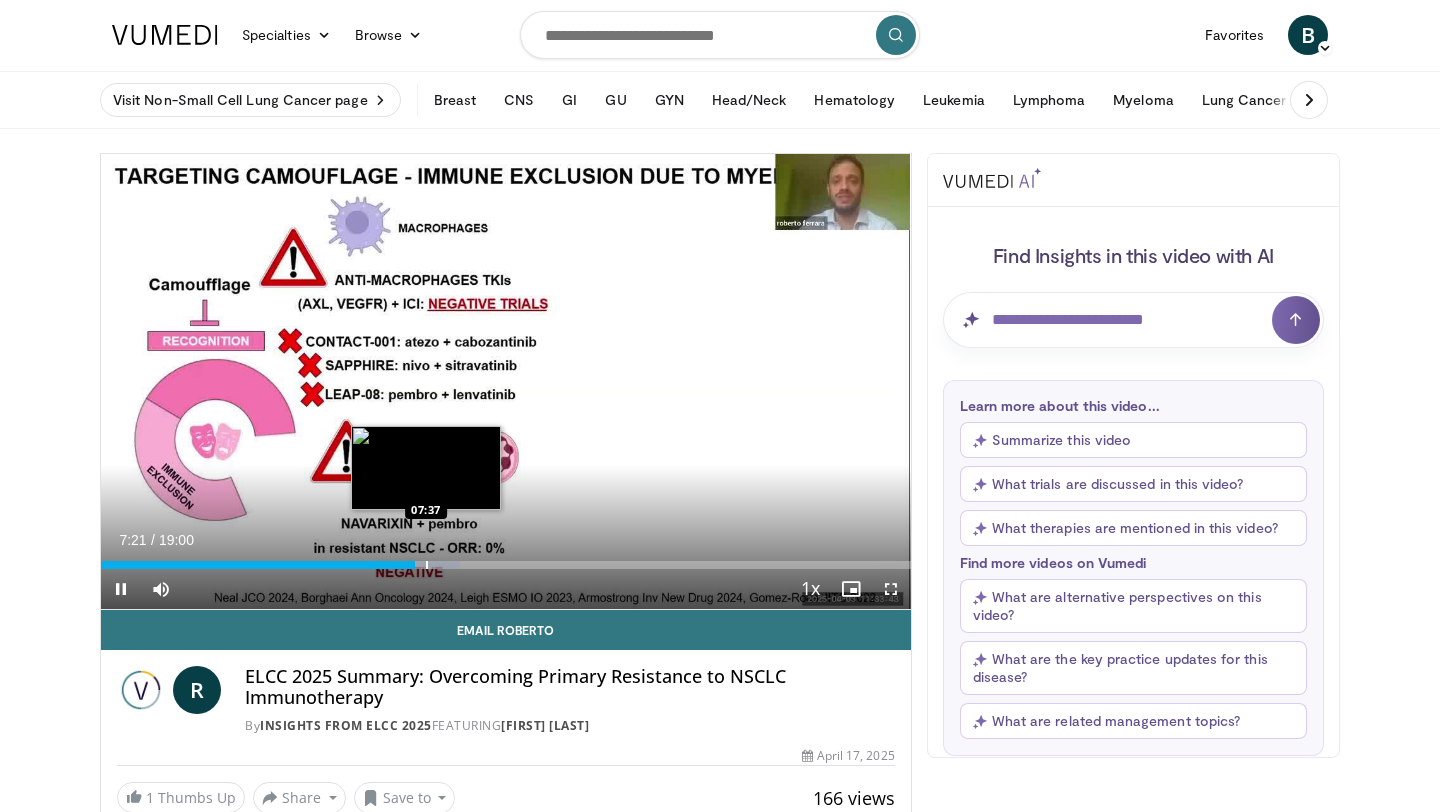 click at bounding box center [427, 565] 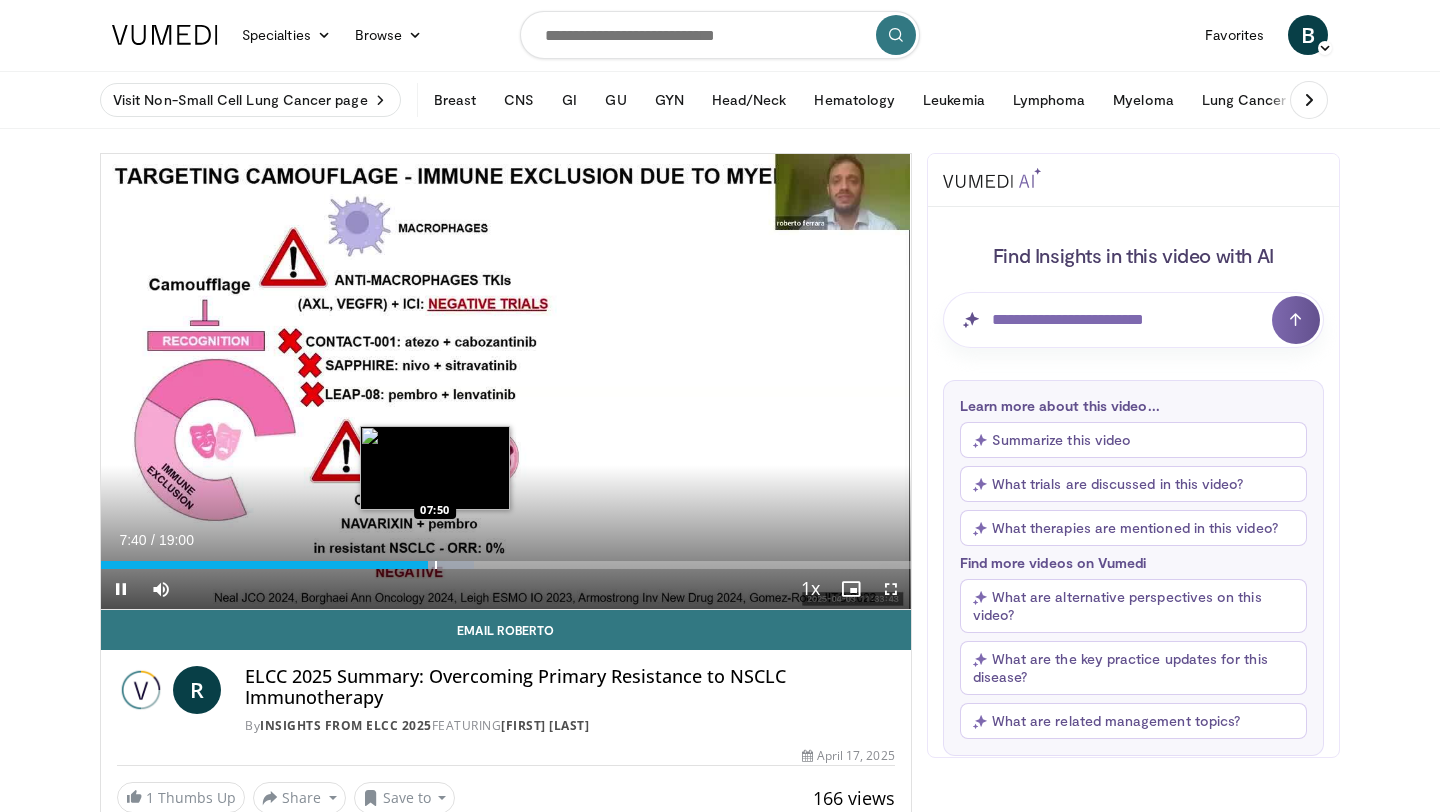 click at bounding box center (436, 565) 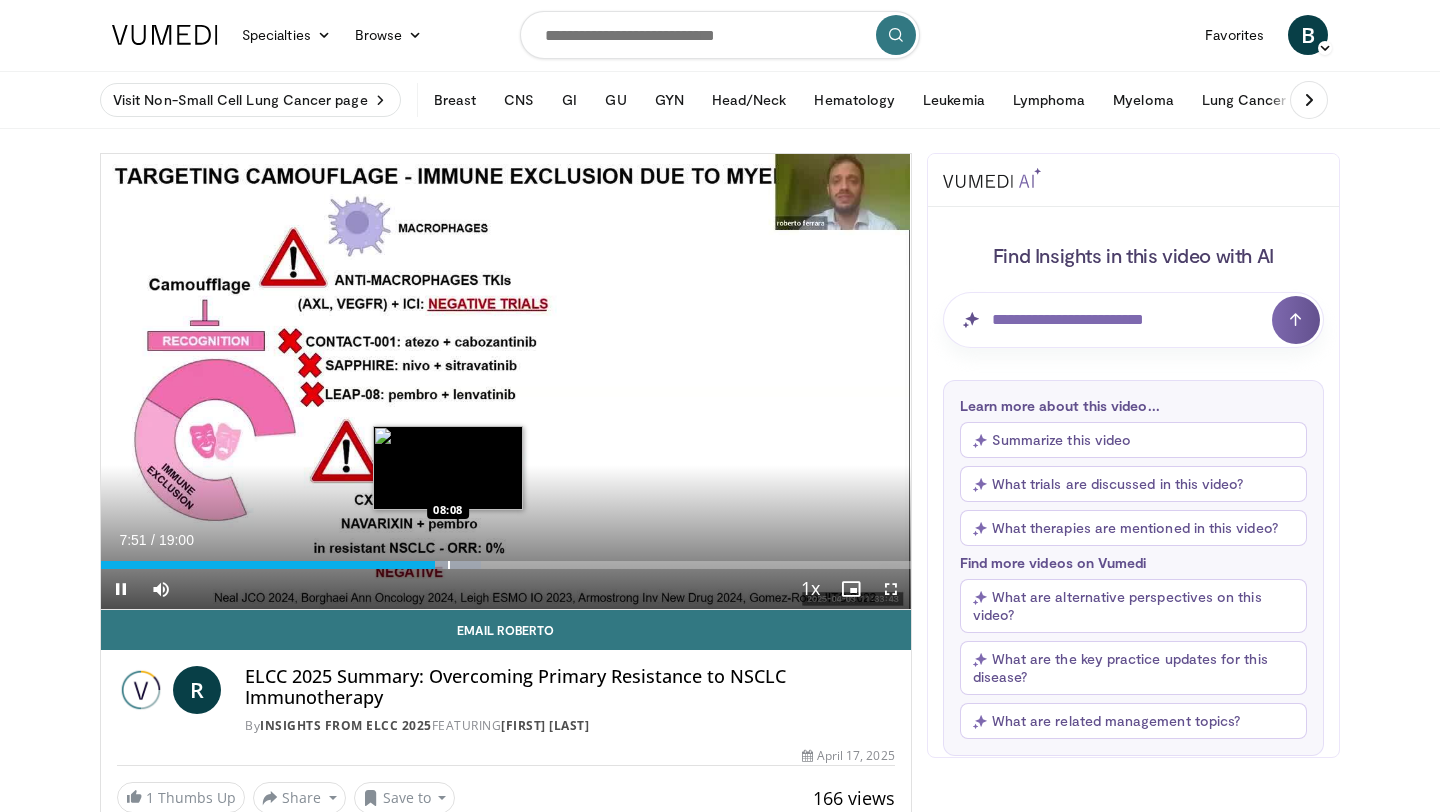 click at bounding box center (449, 565) 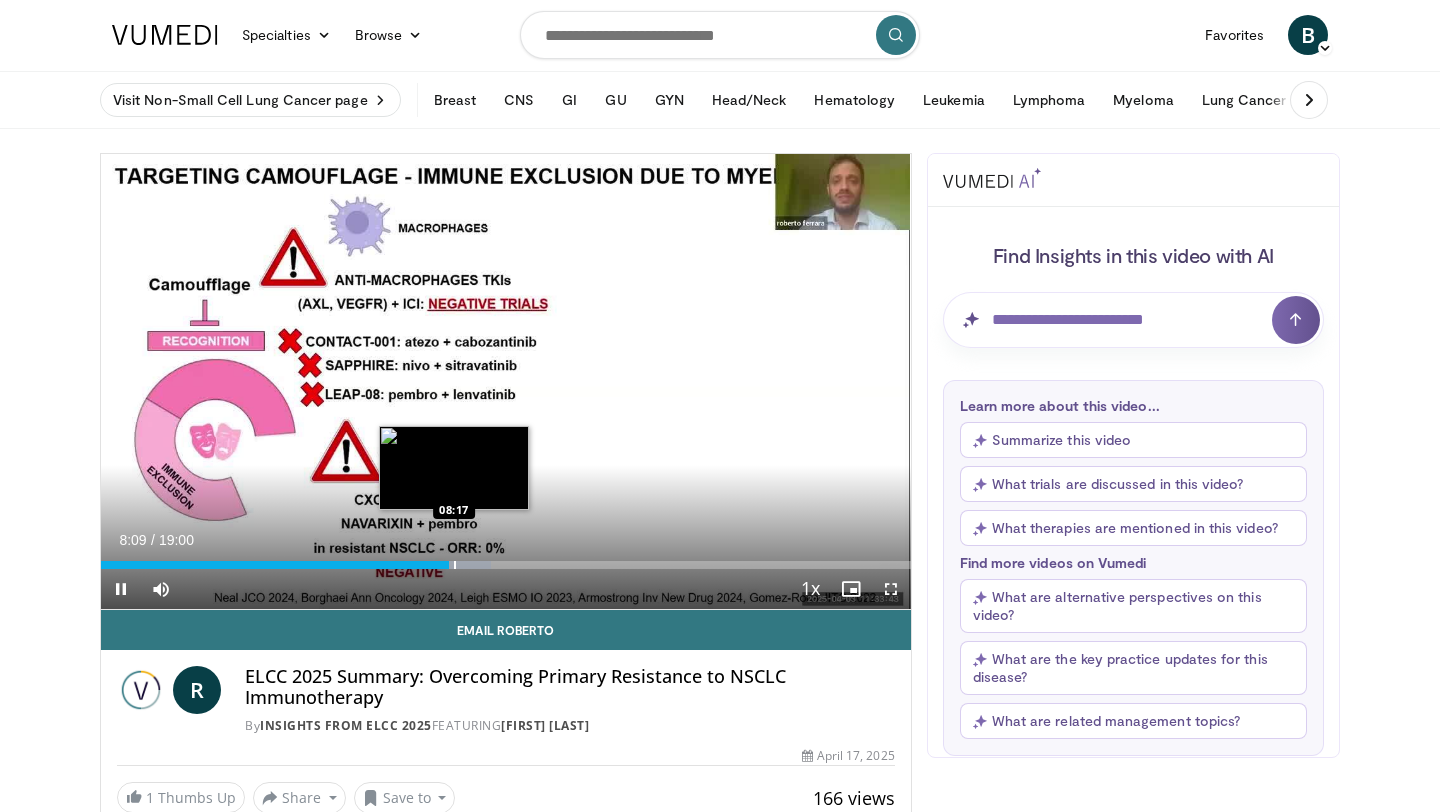 click on "20 seconds
Tap to unmute" at bounding box center [506, 381] 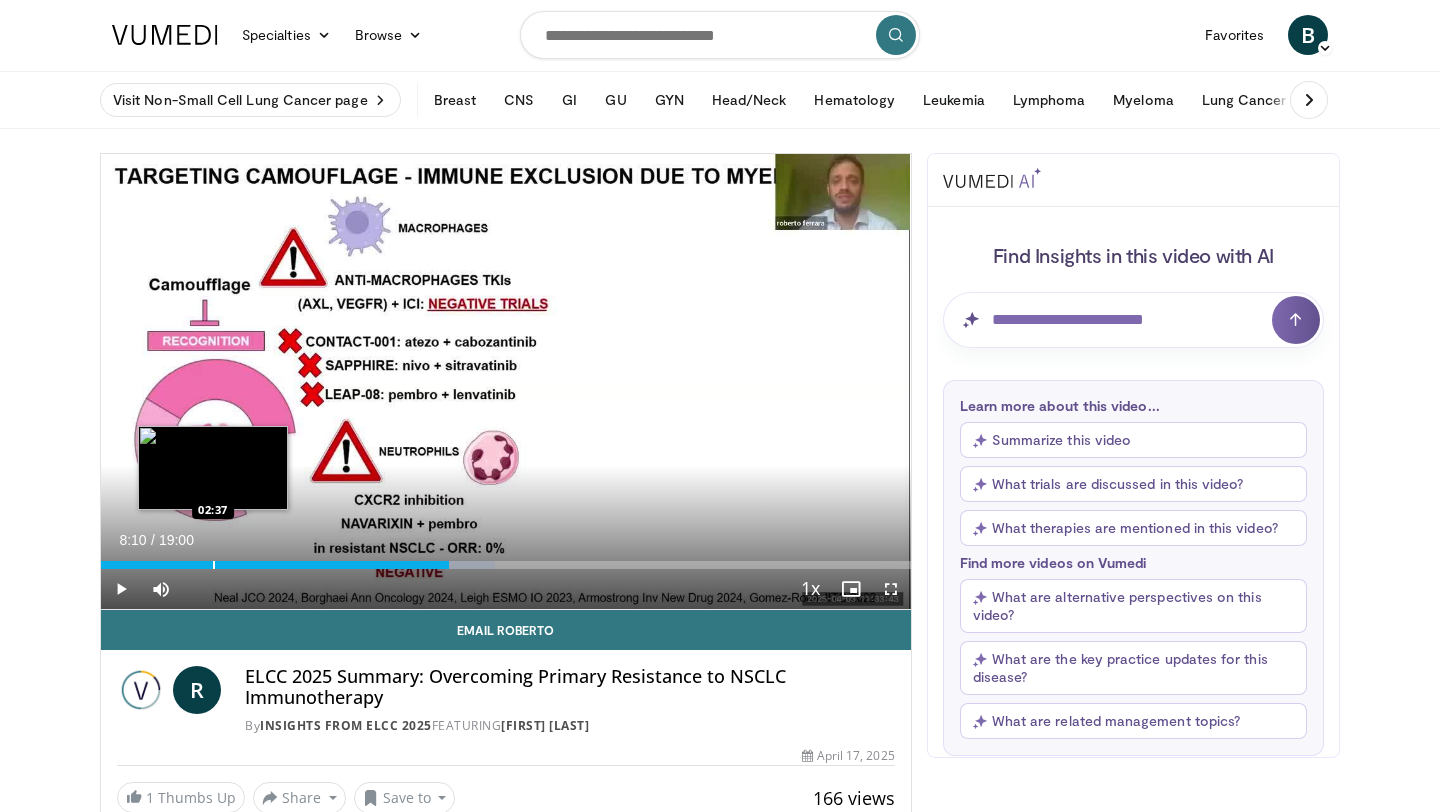 click at bounding box center [214, 565] 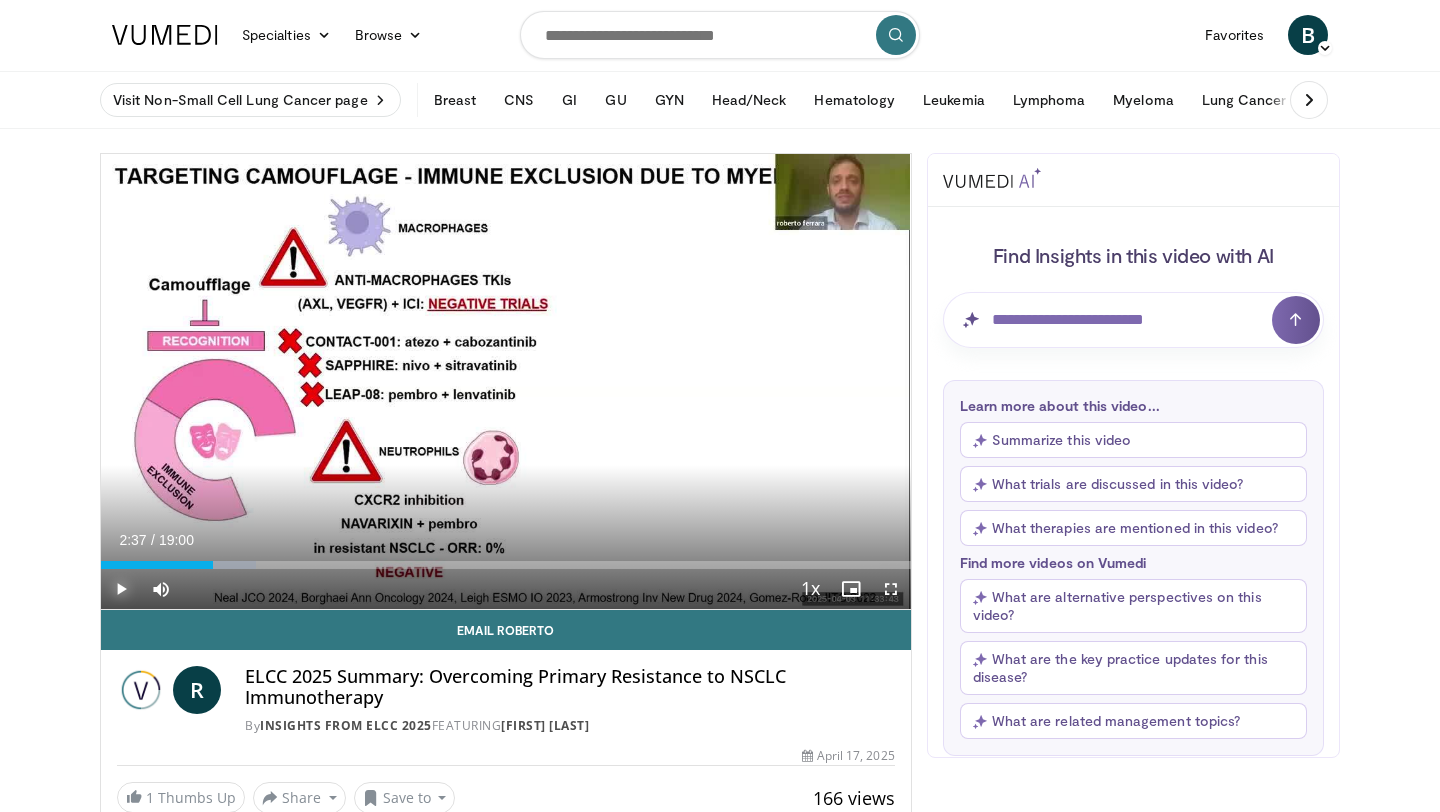 click at bounding box center (121, 589) 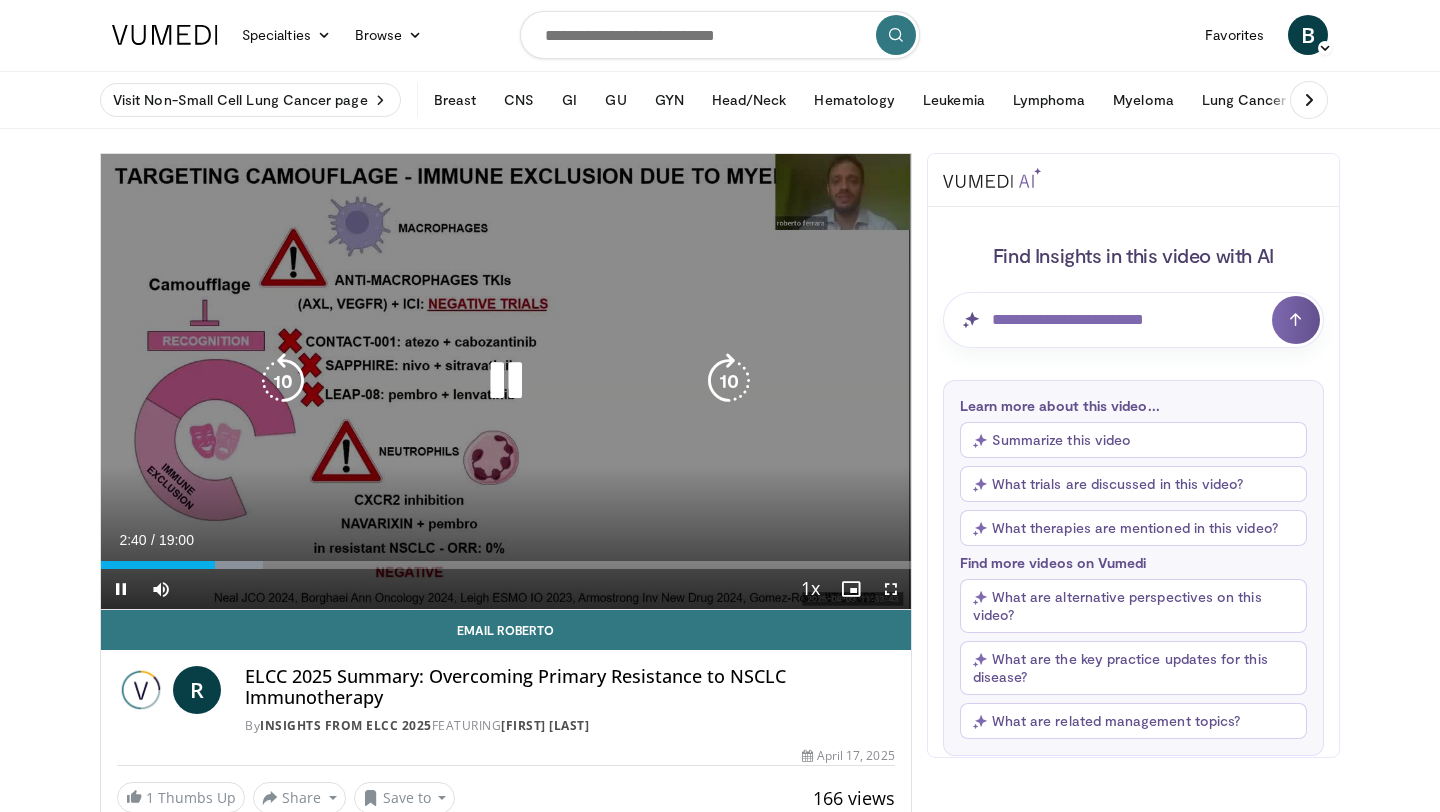 click at bounding box center (283, 381) 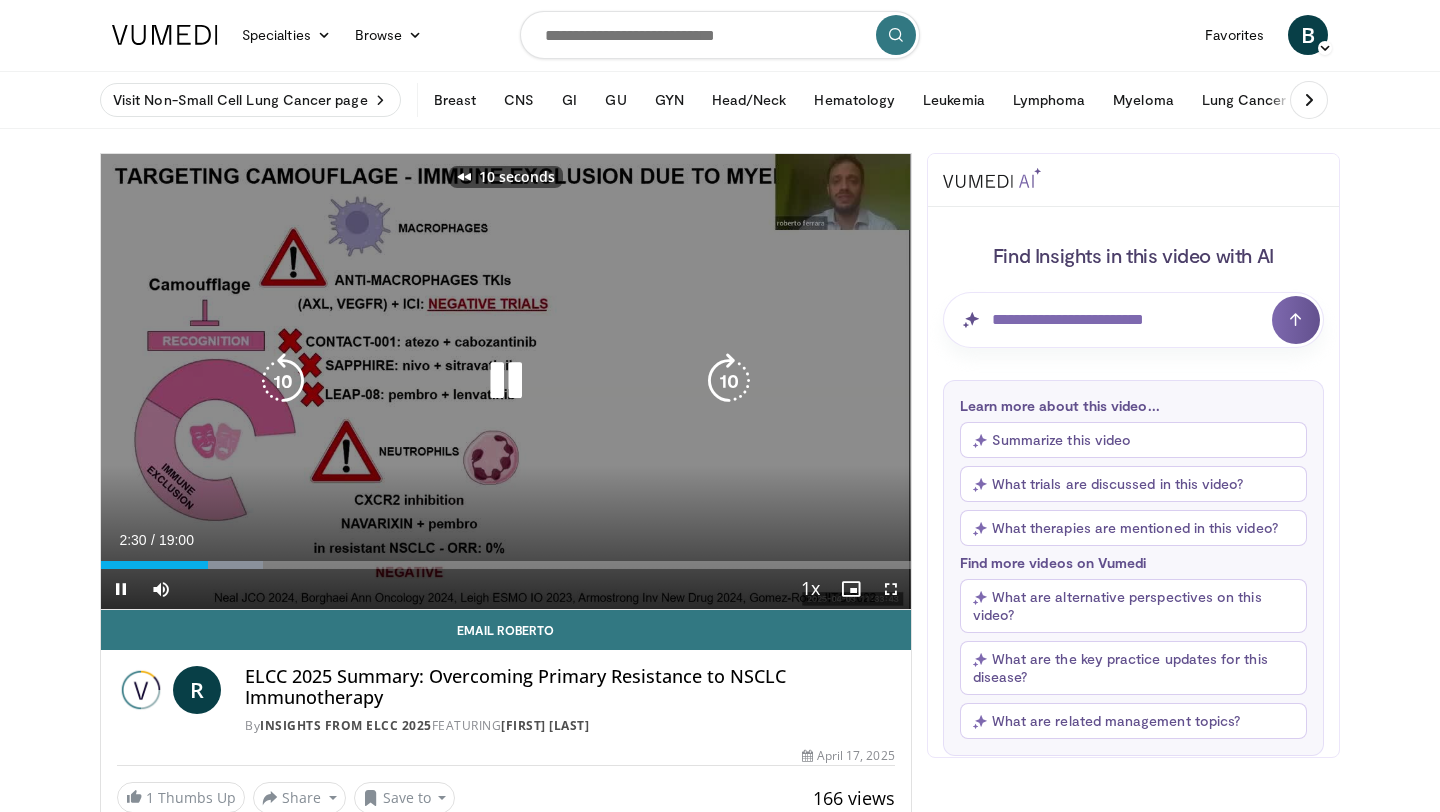 click at bounding box center (283, 381) 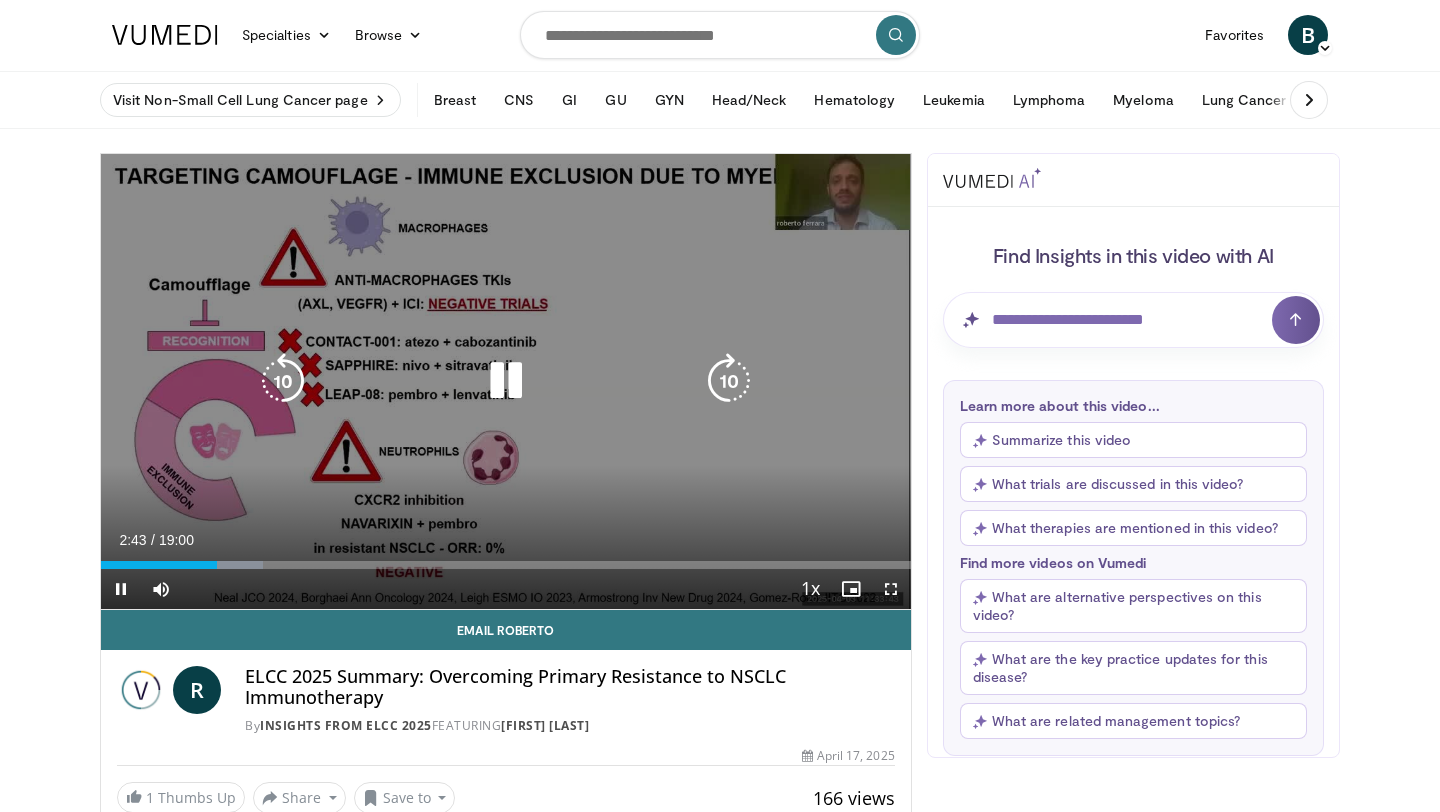 click at bounding box center [283, 381] 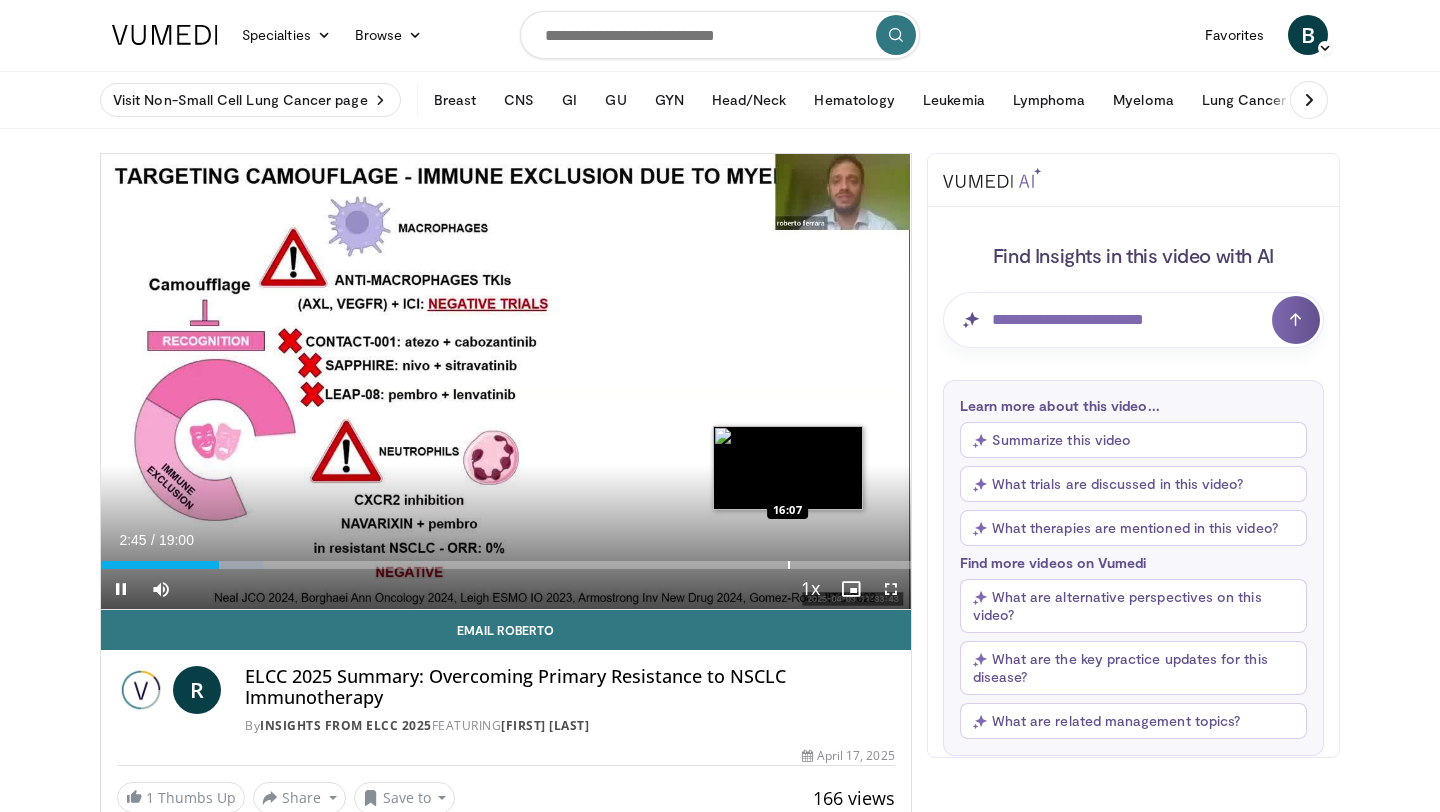 click at bounding box center [789, 565] 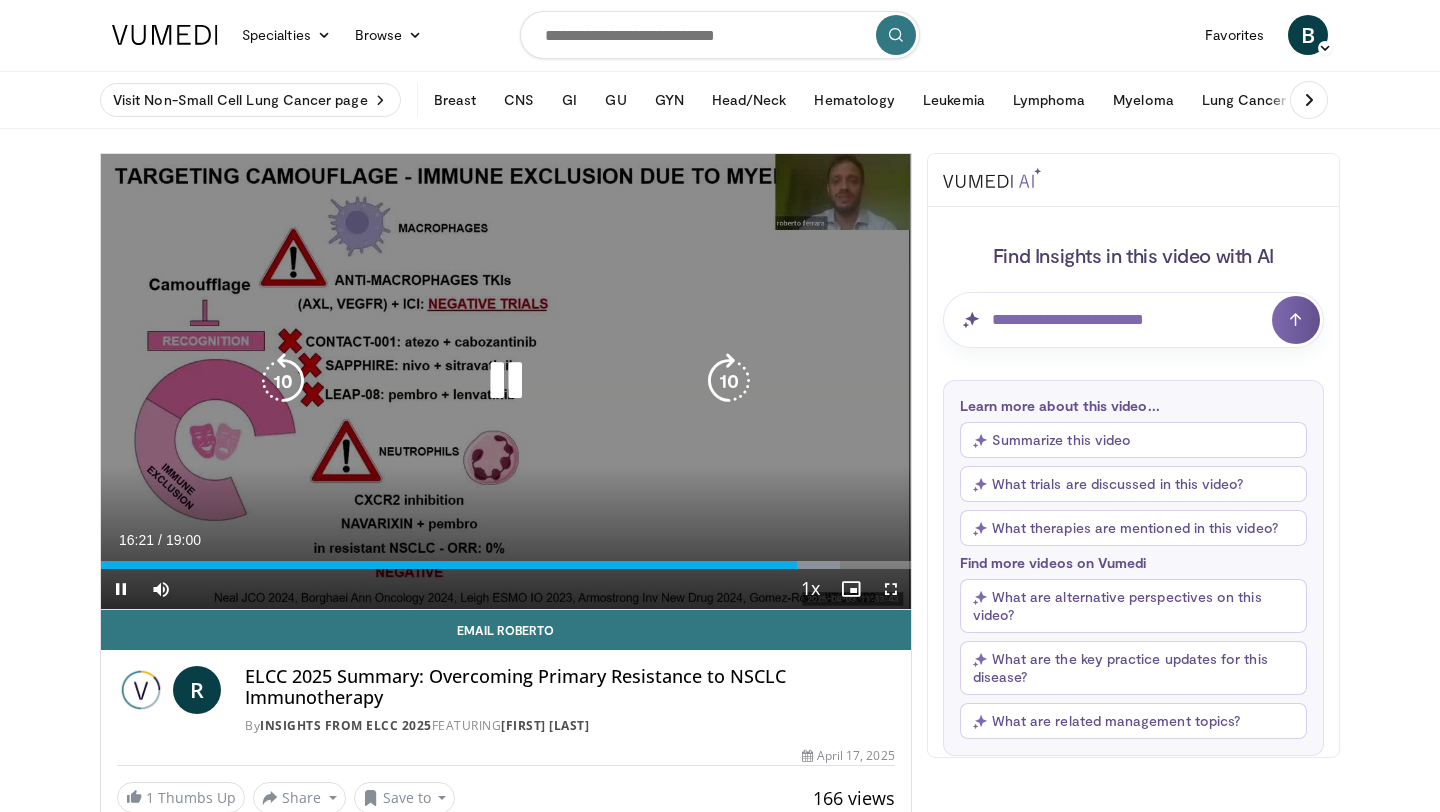 click at bounding box center (283, 381) 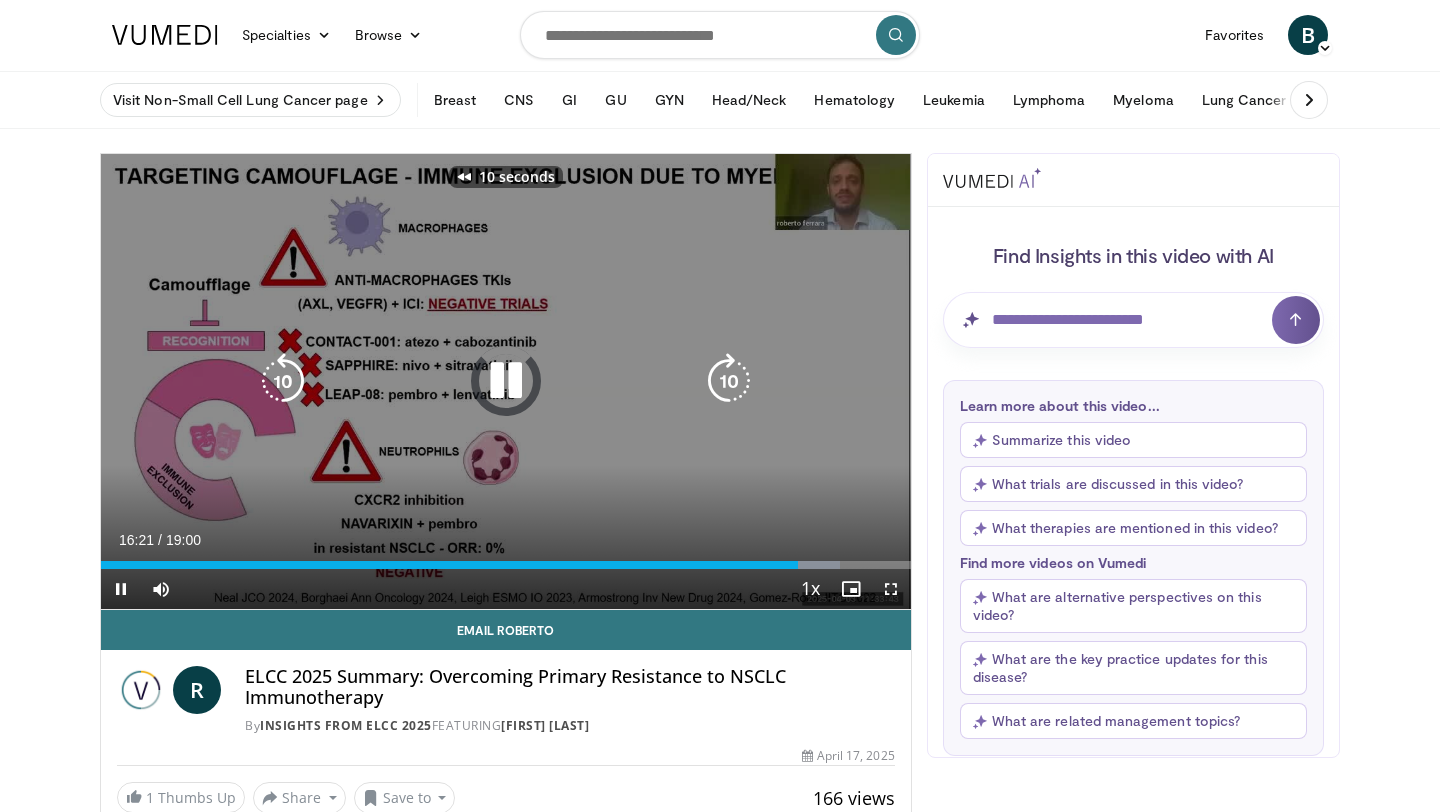 click at bounding box center [283, 381] 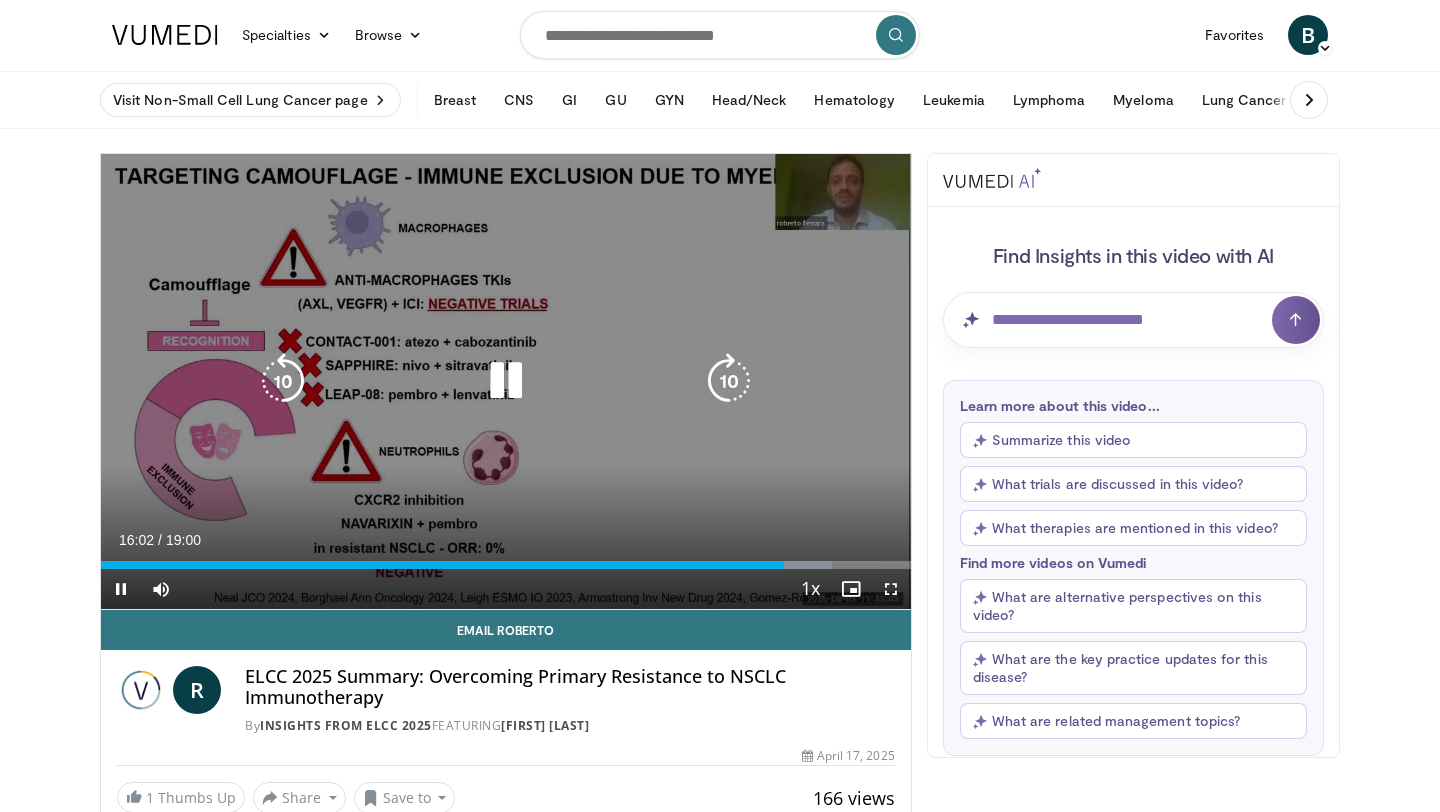 click at bounding box center (283, 381) 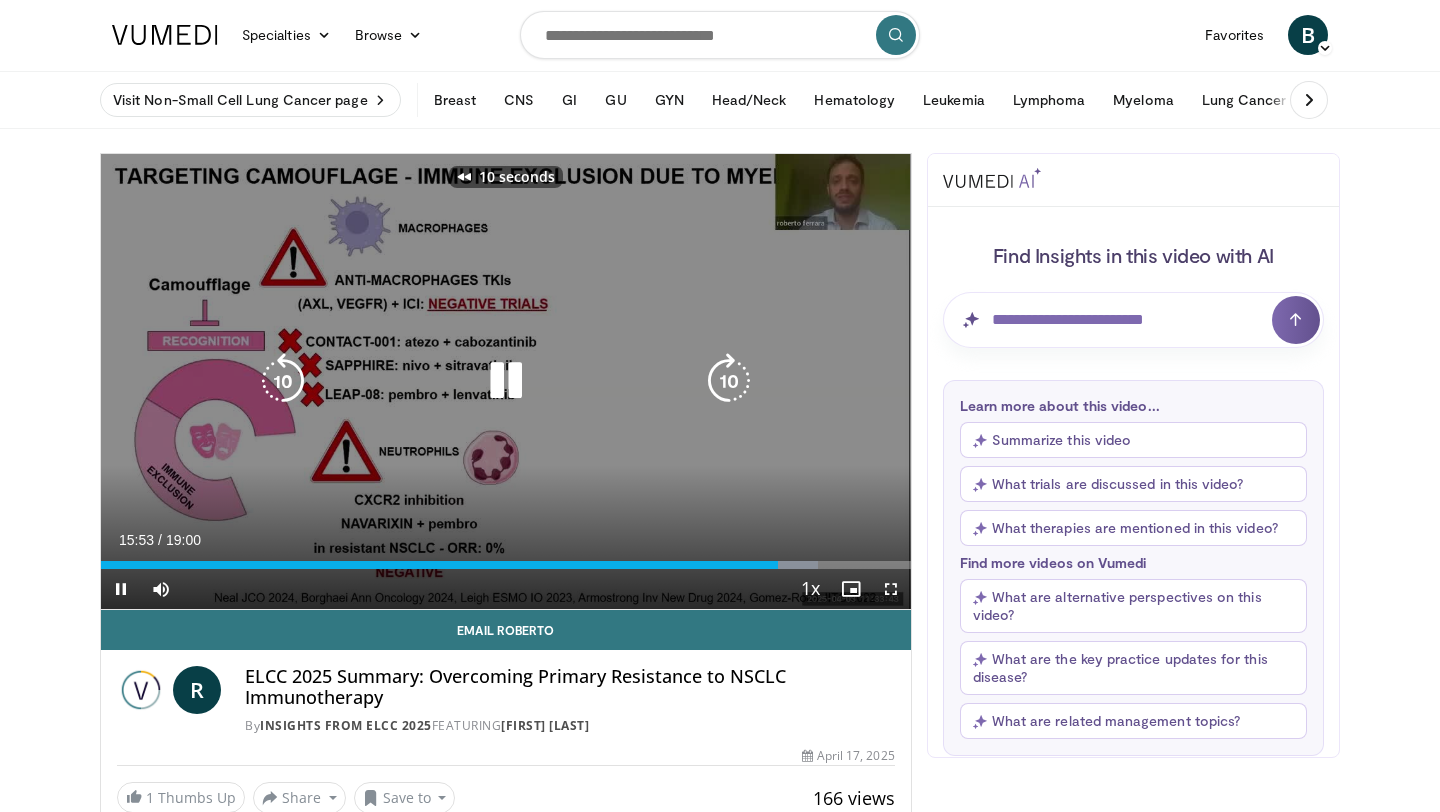 click at bounding box center (283, 381) 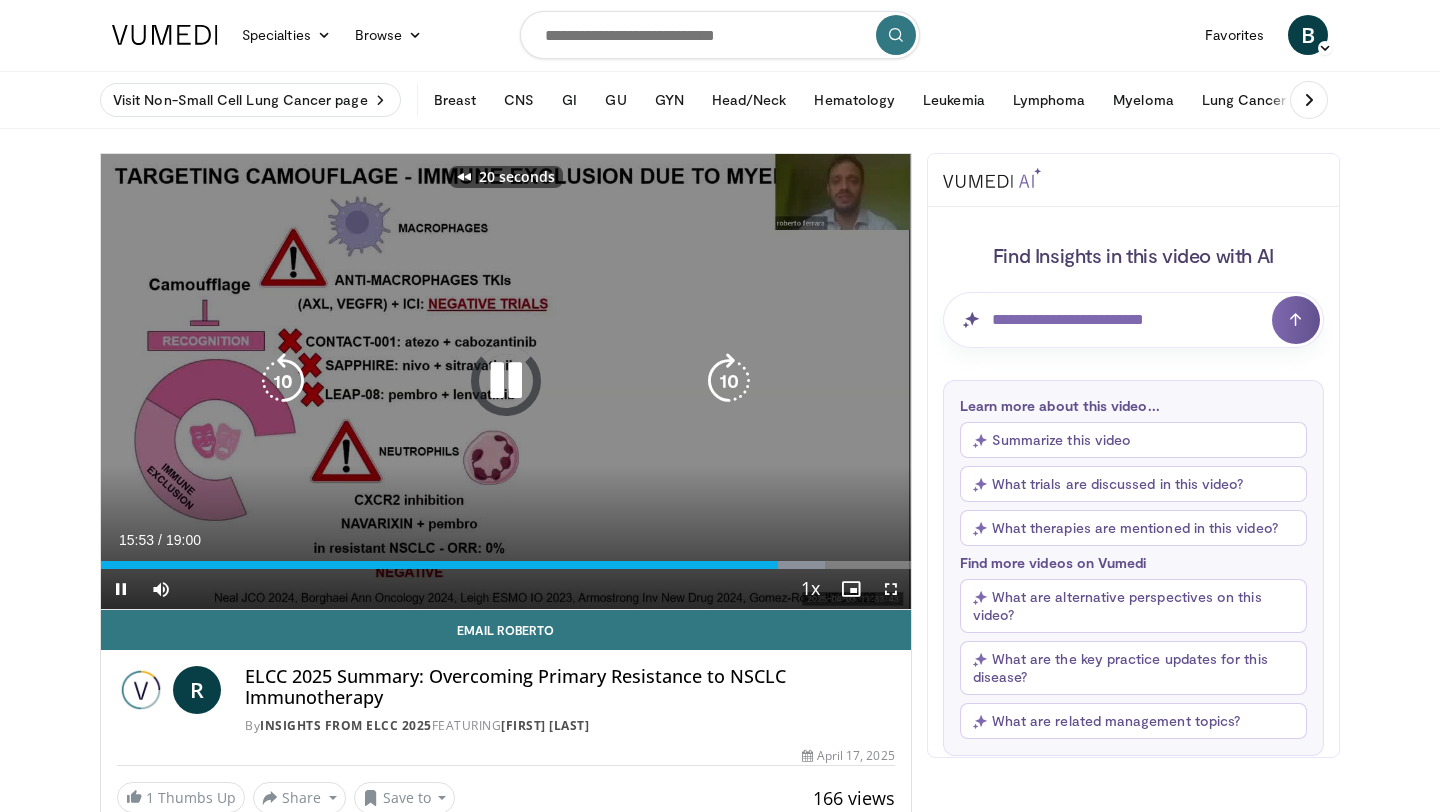 click at bounding box center [283, 381] 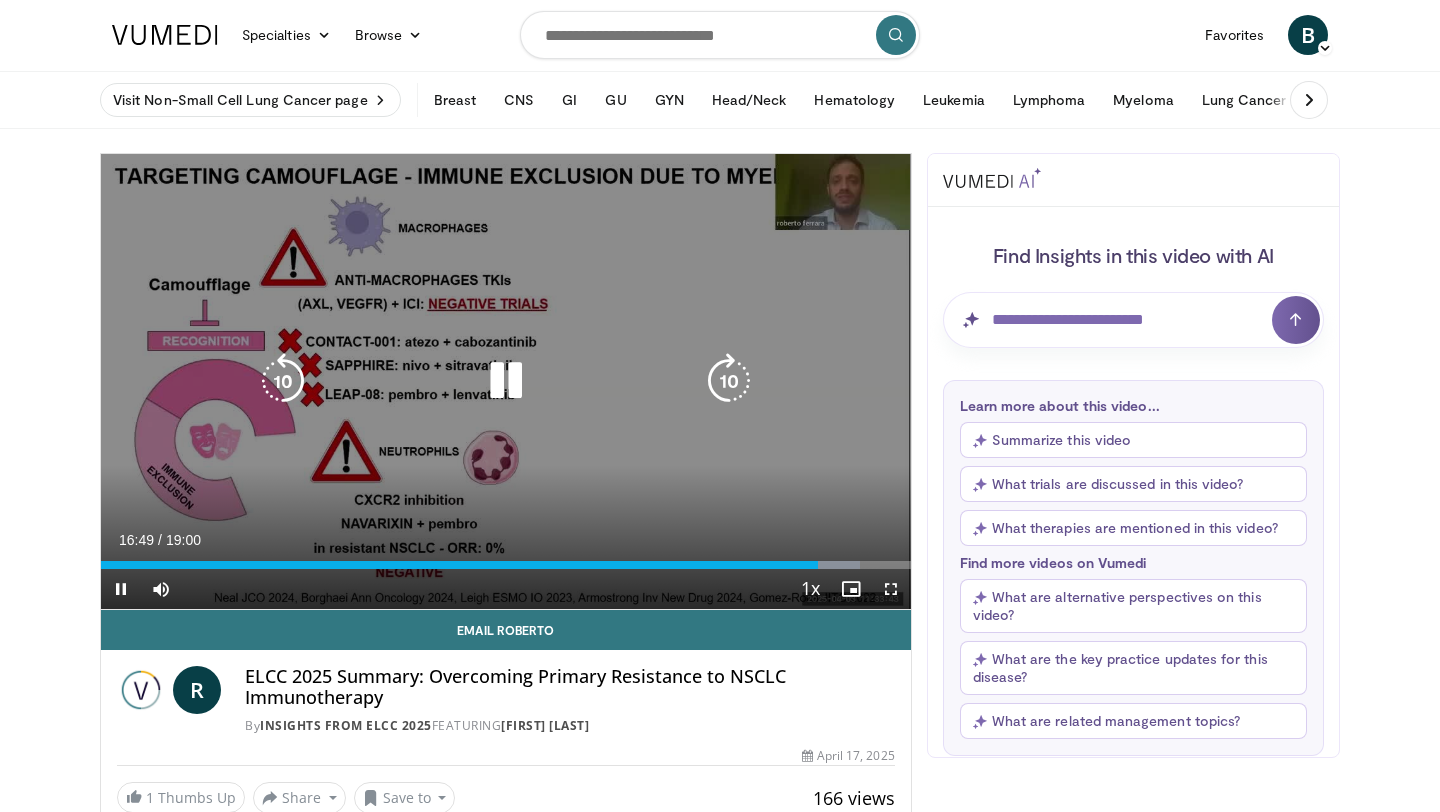 click at bounding box center [506, 381] 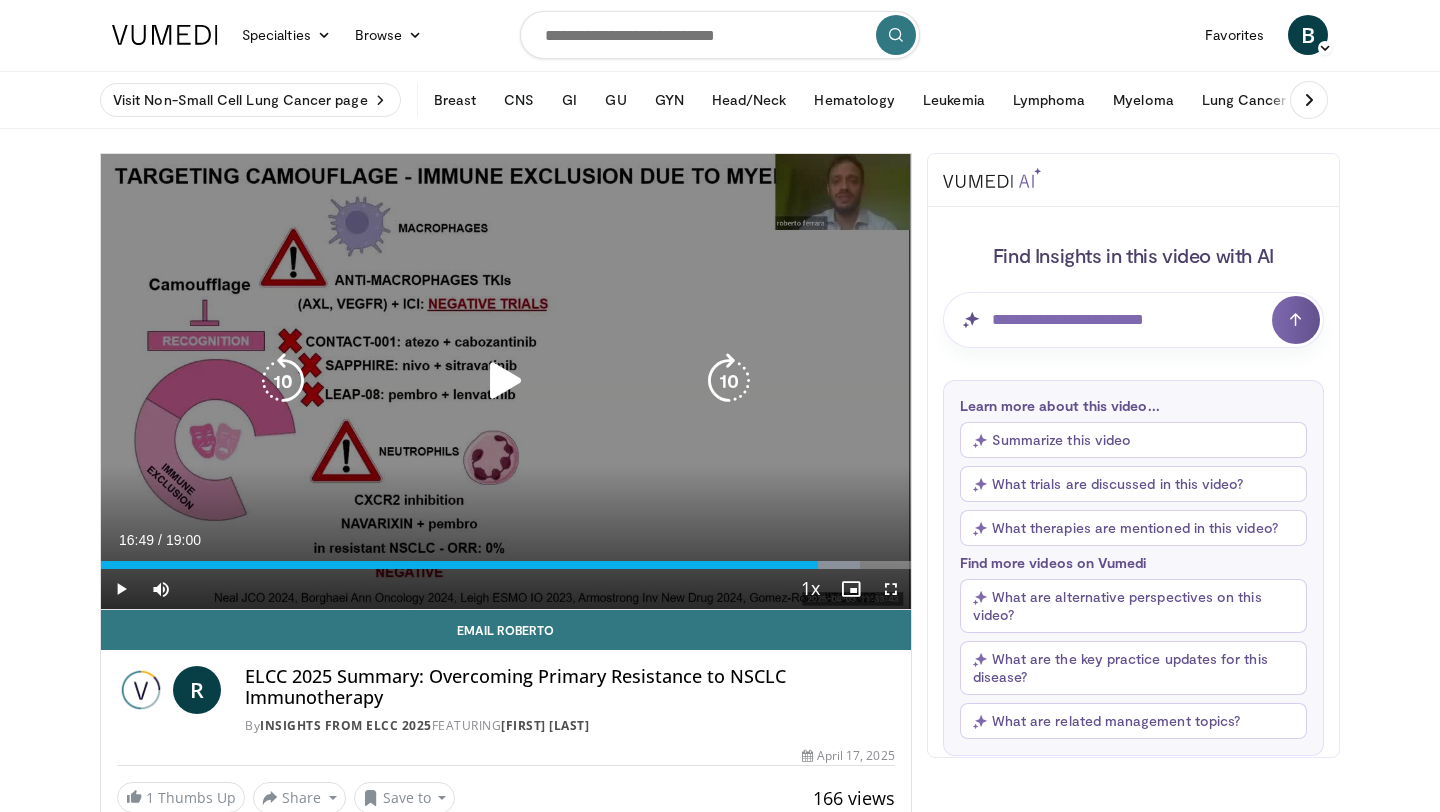 click at bounding box center (506, 381) 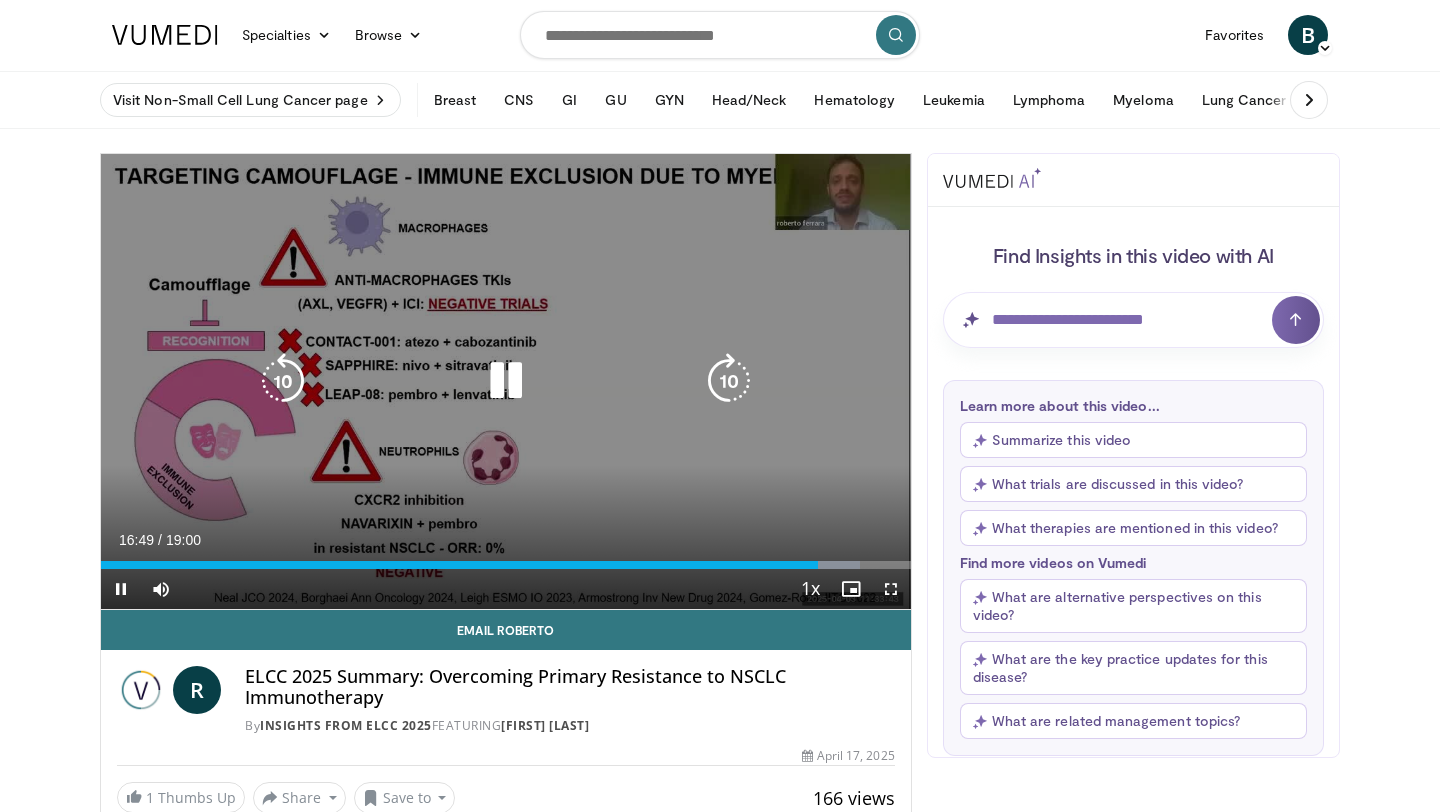 click at bounding box center [283, 381] 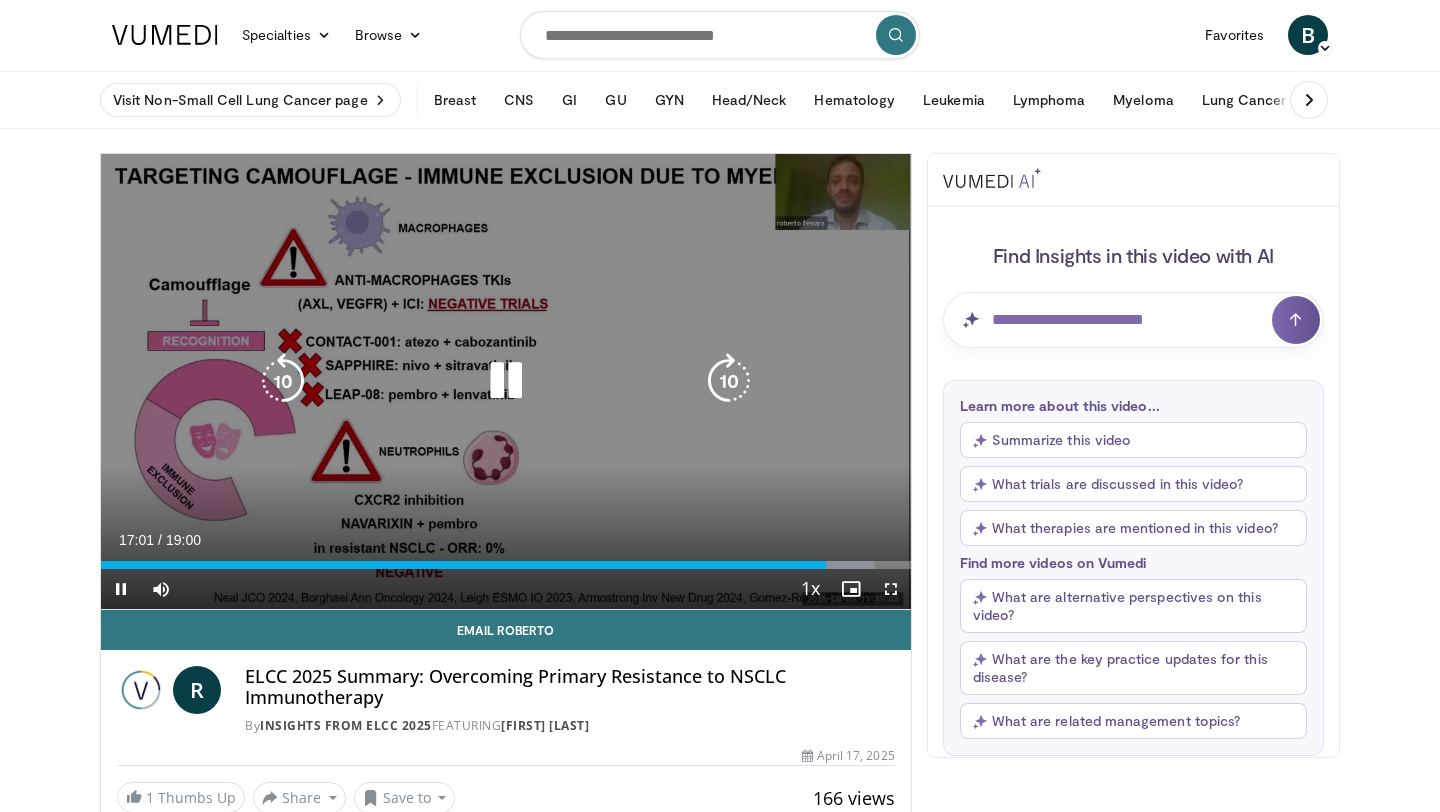 click at bounding box center [283, 381] 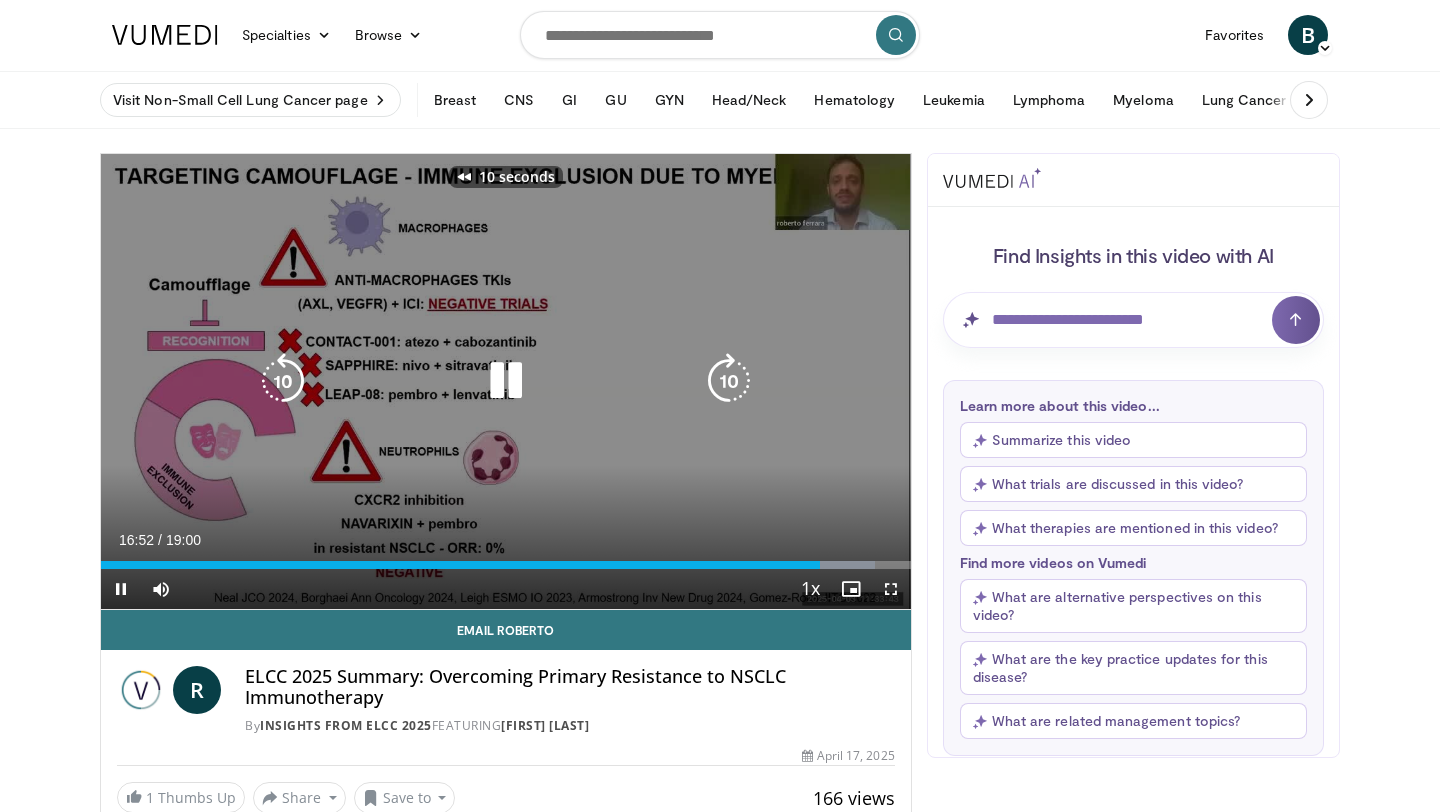 click at bounding box center [283, 381] 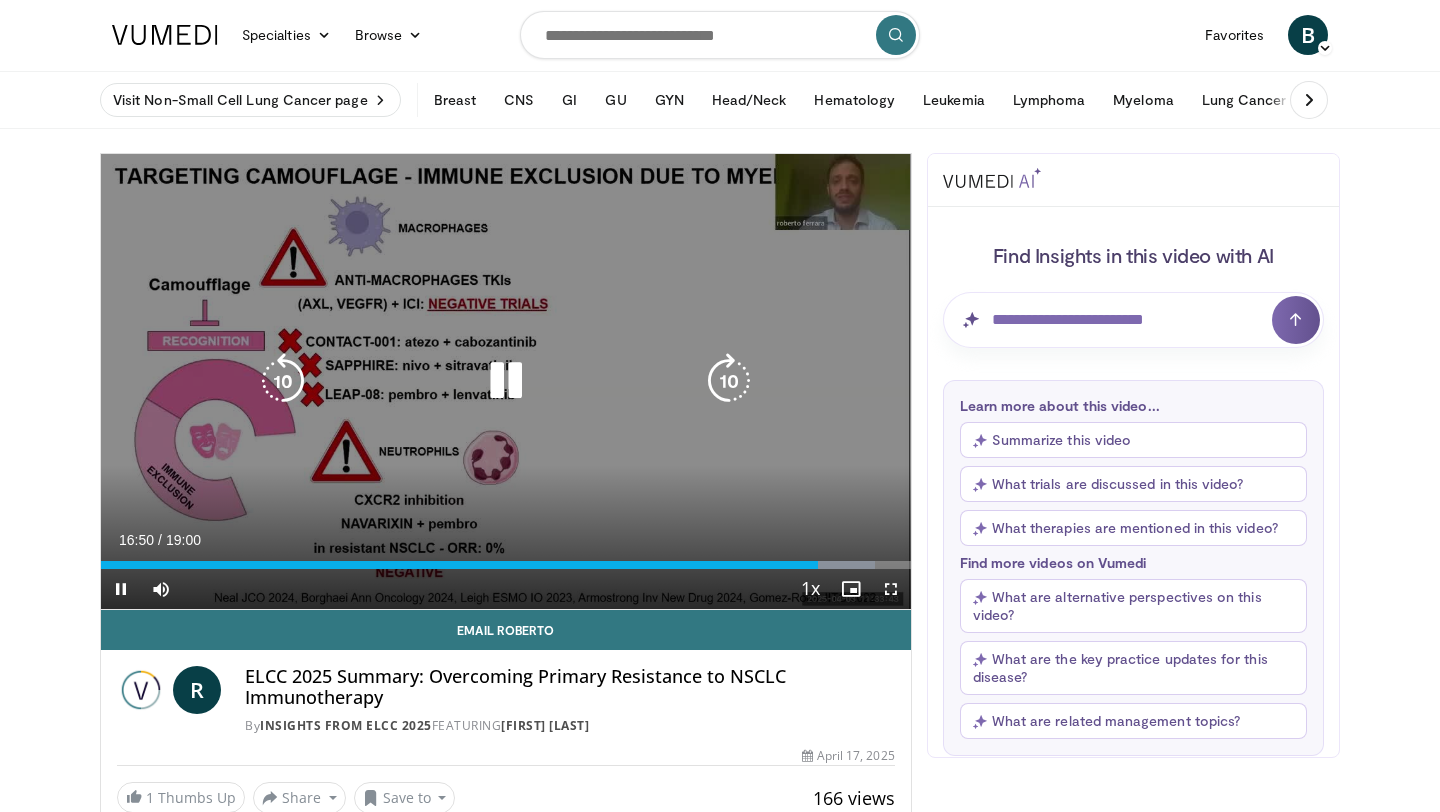 click at bounding box center [283, 381] 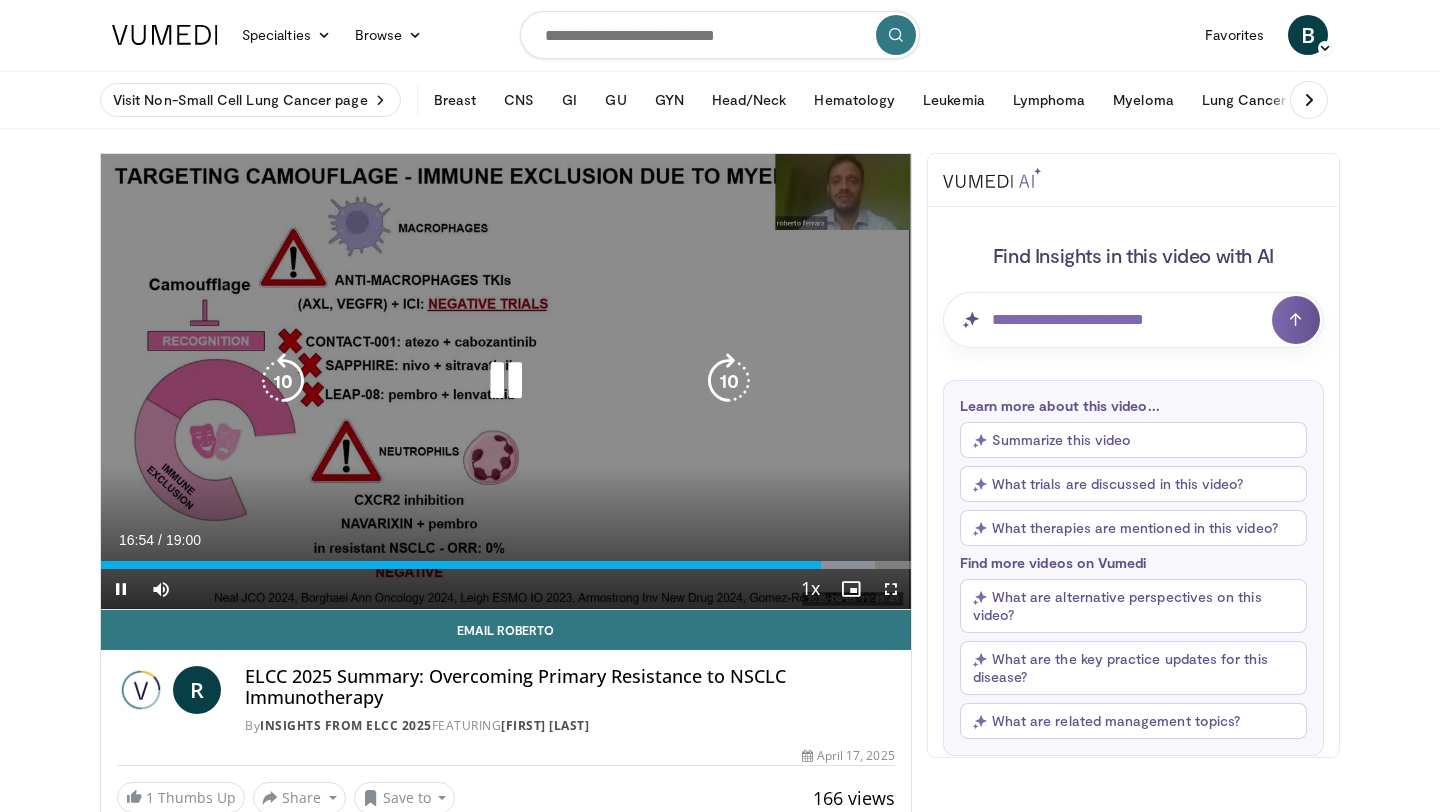 click at bounding box center [283, 381] 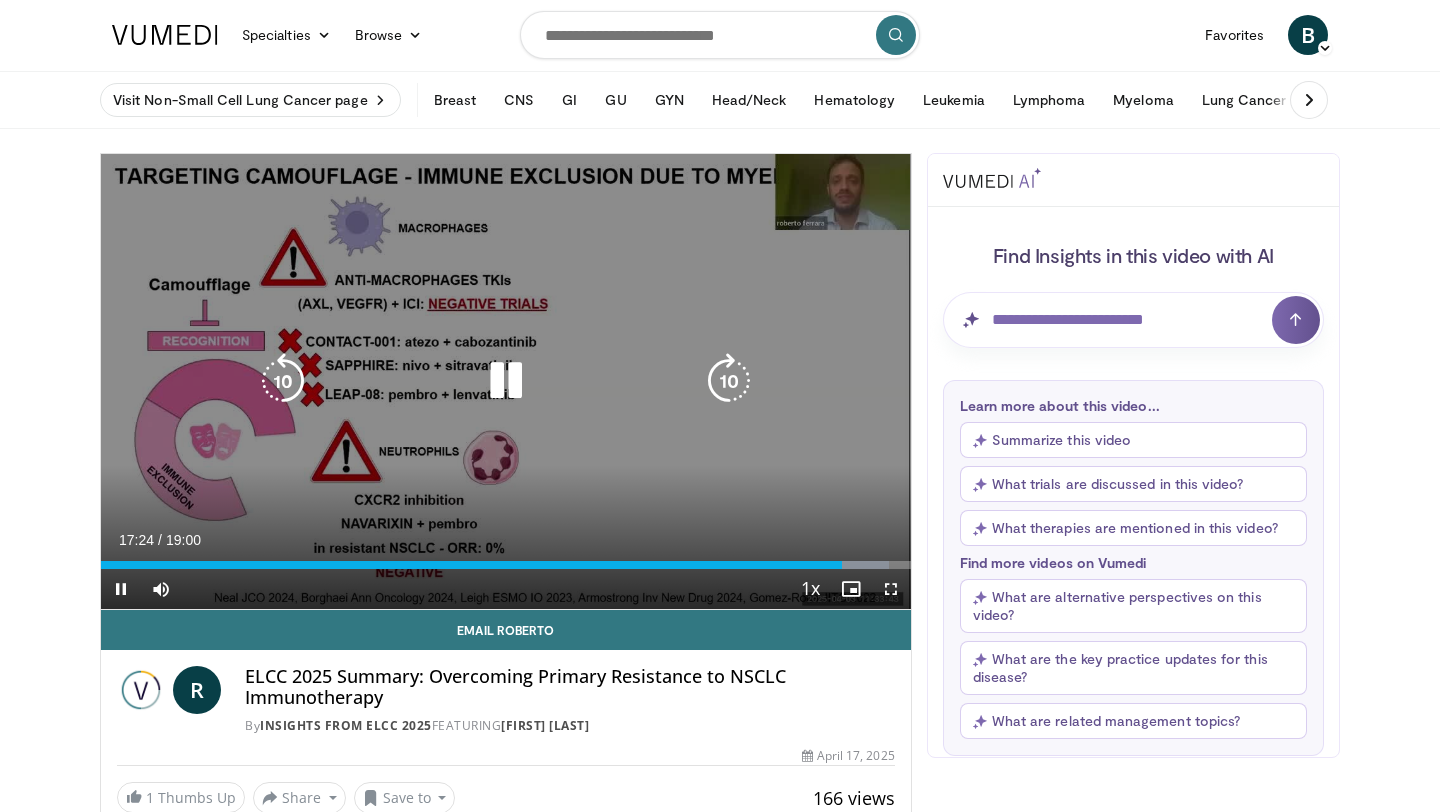 click at bounding box center [283, 381] 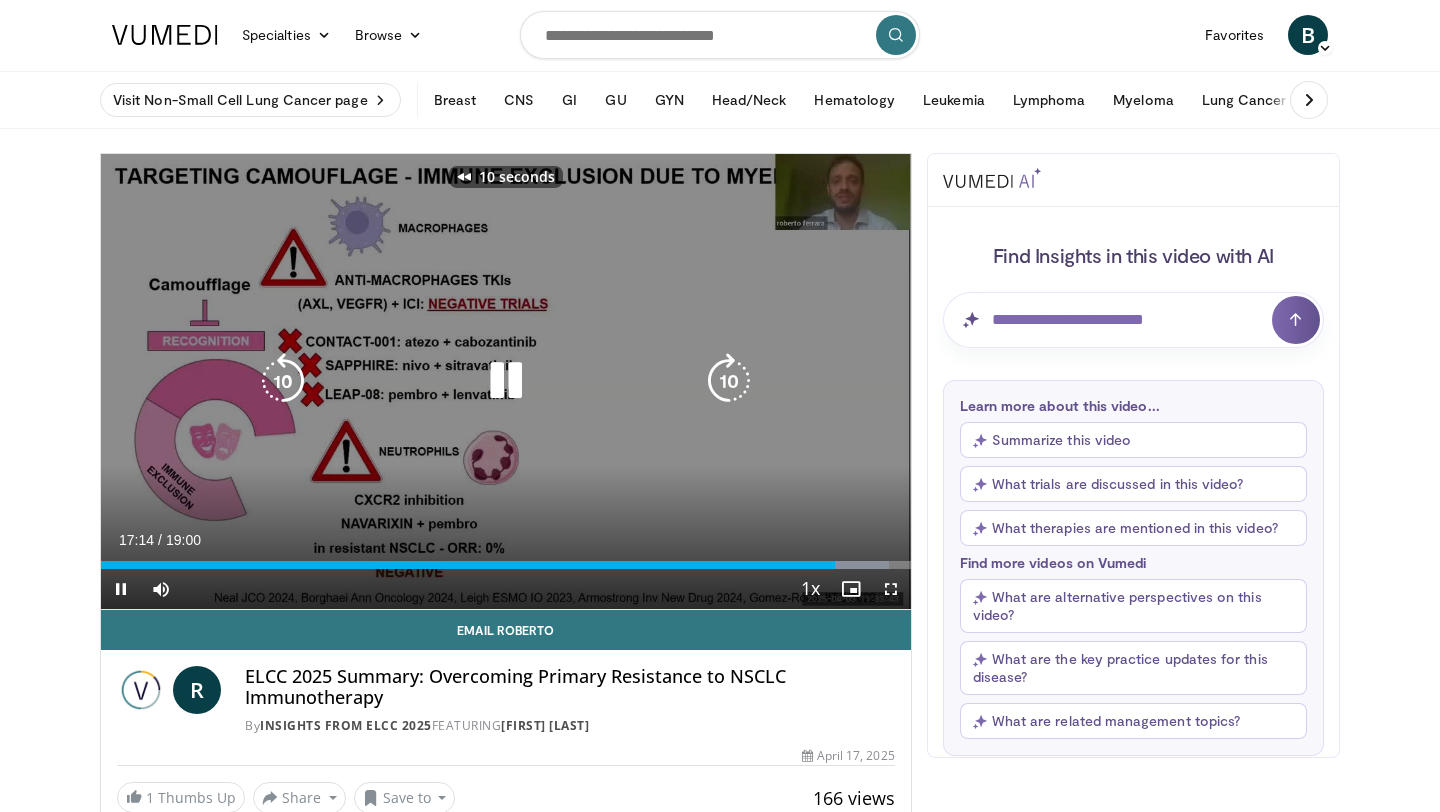 click at bounding box center [283, 381] 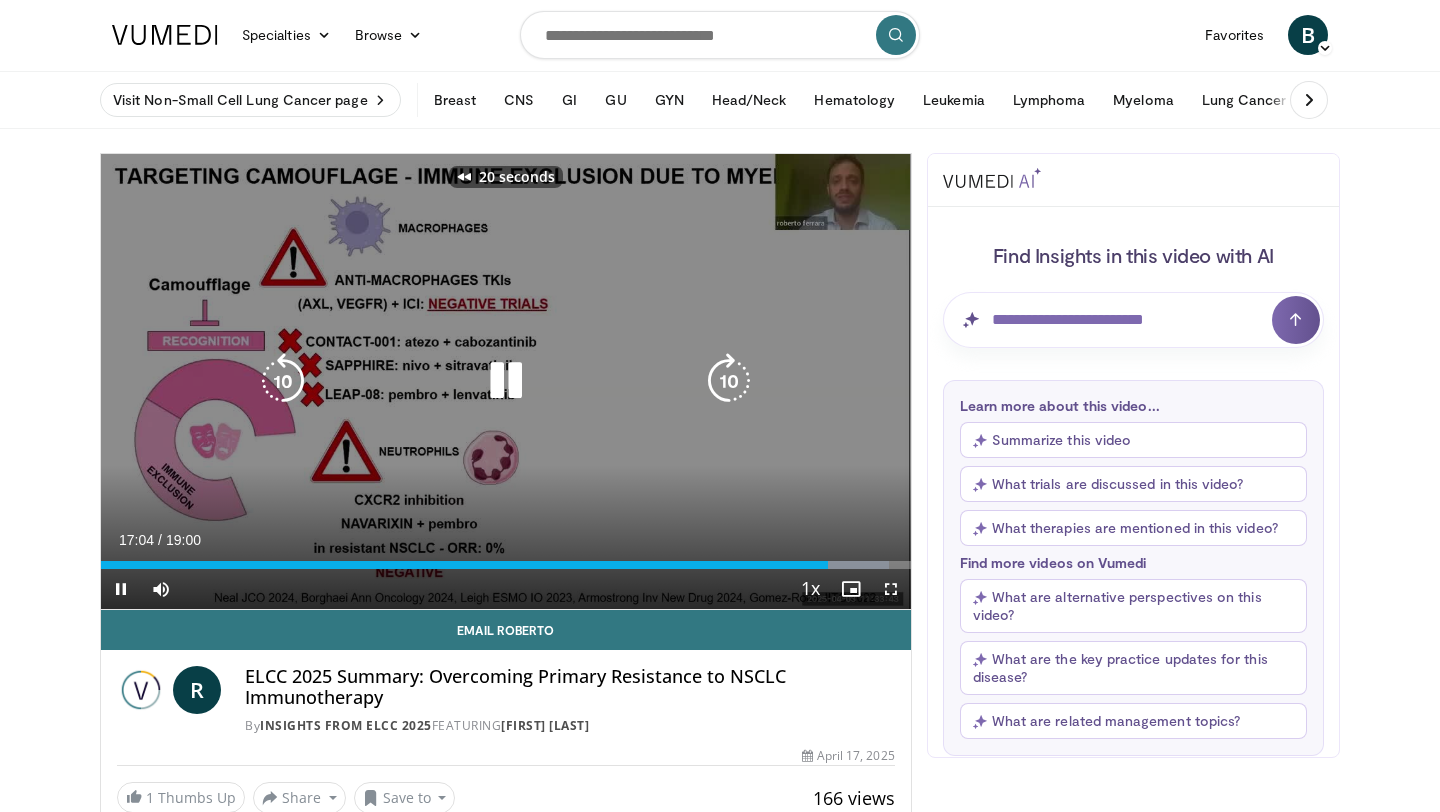 click at bounding box center (283, 381) 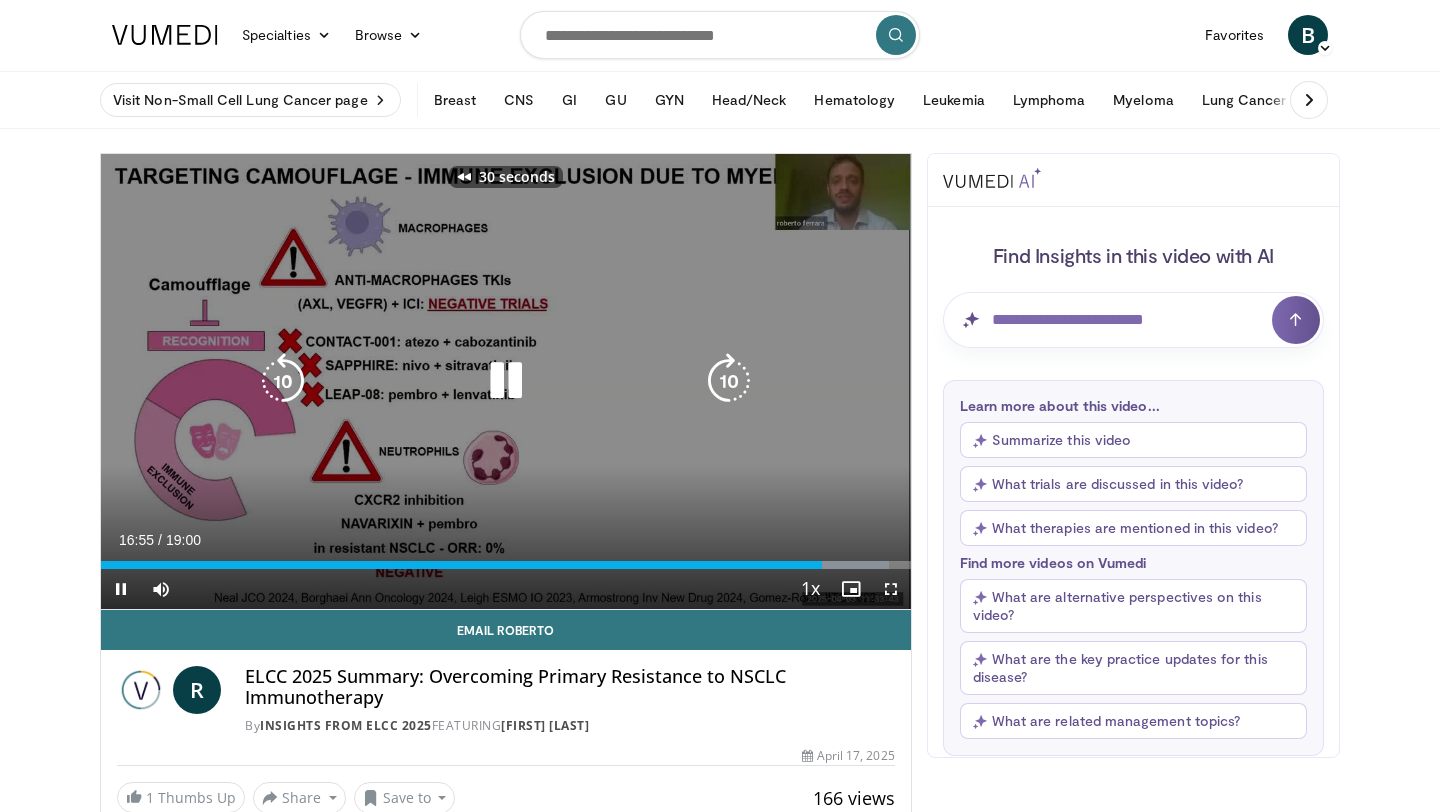 click at bounding box center [283, 381] 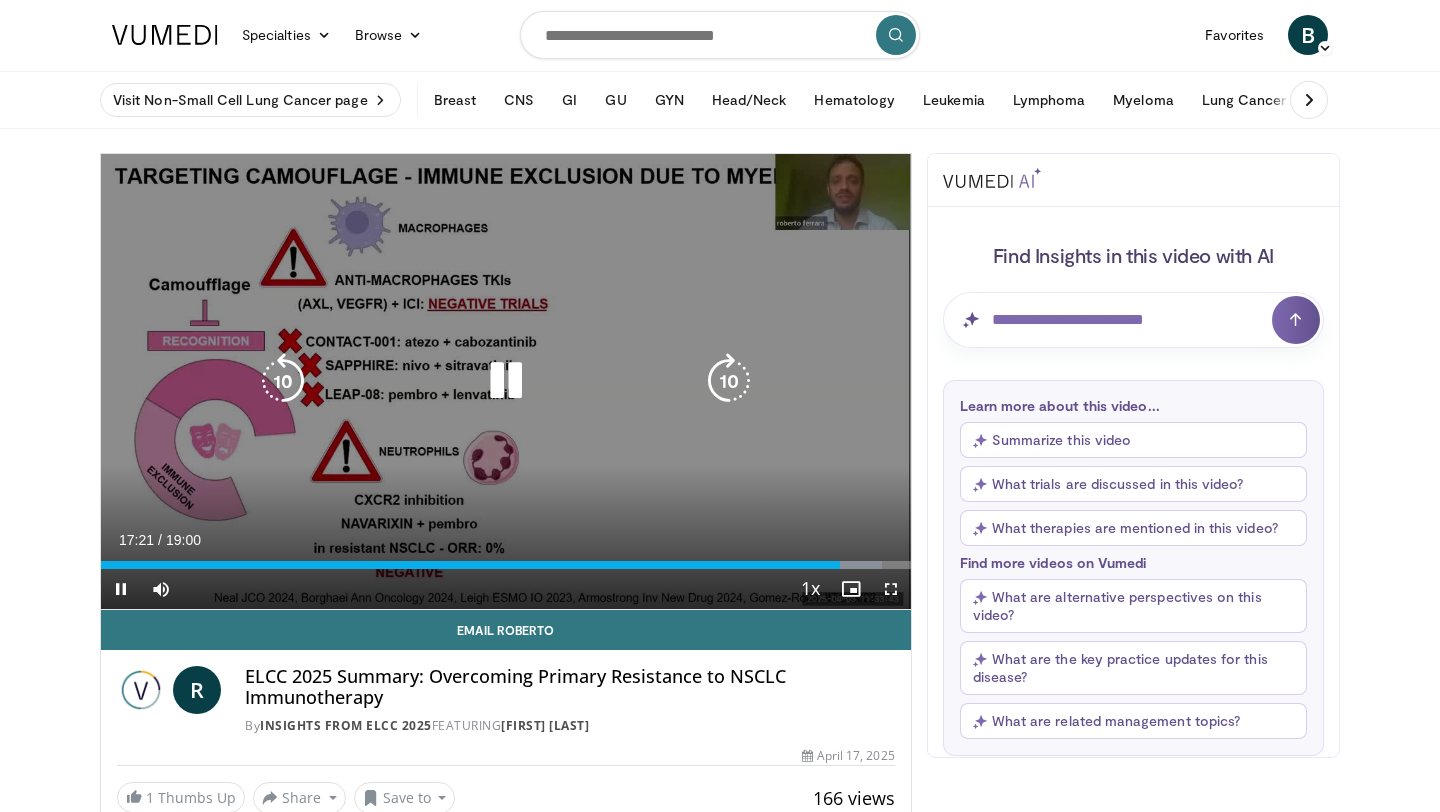click at bounding box center [283, 381] 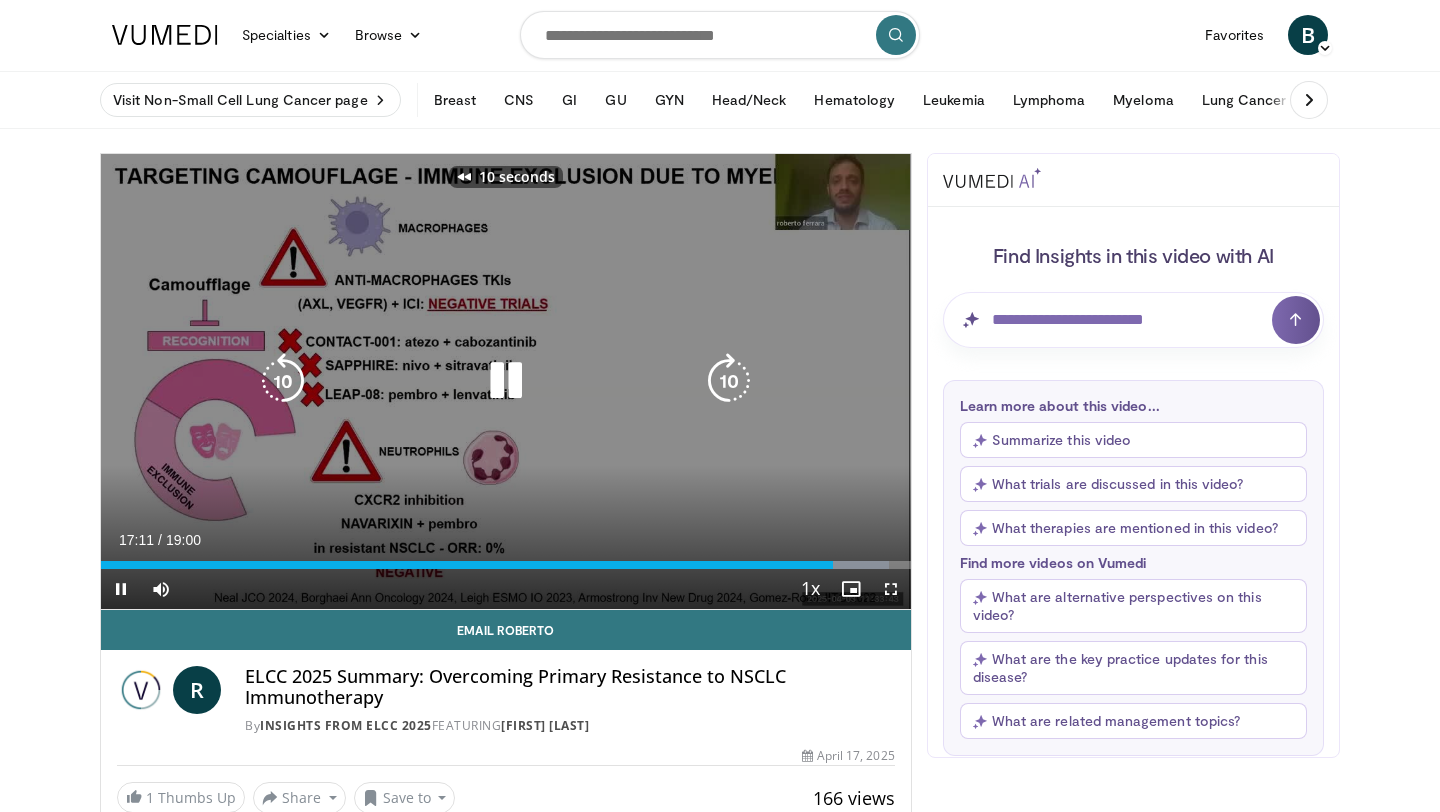click at bounding box center [283, 381] 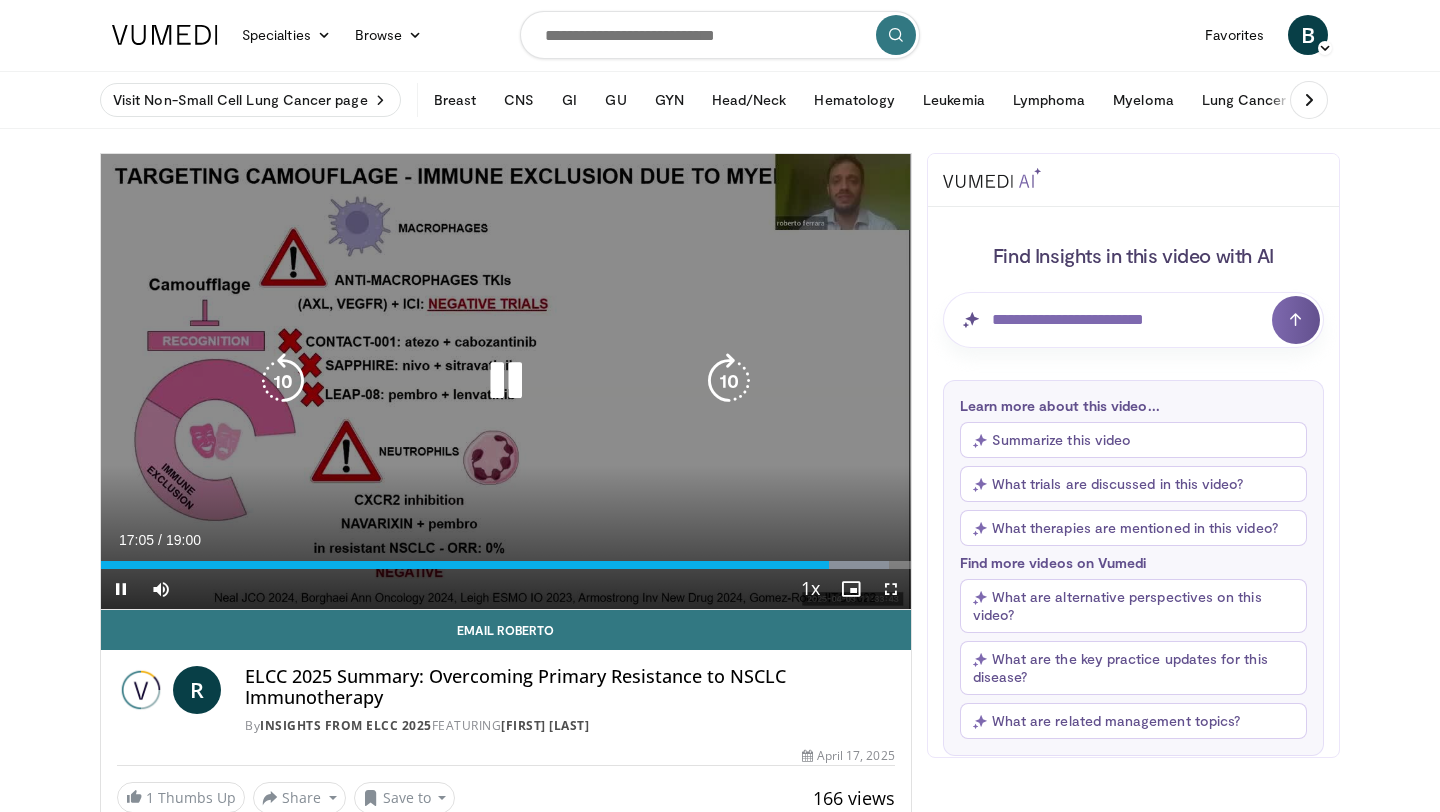 click at bounding box center [283, 381] 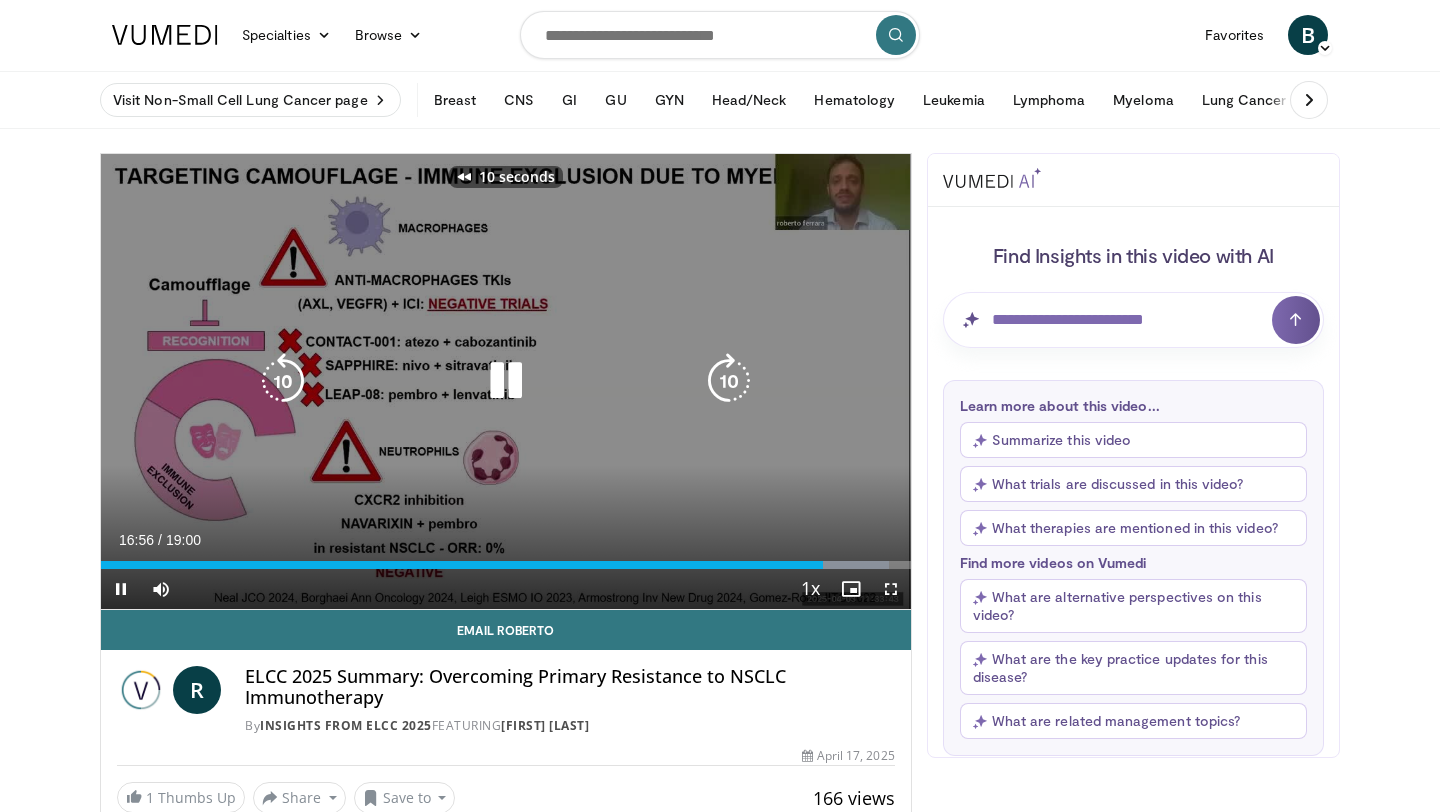 click at bounding box center (283, 381) 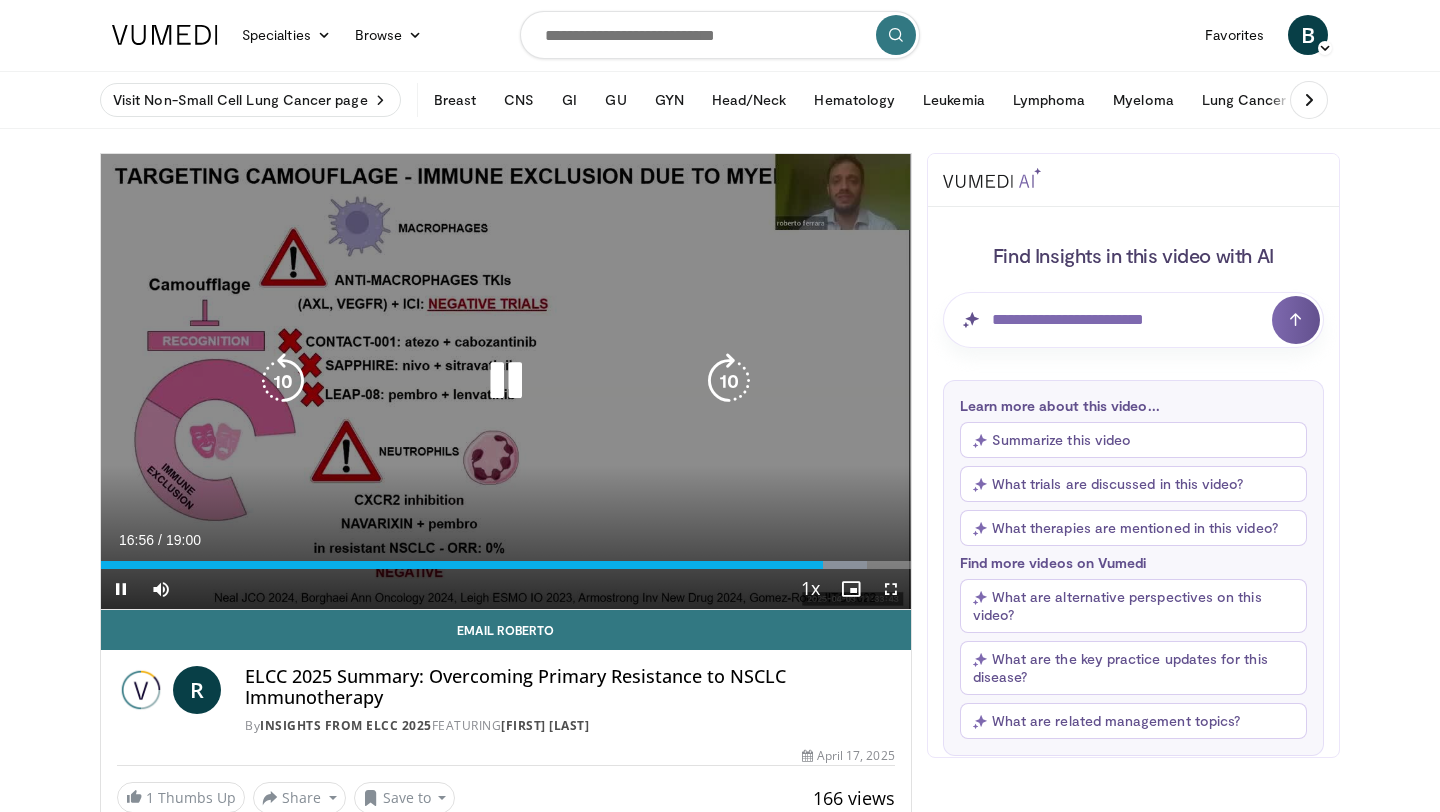 click at bounding box center (283, 381) 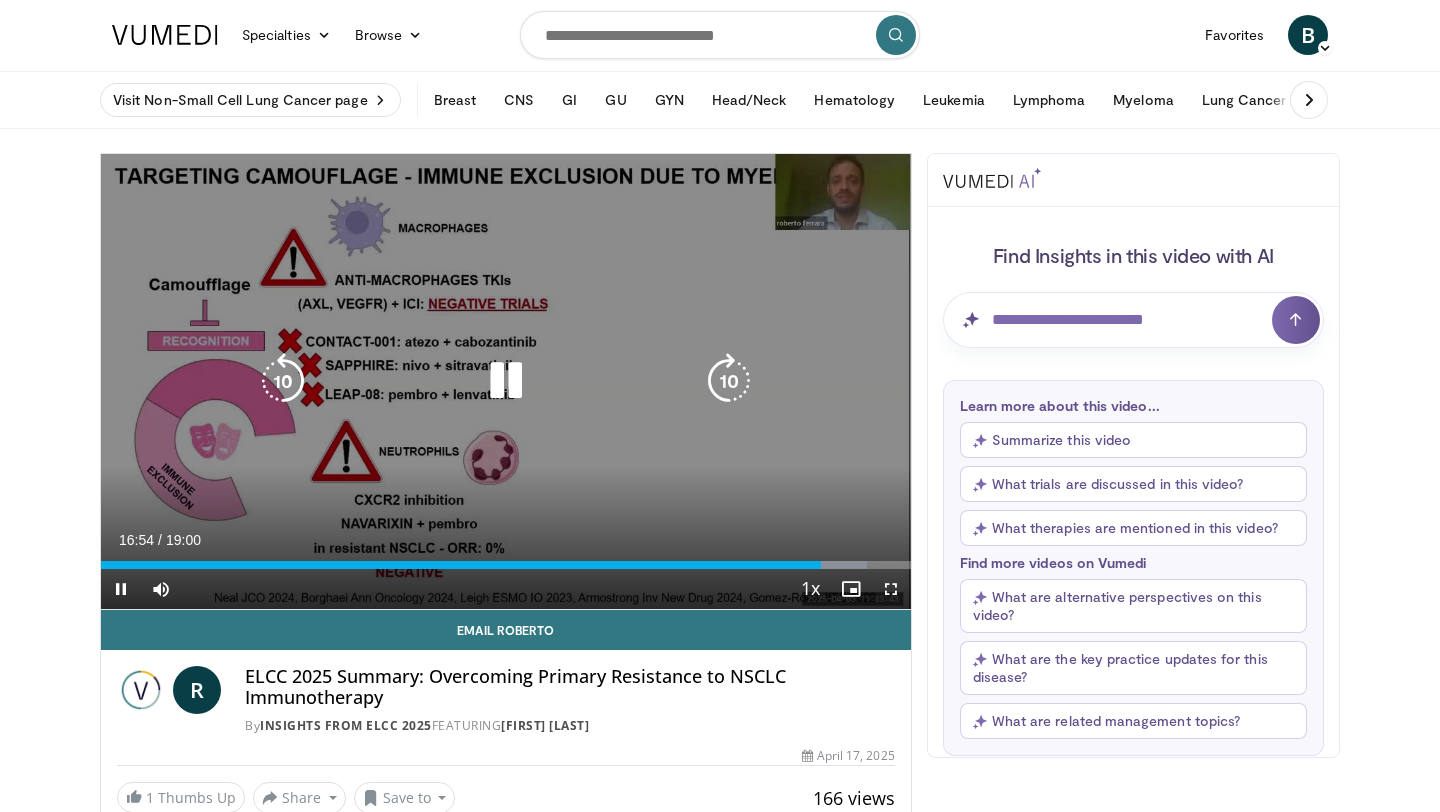 click at bounding box center [506, 381] 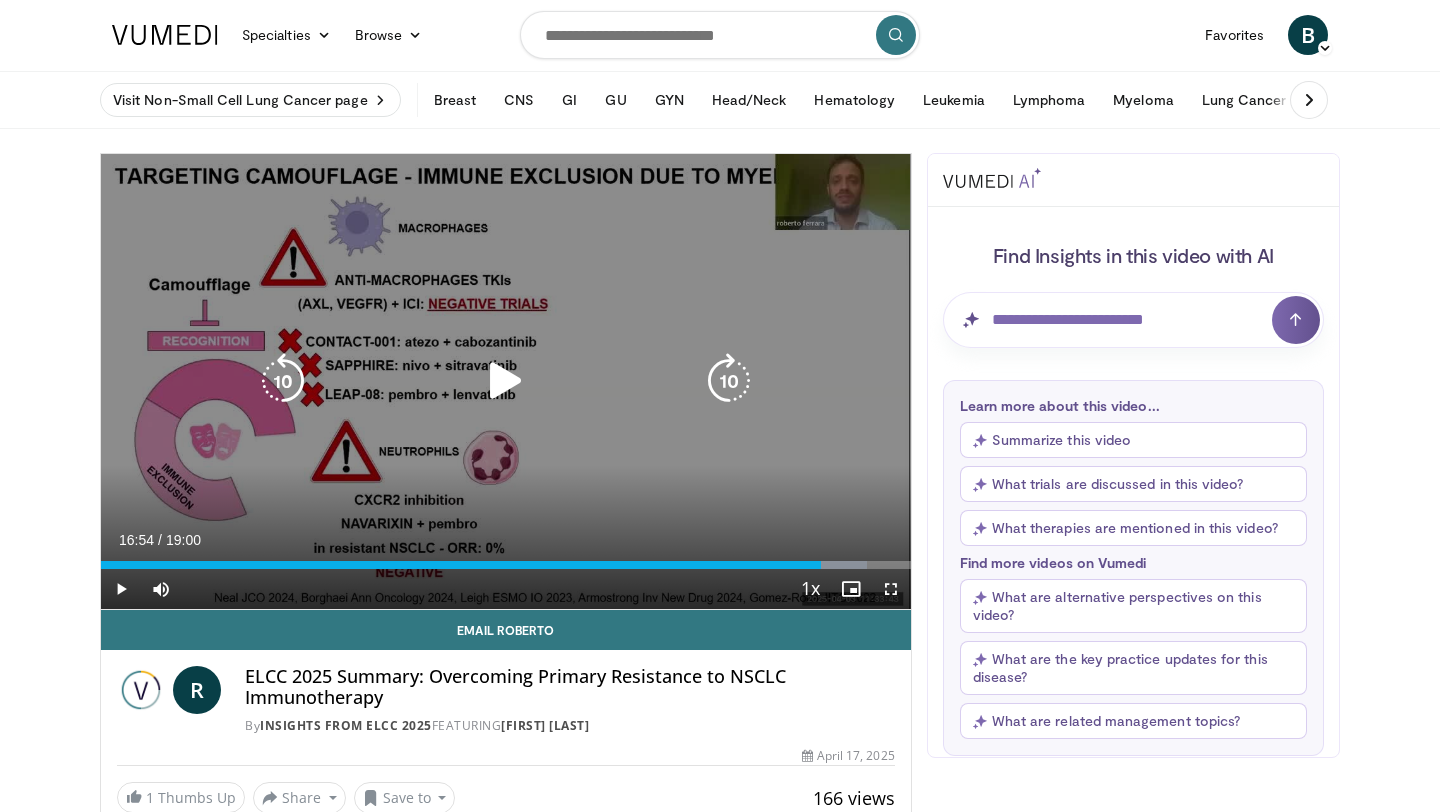click at bounding box center [283, 381] 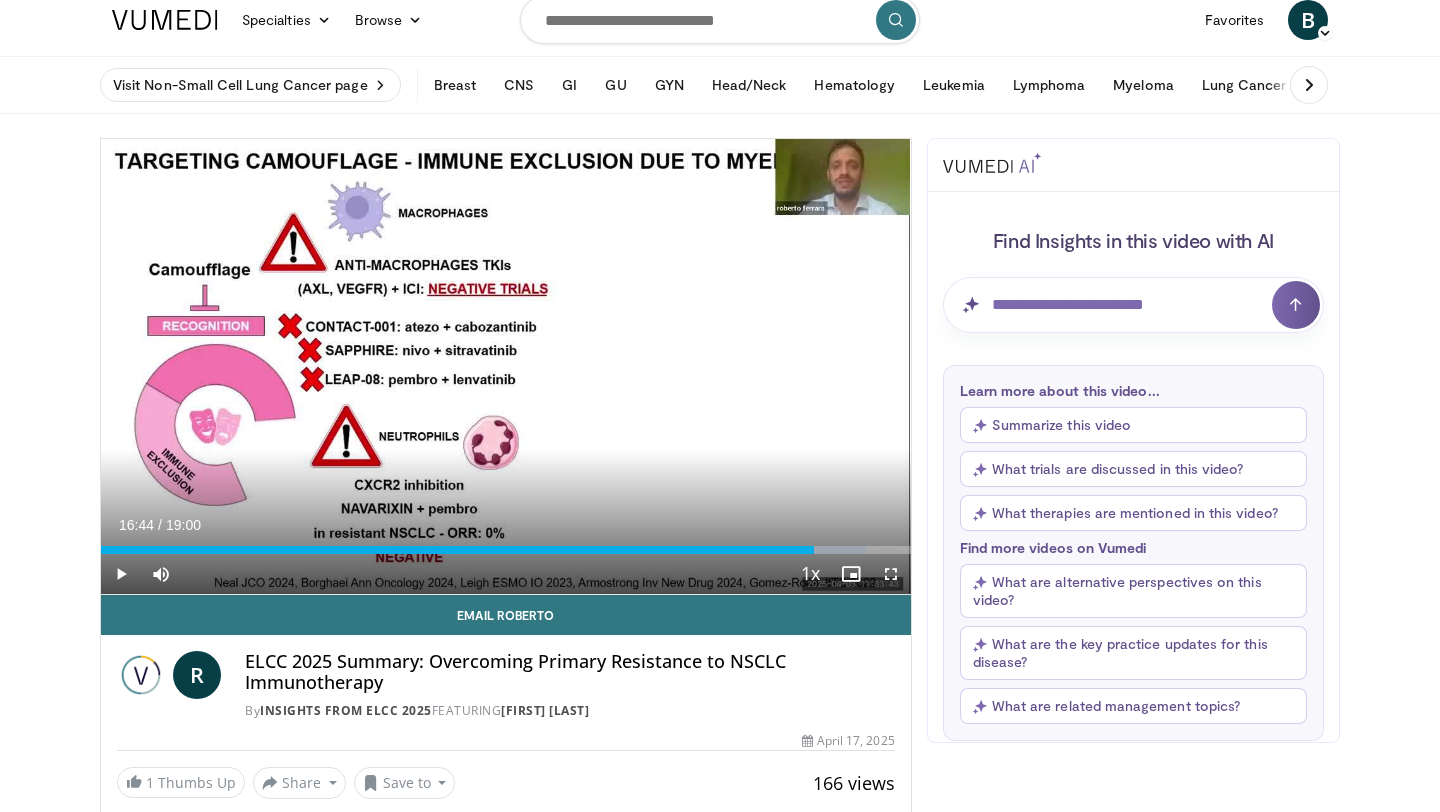 scroll, scrollTop: 63, scrollLeft: 0, axis: vertical 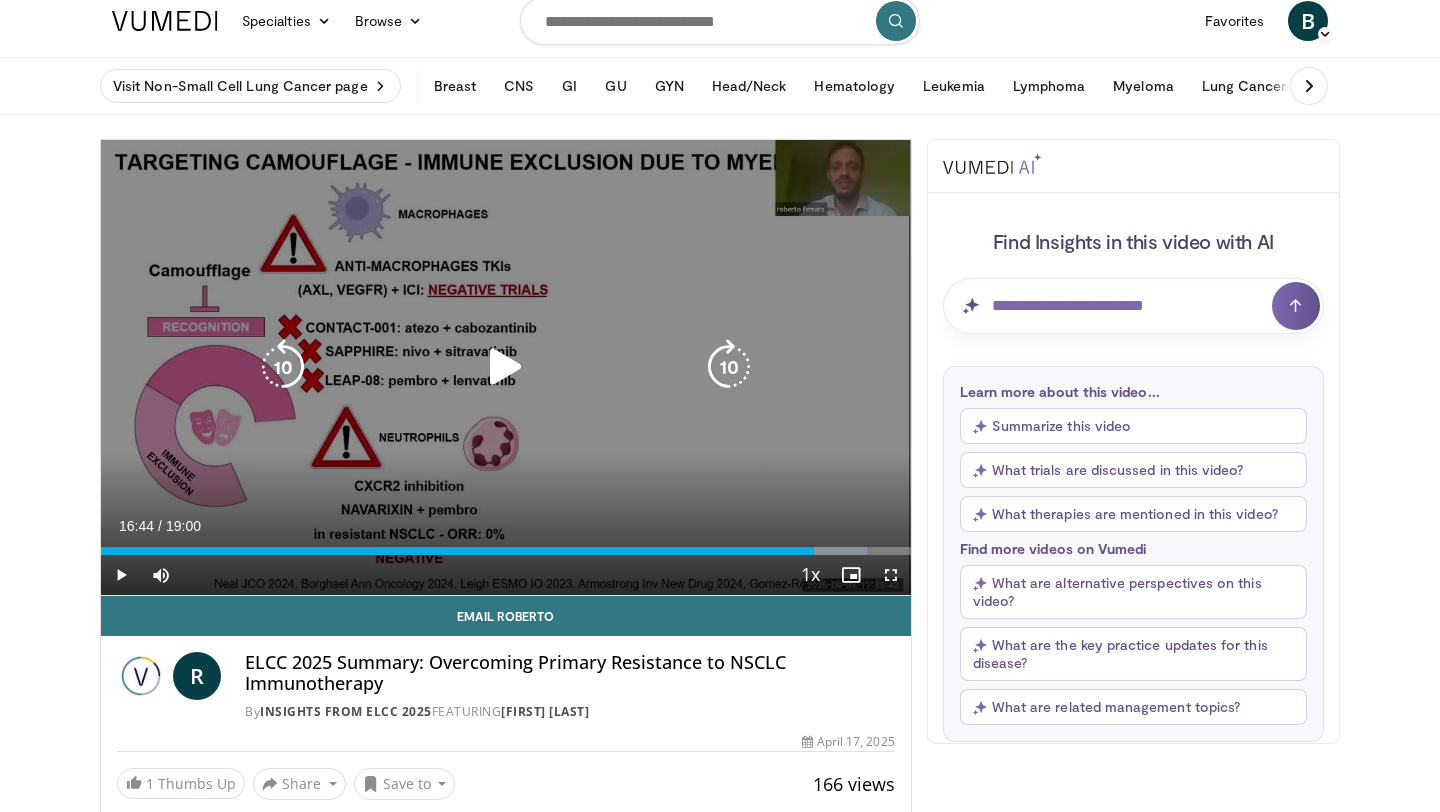 click at bounding box center (506, 367) 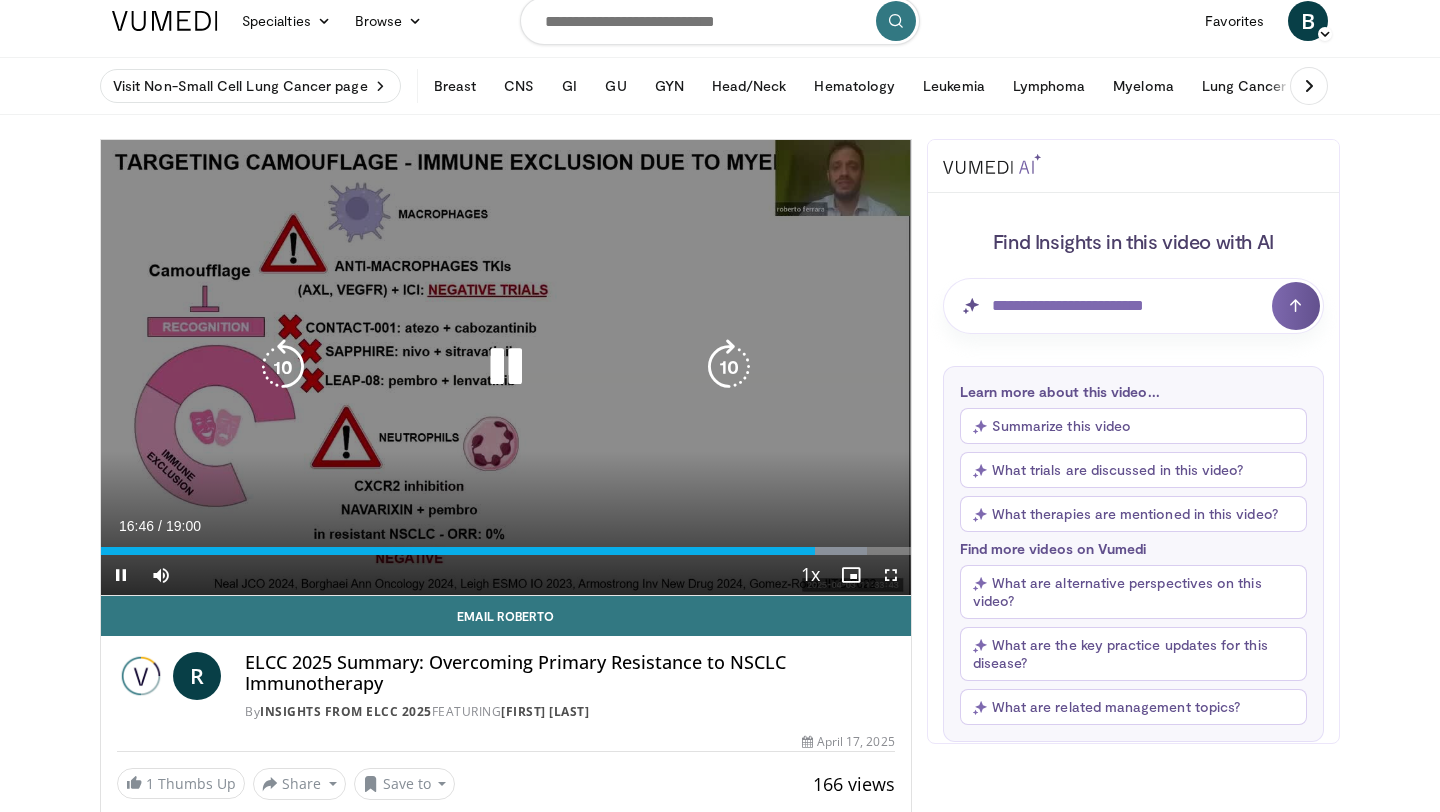 click at bounding box center [506, 367] 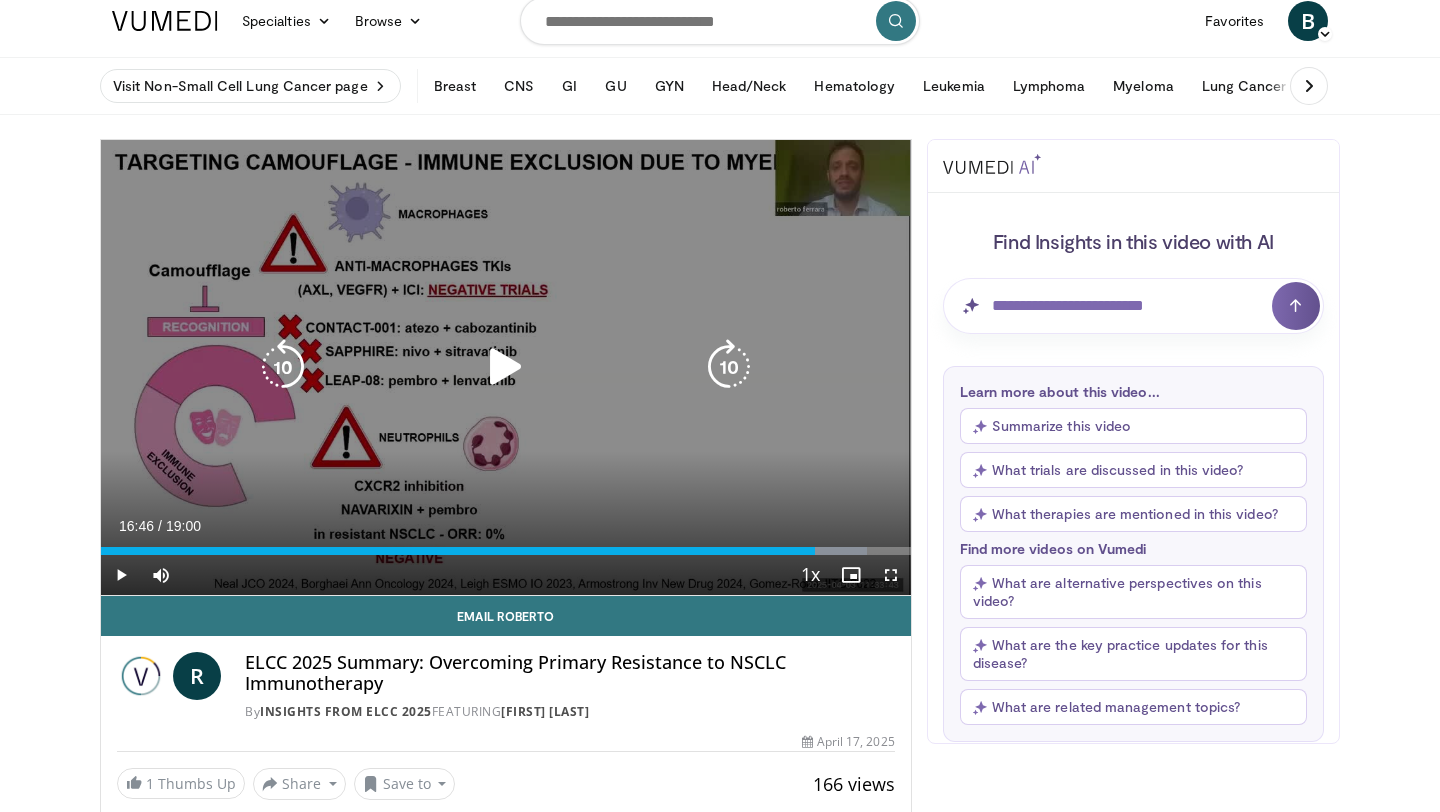 click at bounding box center [506, 367] 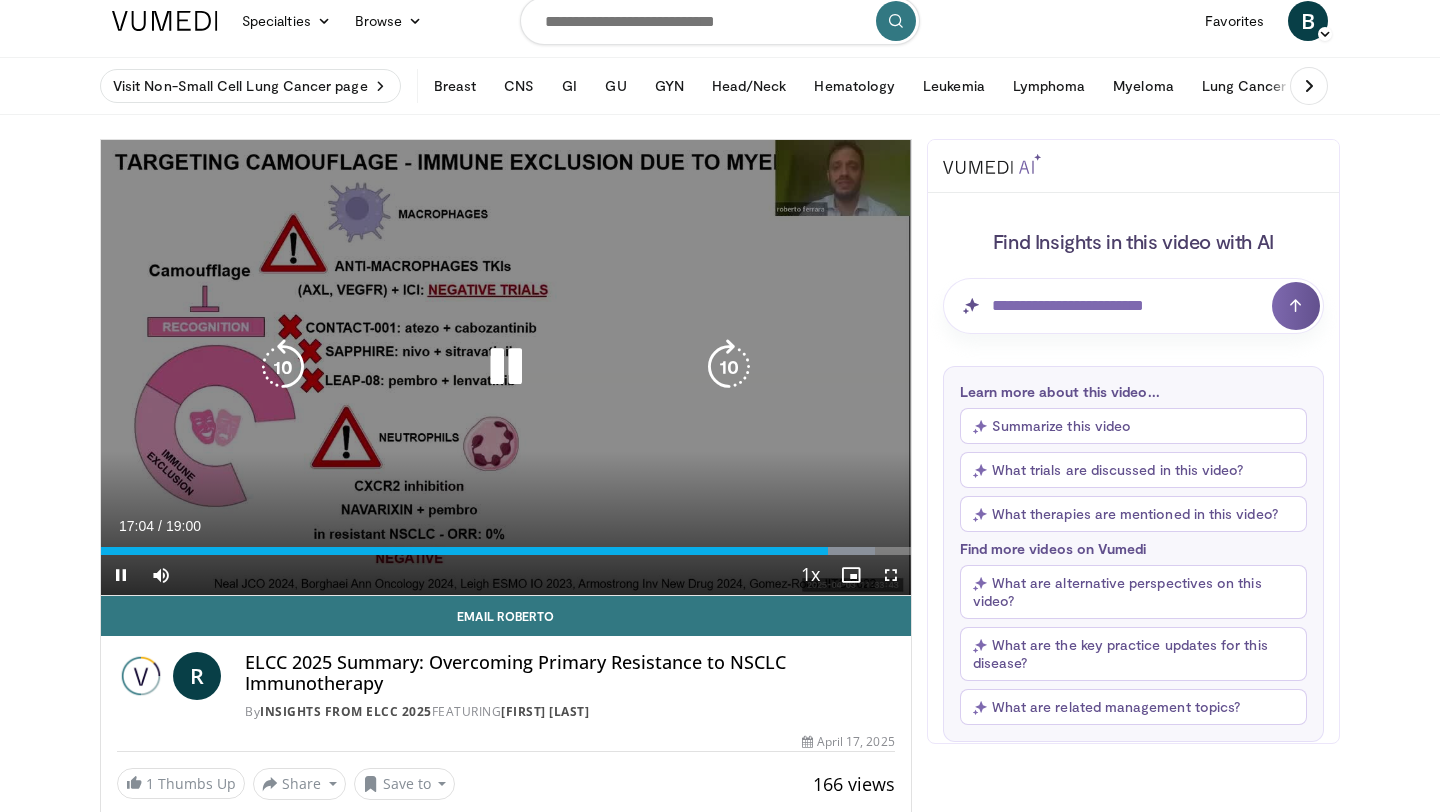 click at bounding box center [506, 367] 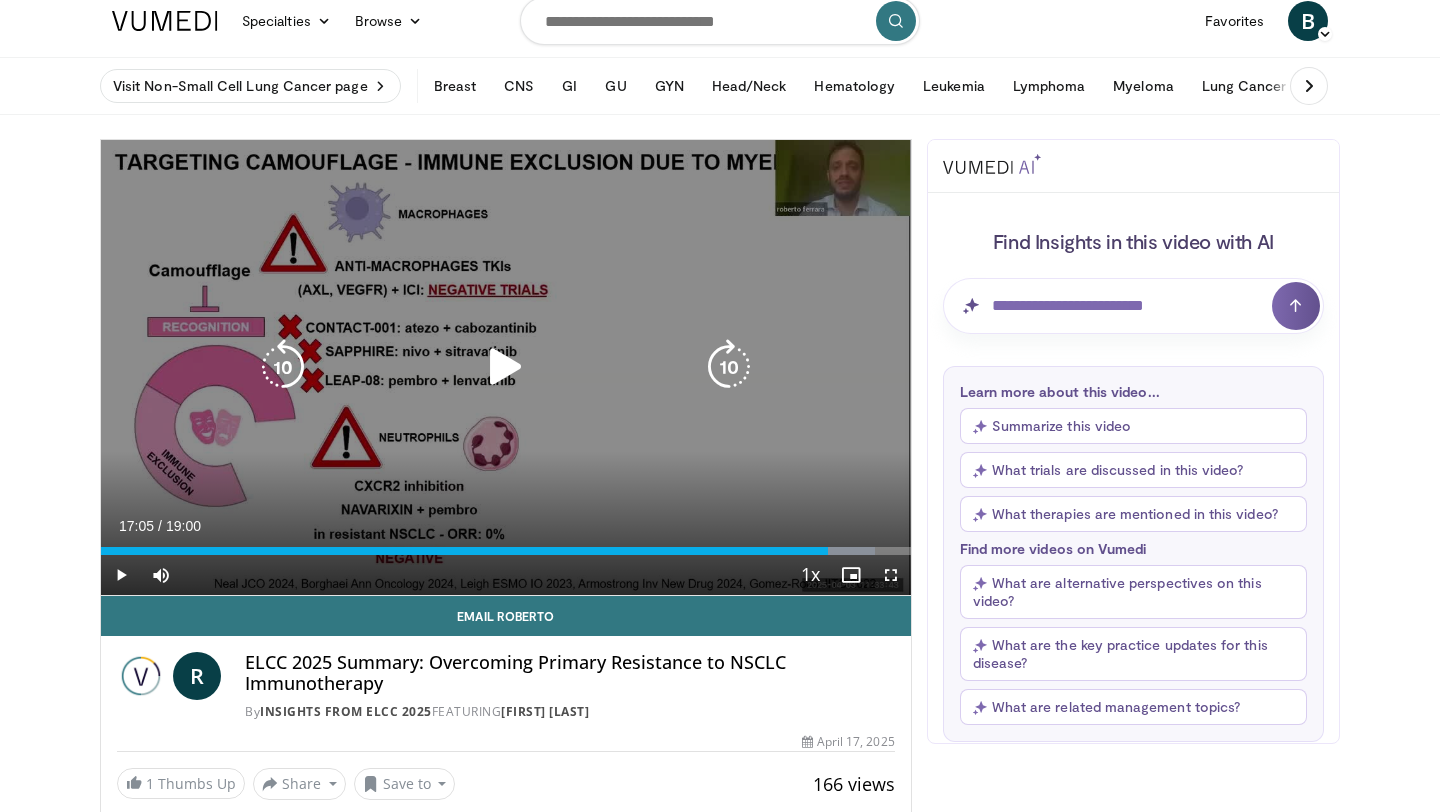 click at bounding box center (283, 367) 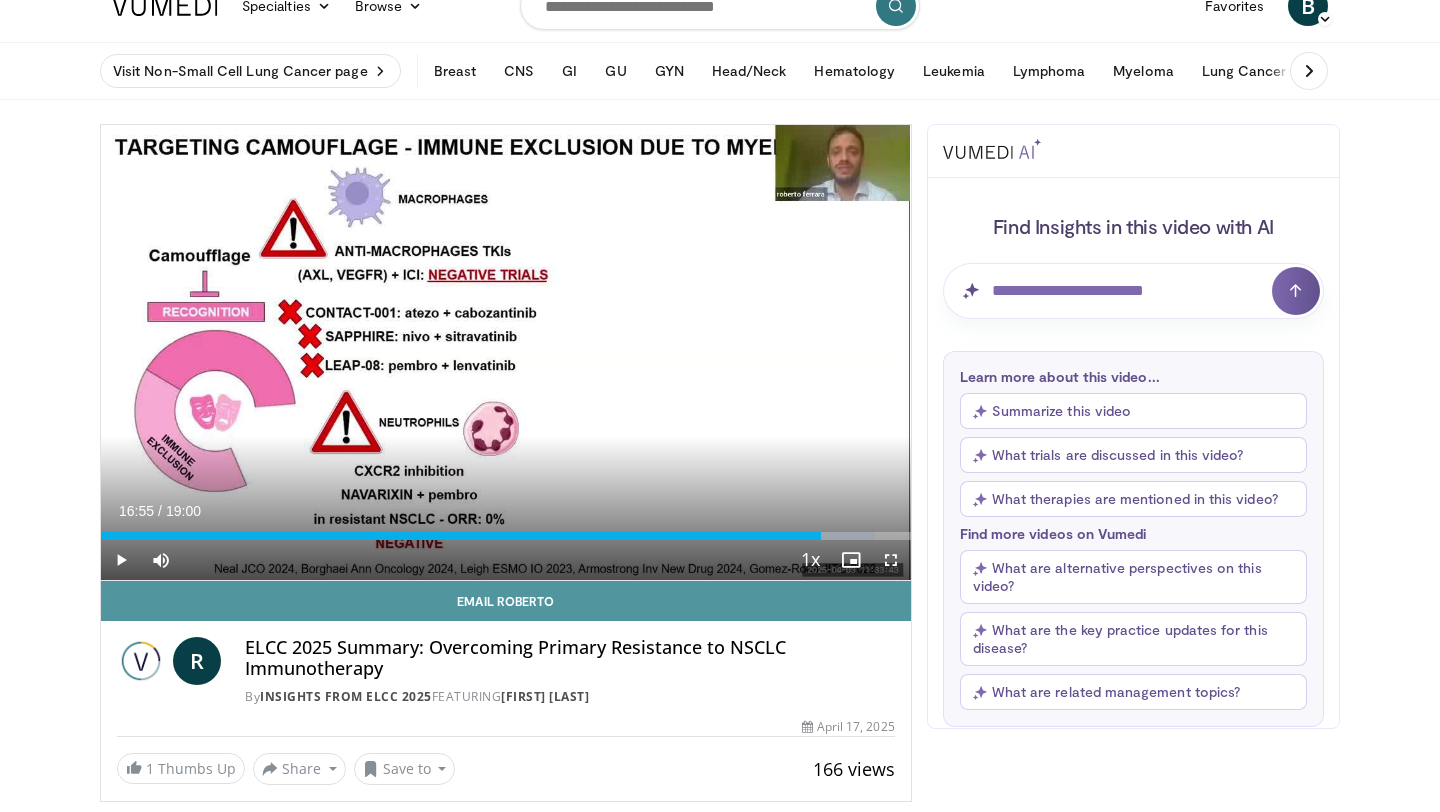 scroll, scrollTop: 84, scrollLeft: 0, axis: vertical 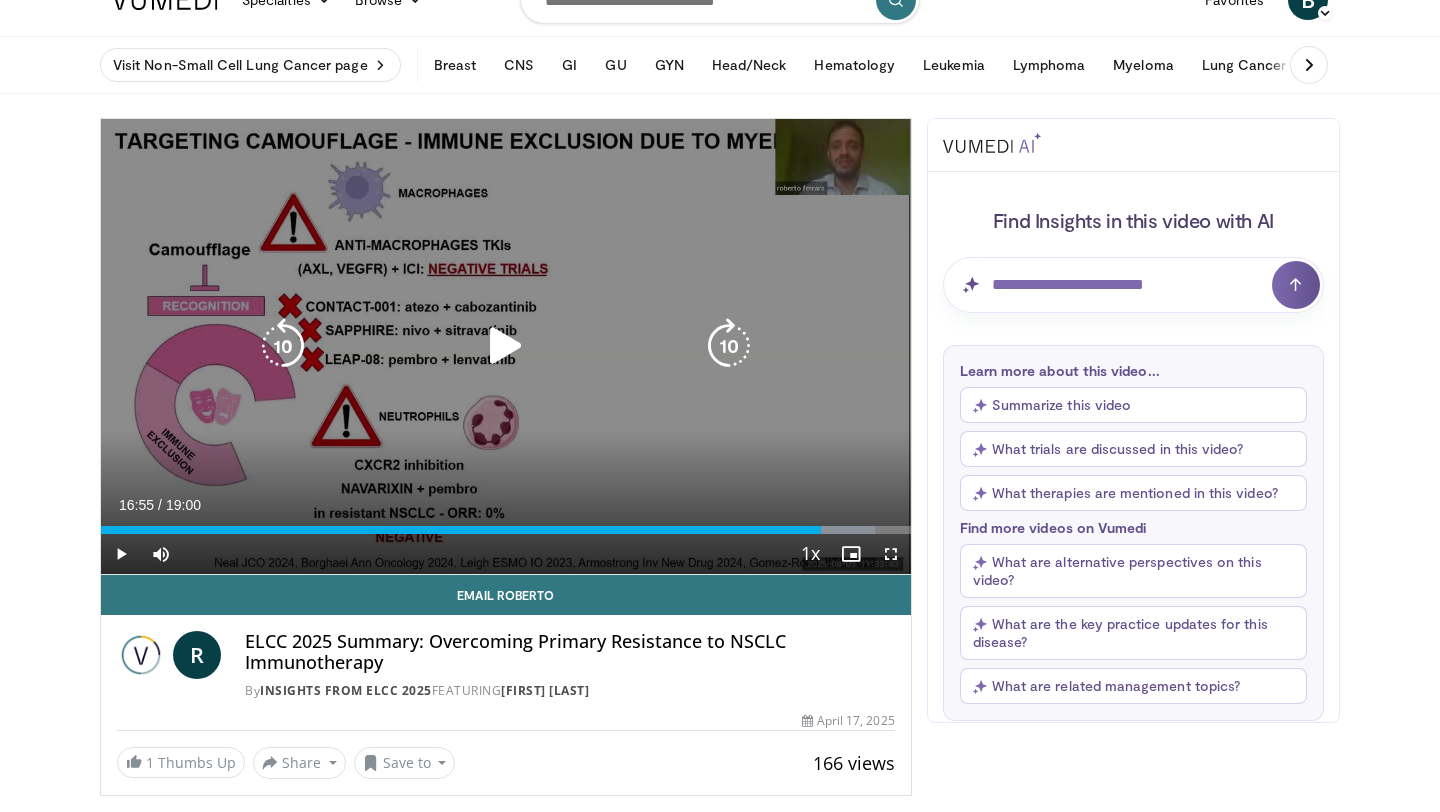 click at bounding box center (506, 346) 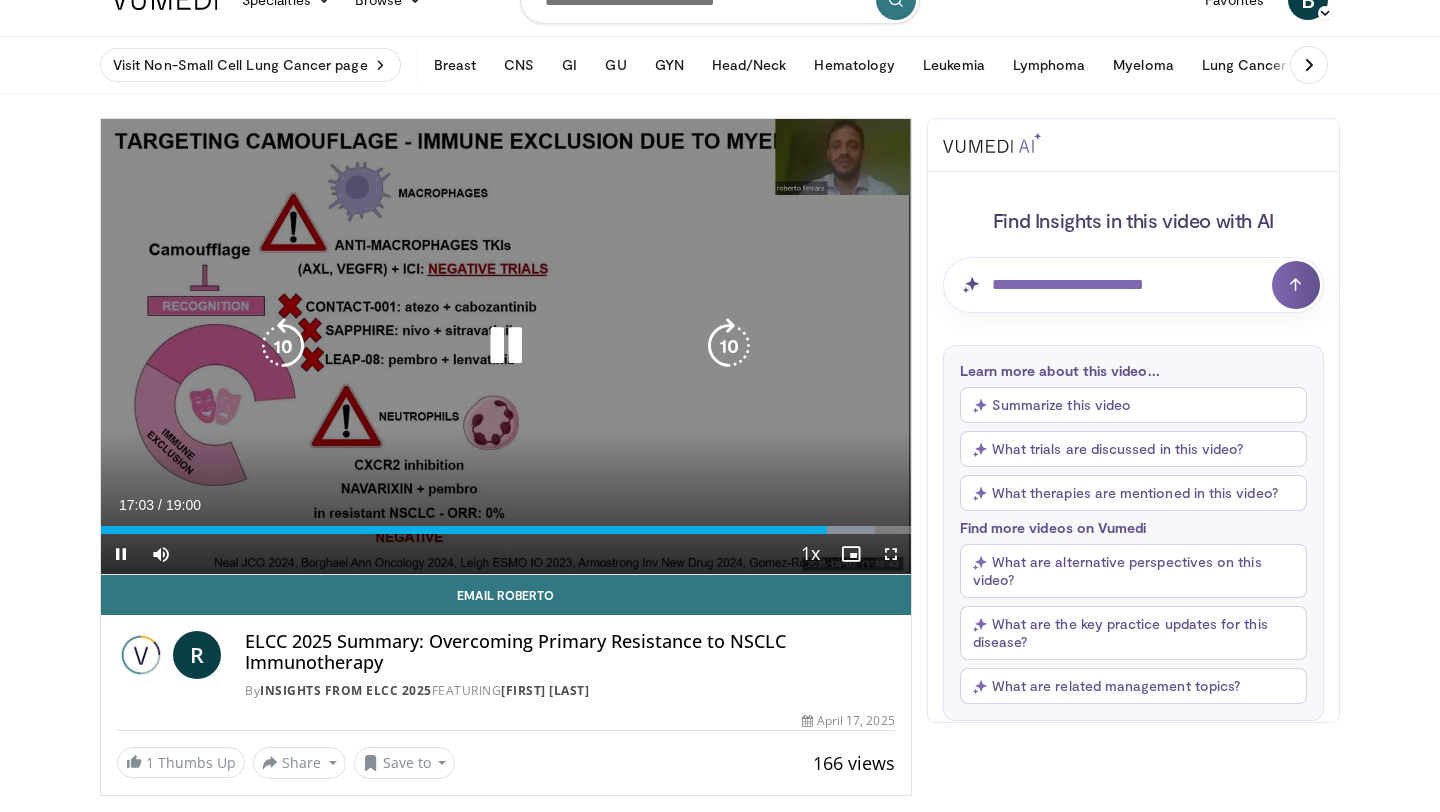 click at bounding box center [506, 346] 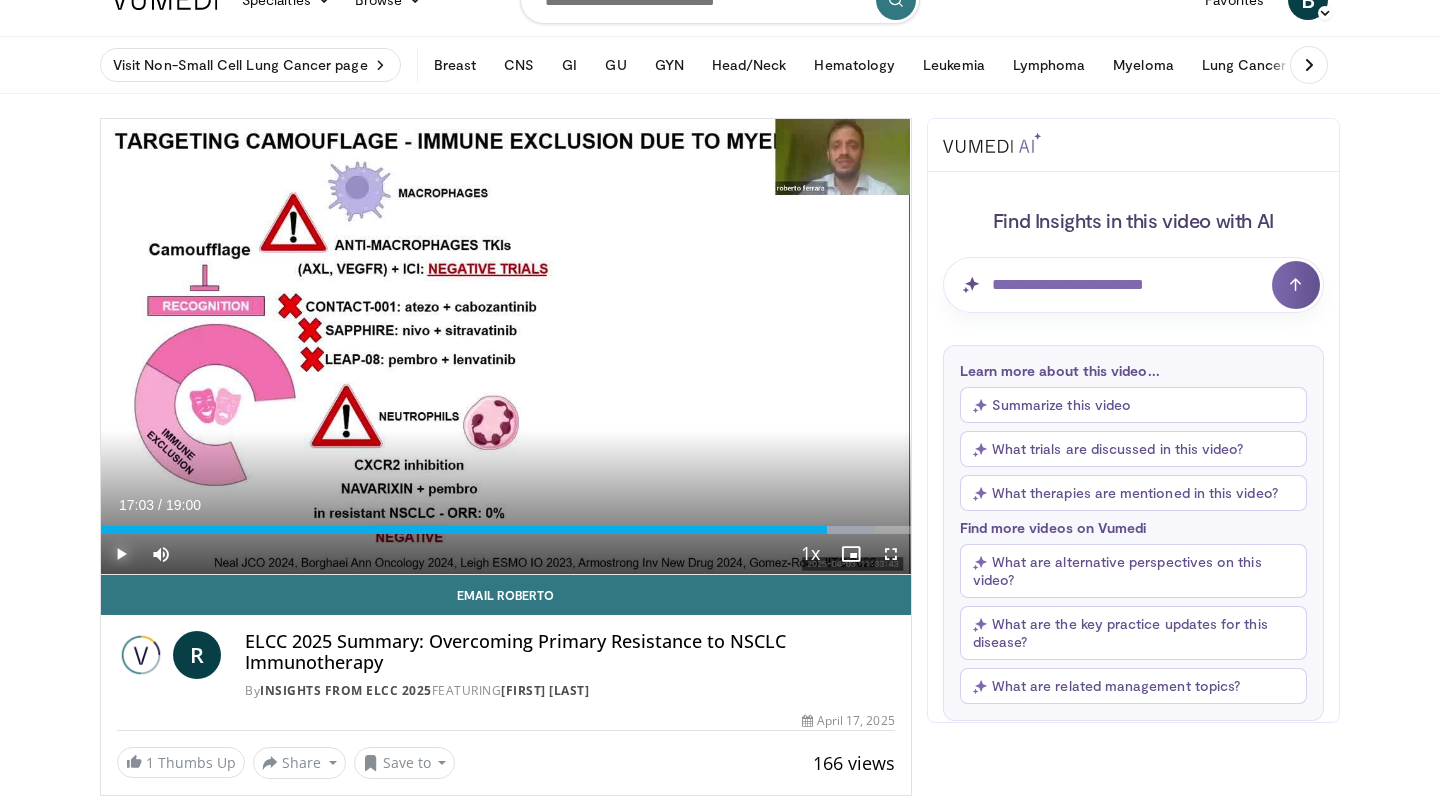 click at bounding box center (121, 554) 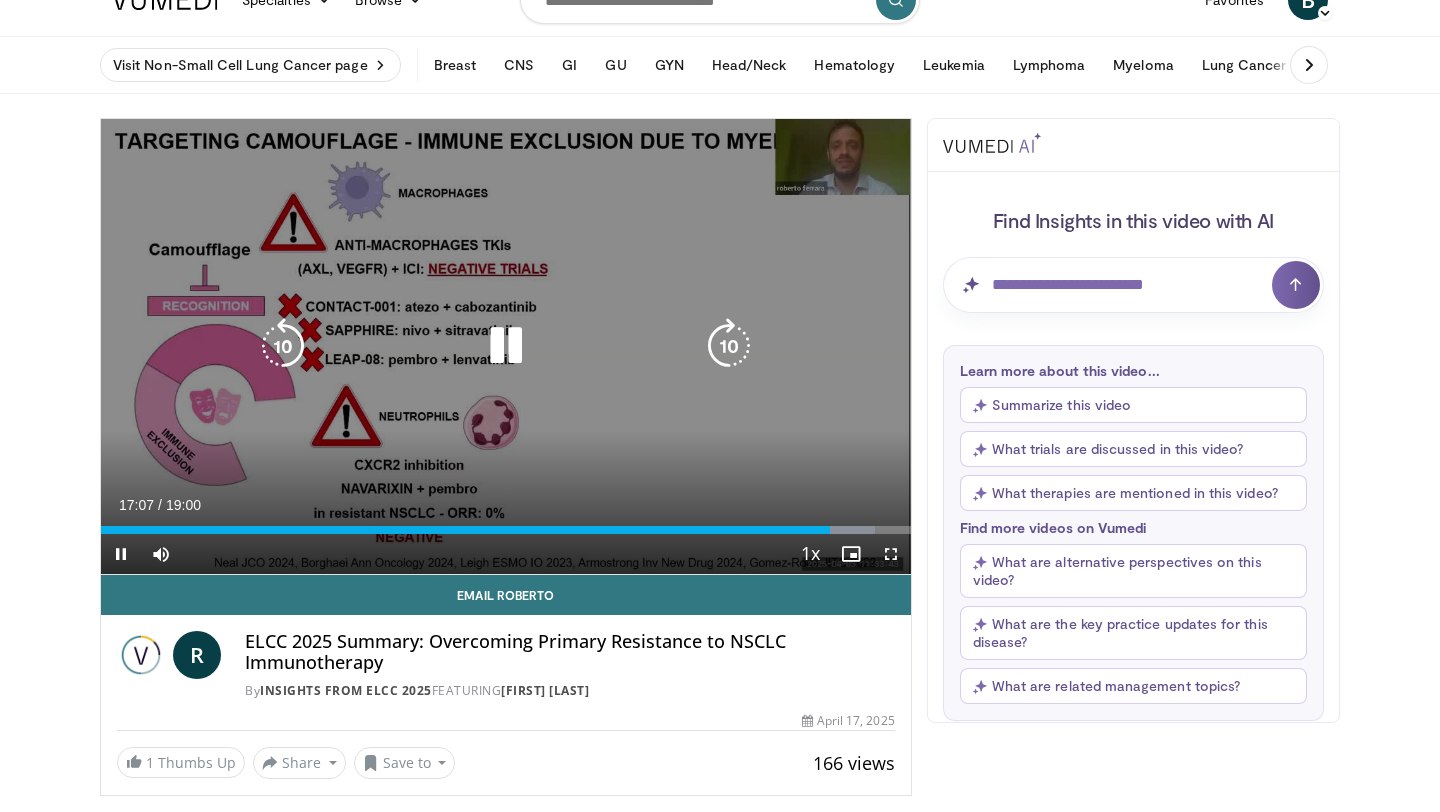 click at bounding box center [283, 346] 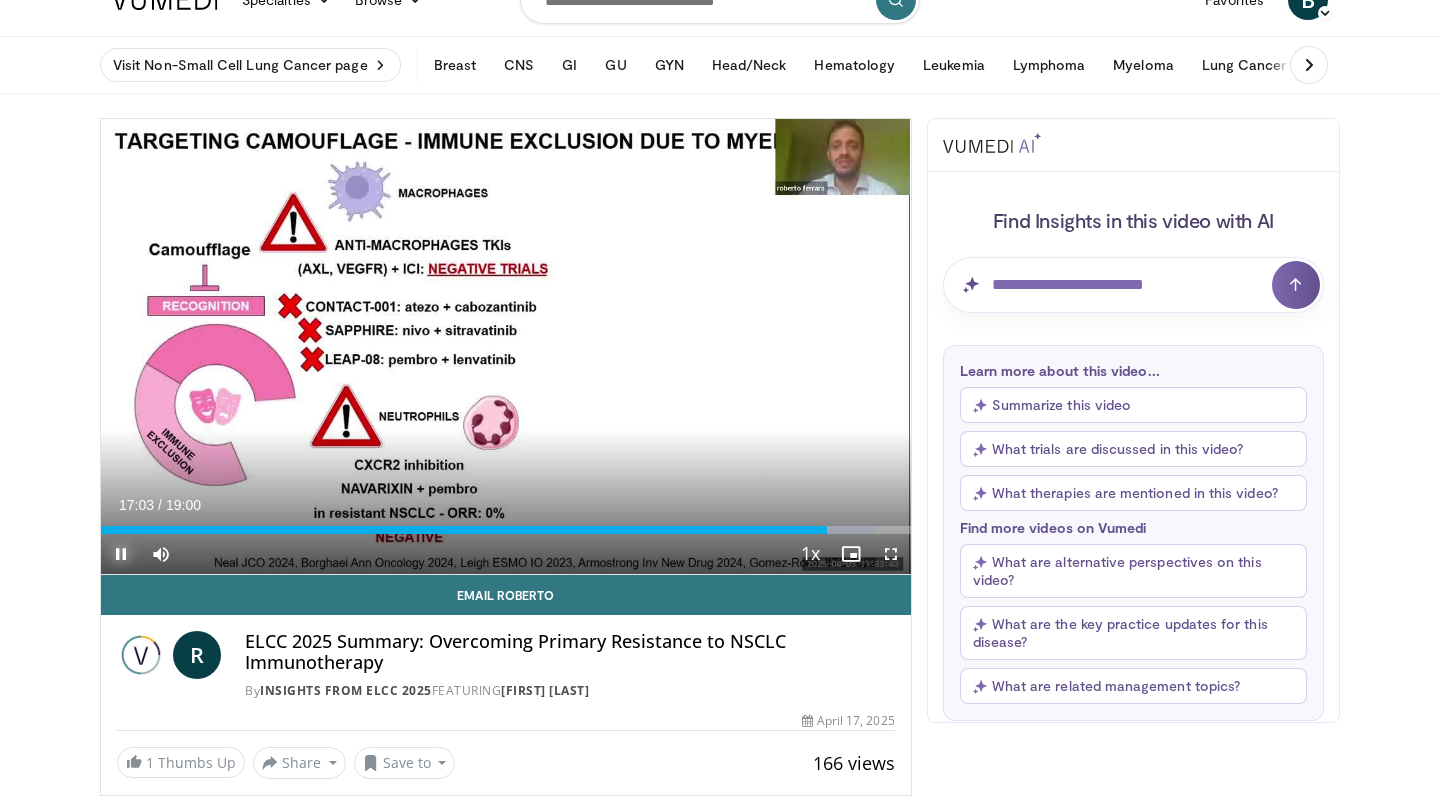 click at bounding box center (121, 554) 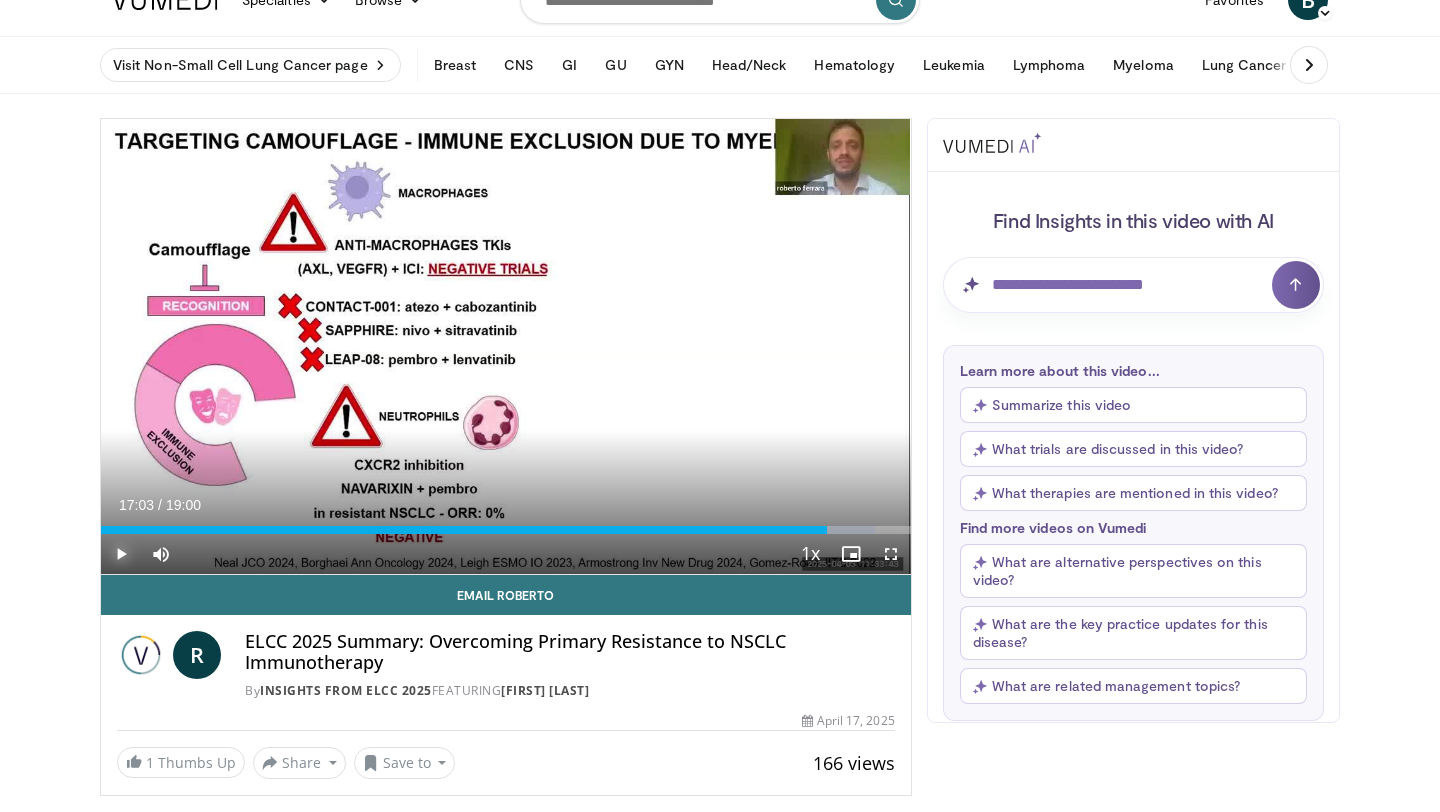click at bounding box center [121, 554] 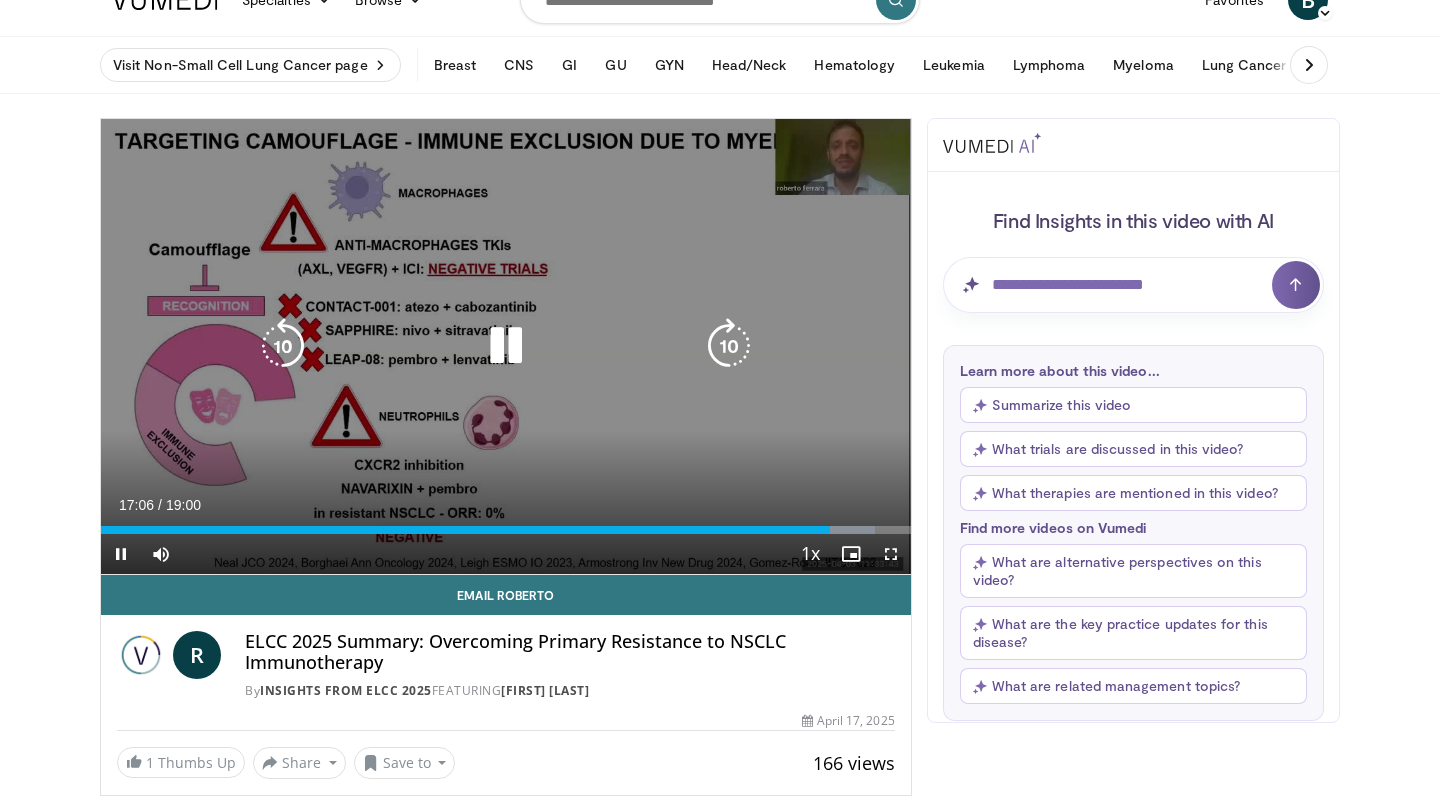click at bounding box center (283, 346) 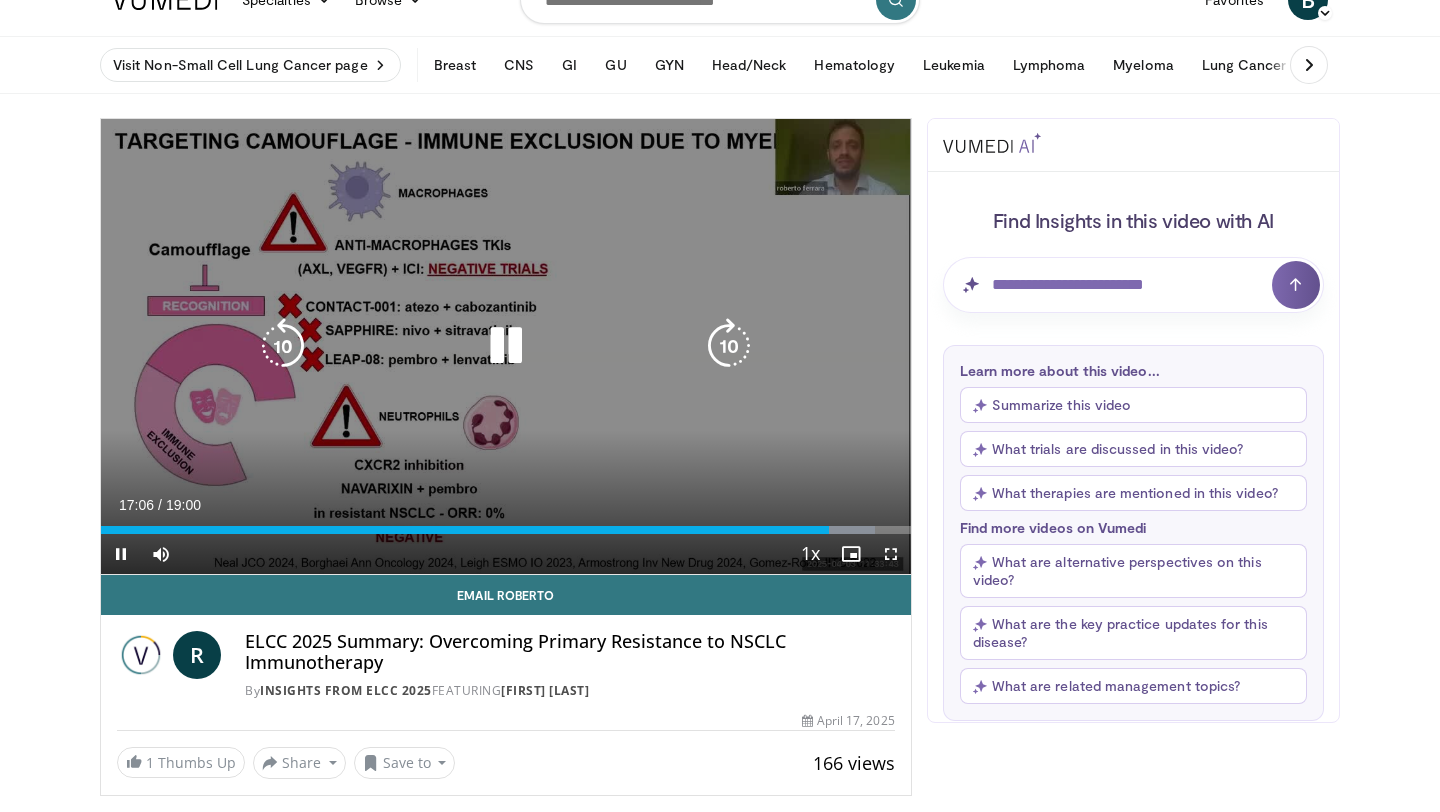 click at bounding box center (283, 346) 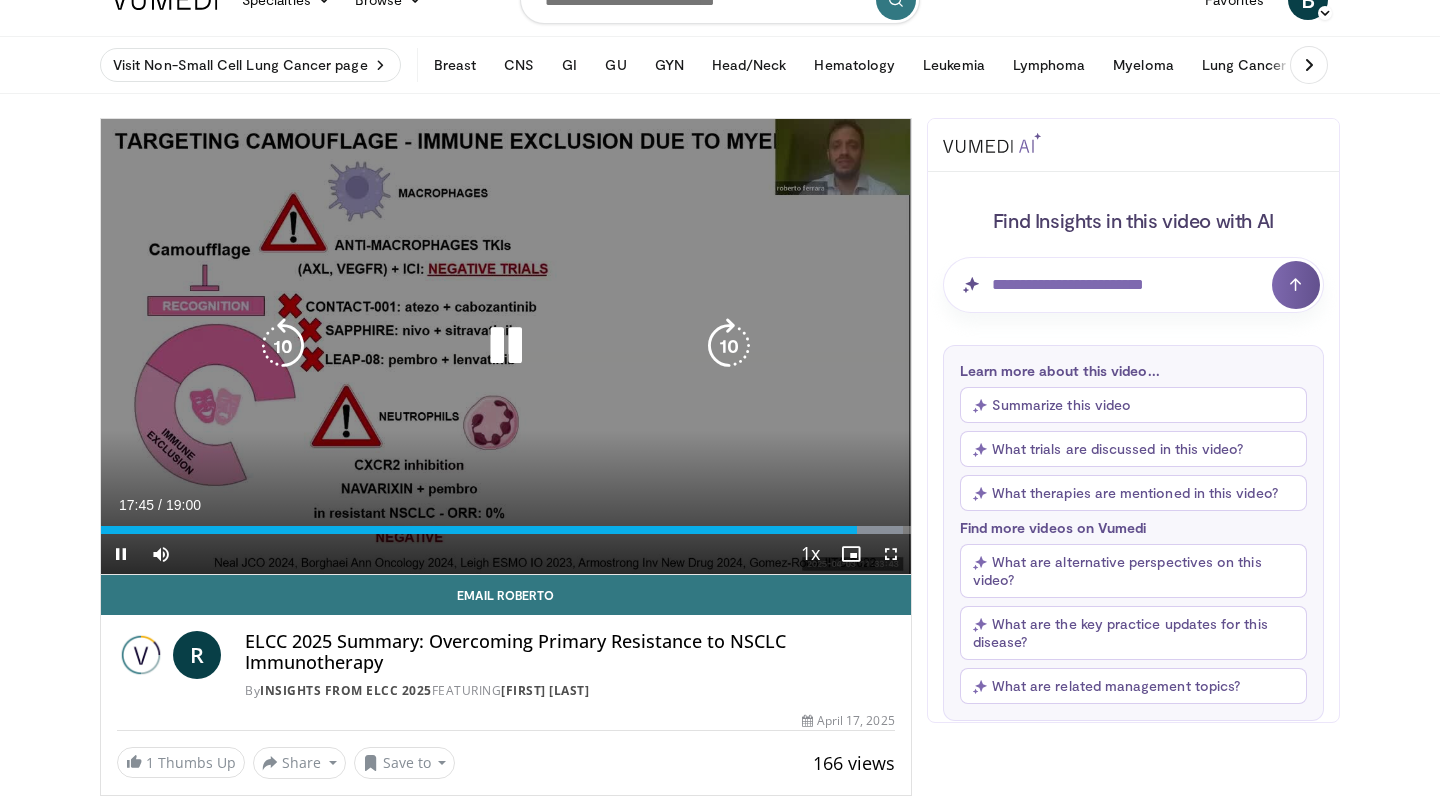 click at bounding box center (283, 346) 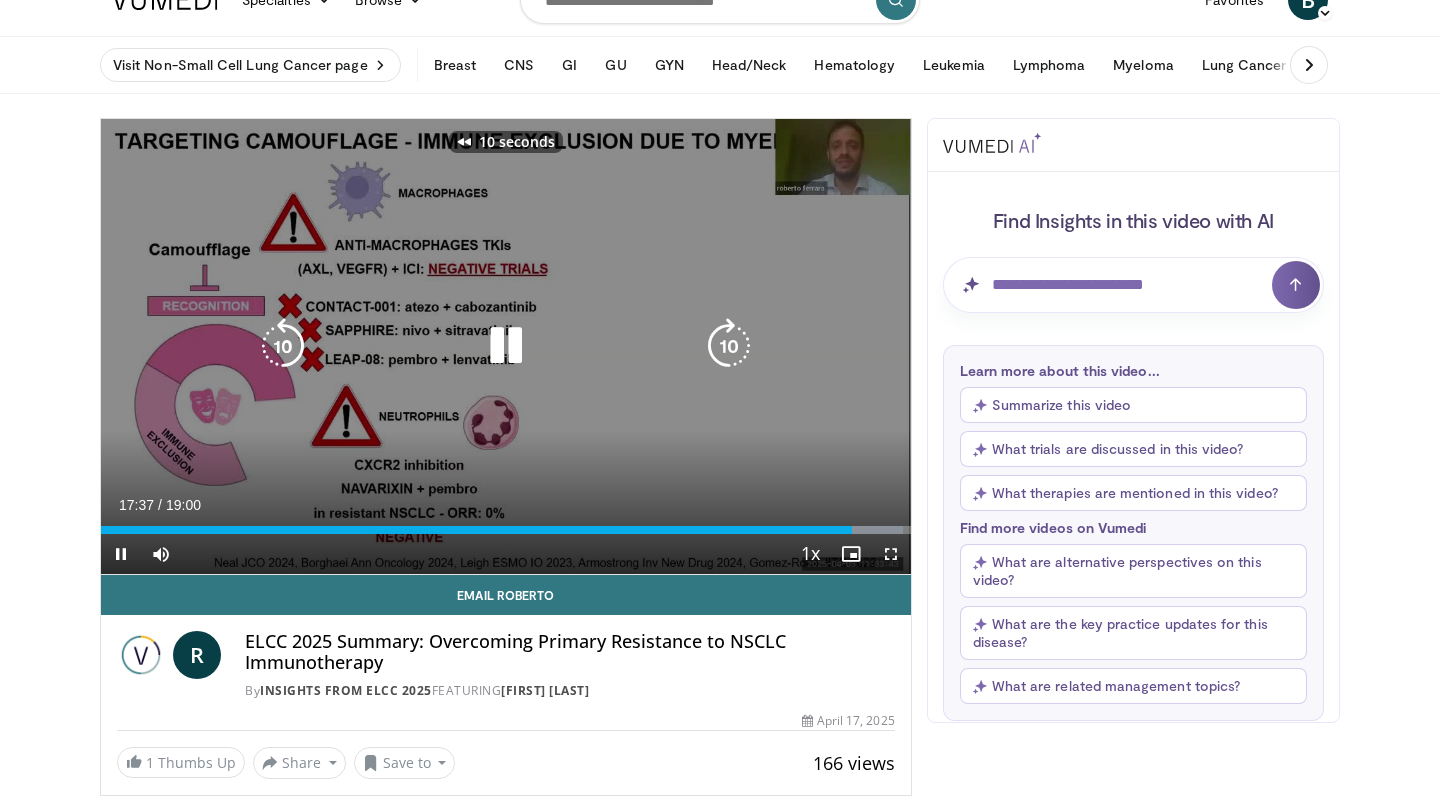 click at bounding box center [283, 346] 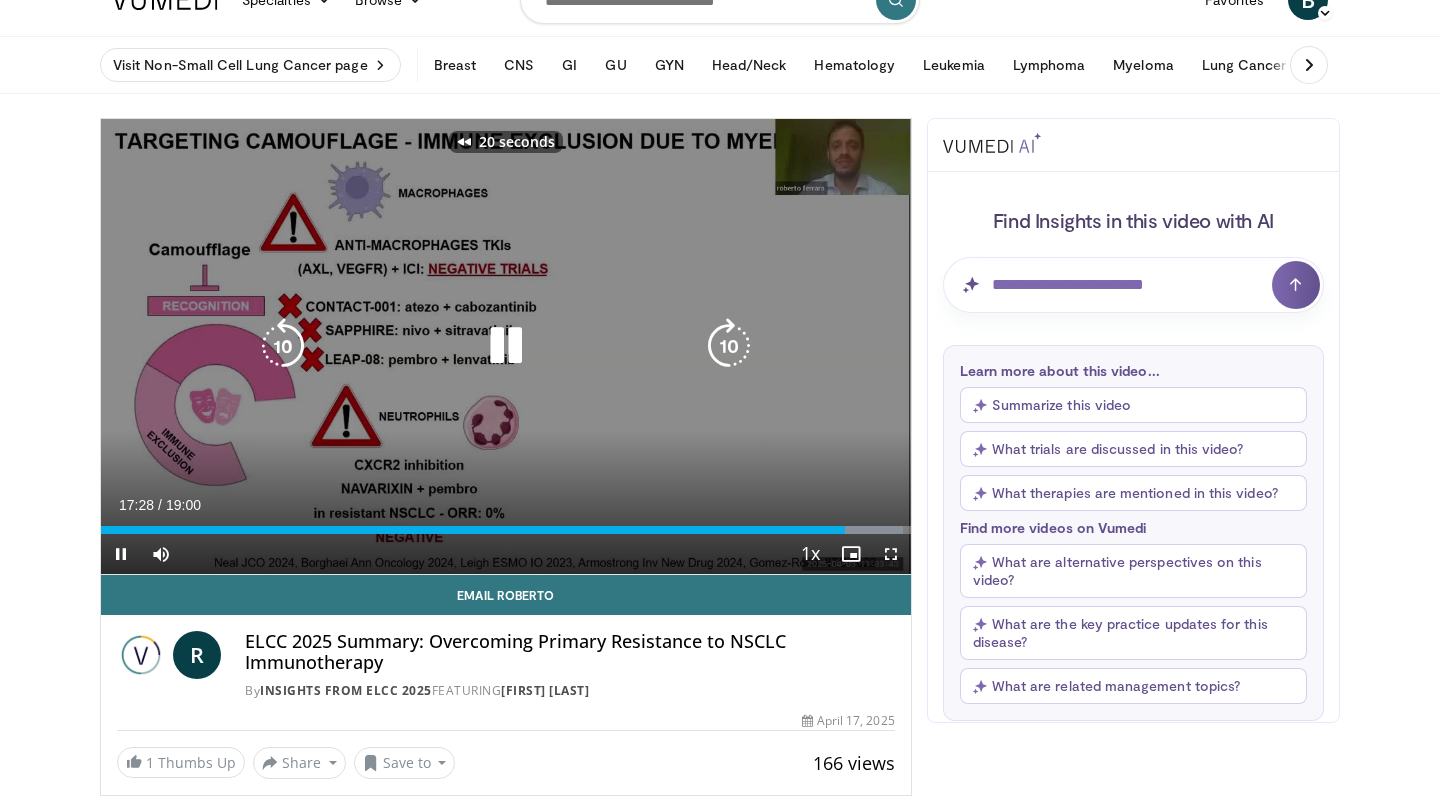 click at bounding box center (283, 346) 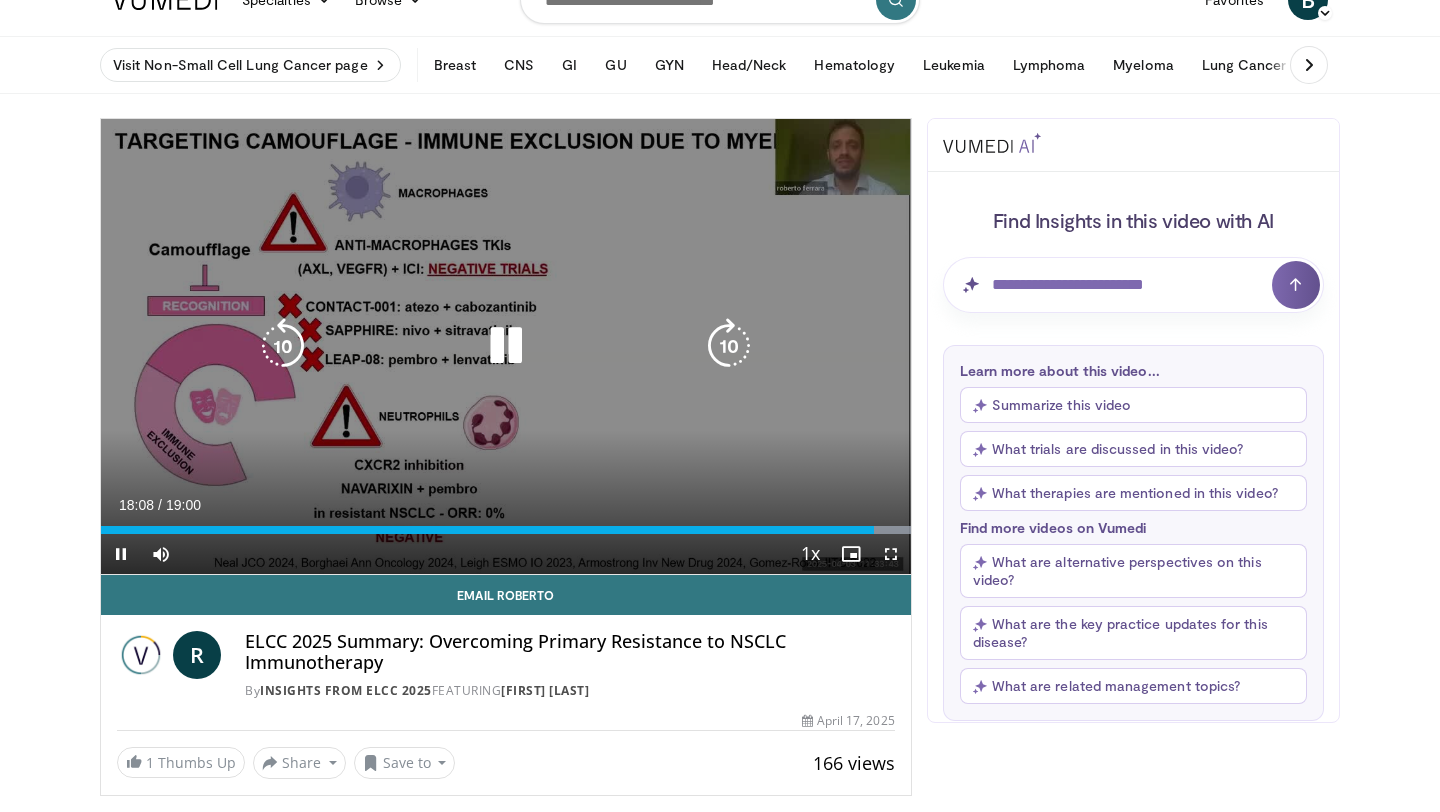 click at bounding box center [283, 346] 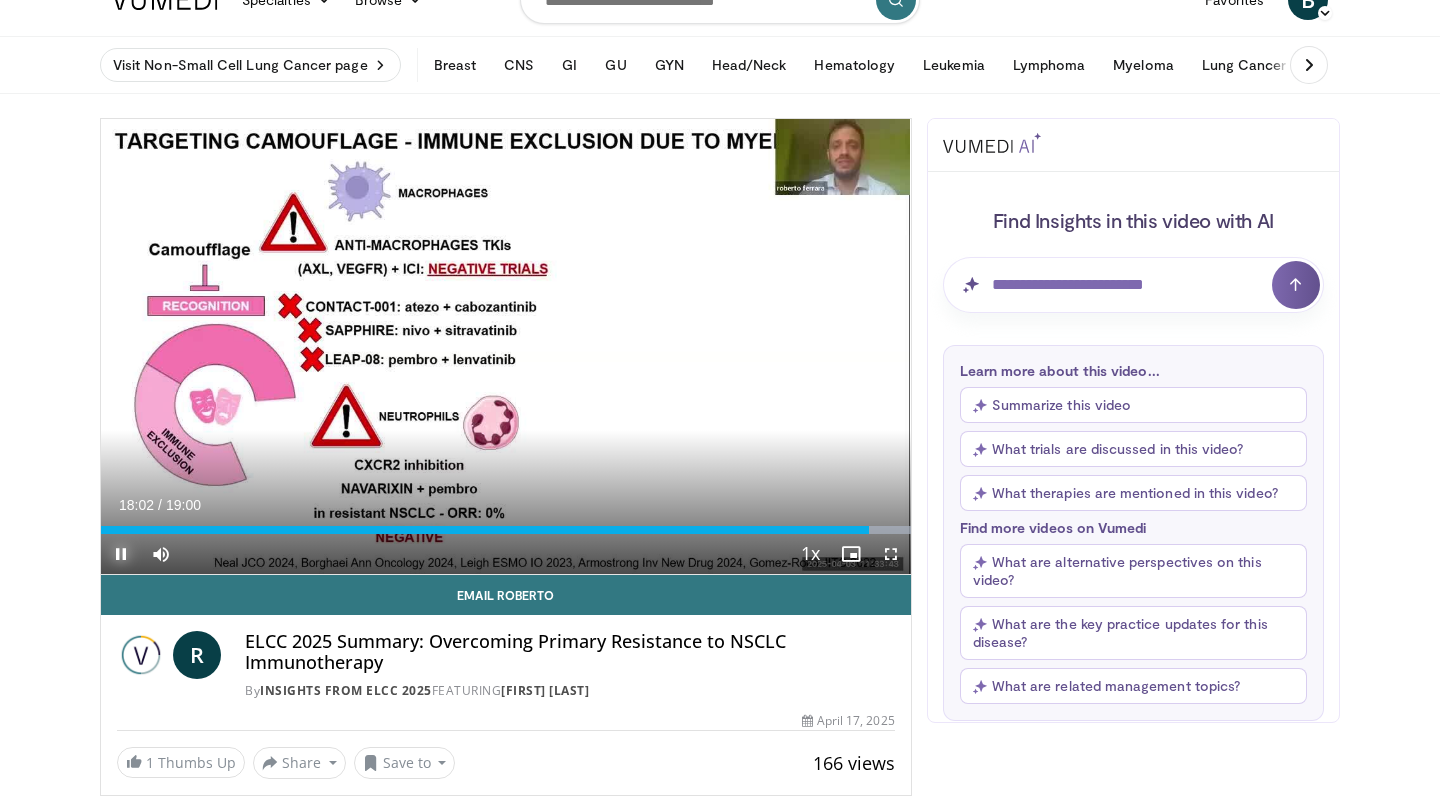 click at bounding box center (121, 554) 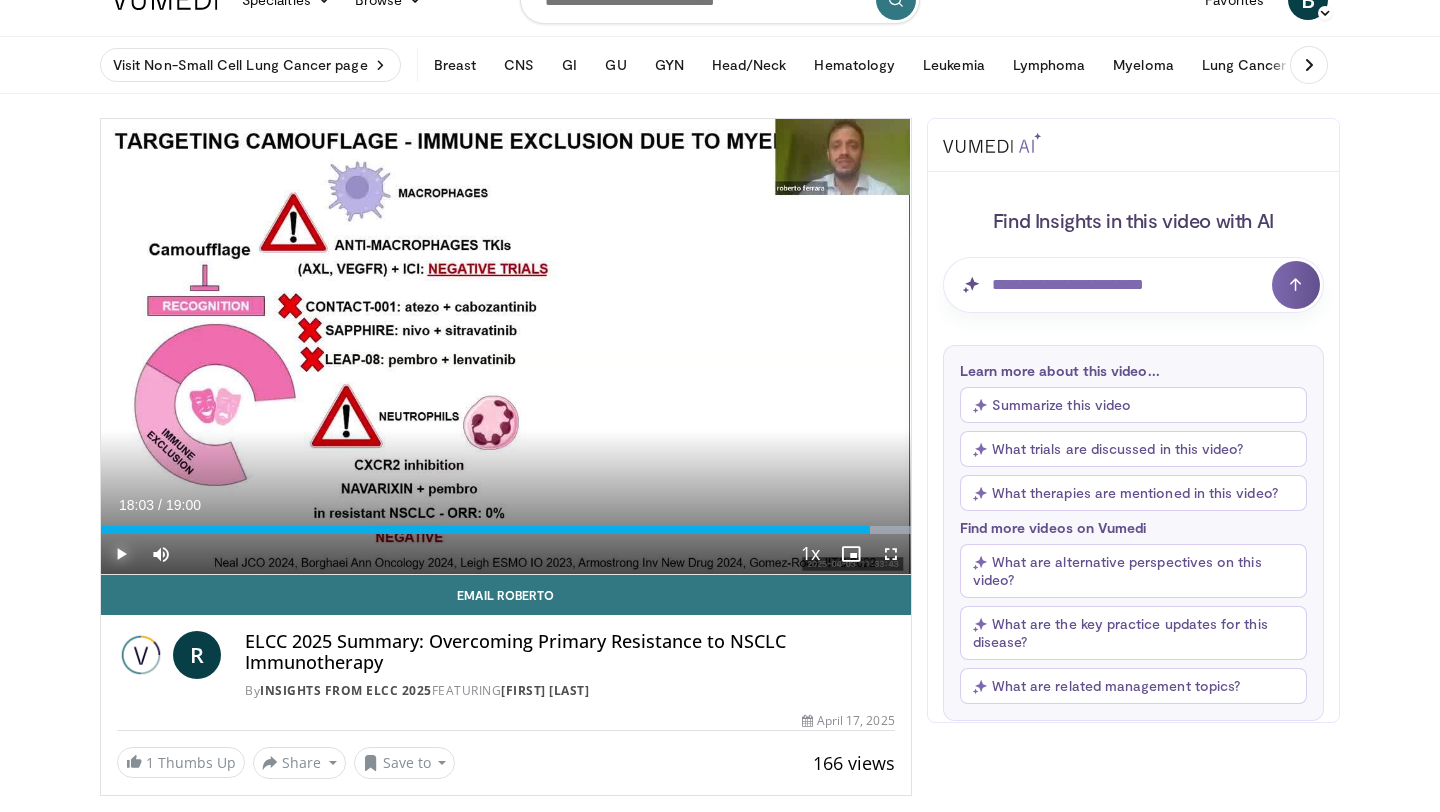 click at bounding box center [121, 554] 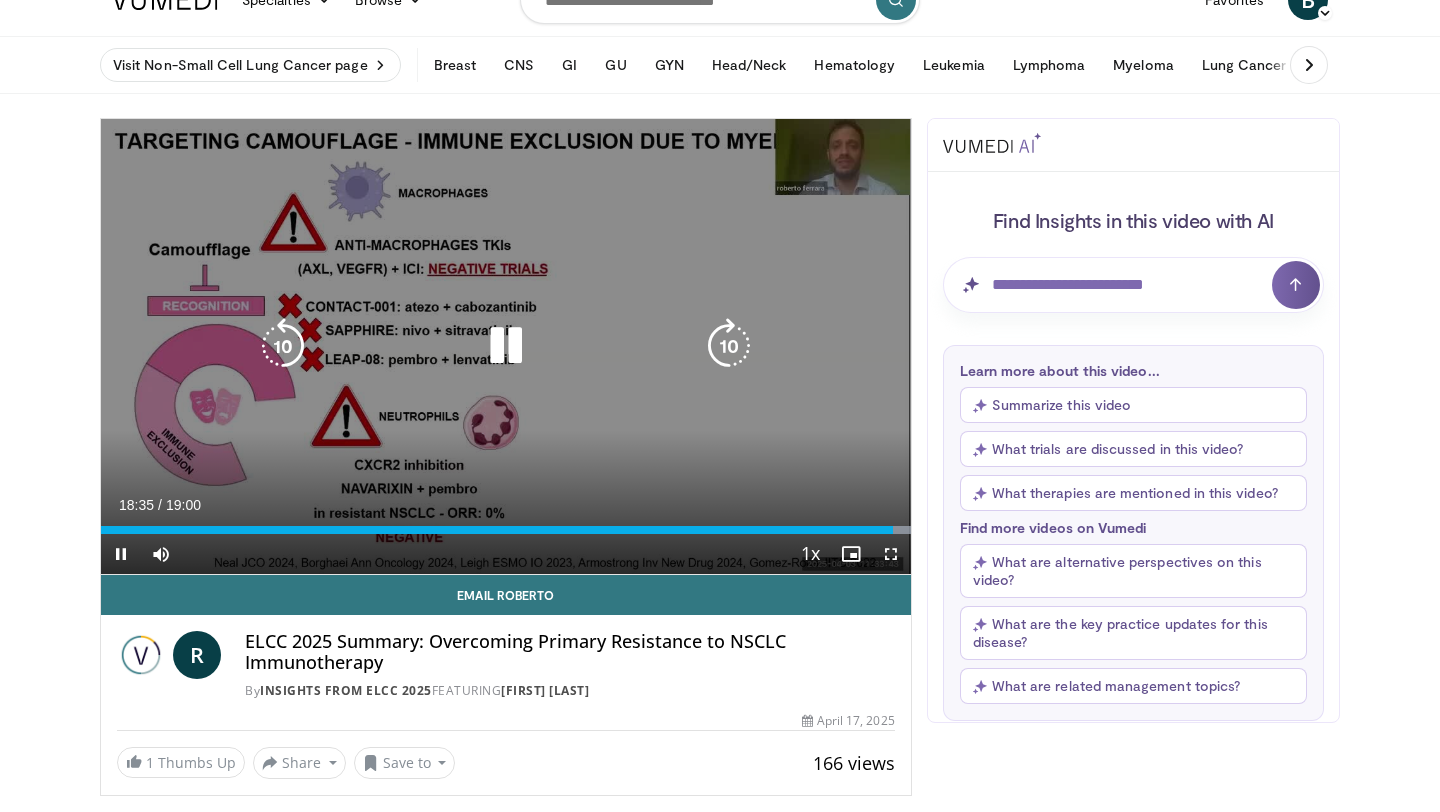 click at bounding box center (506, 346) 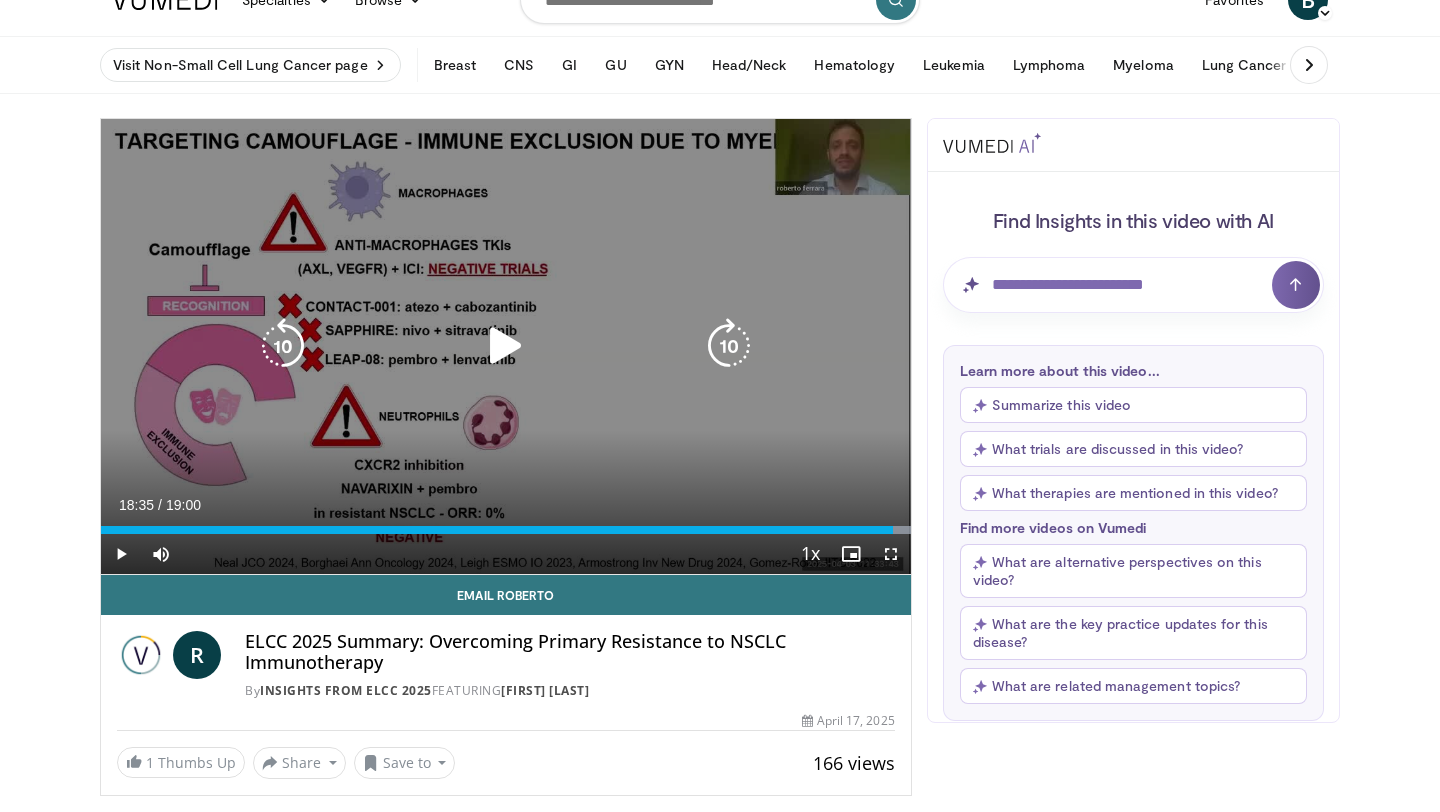 click at bounding box center [506, 346] 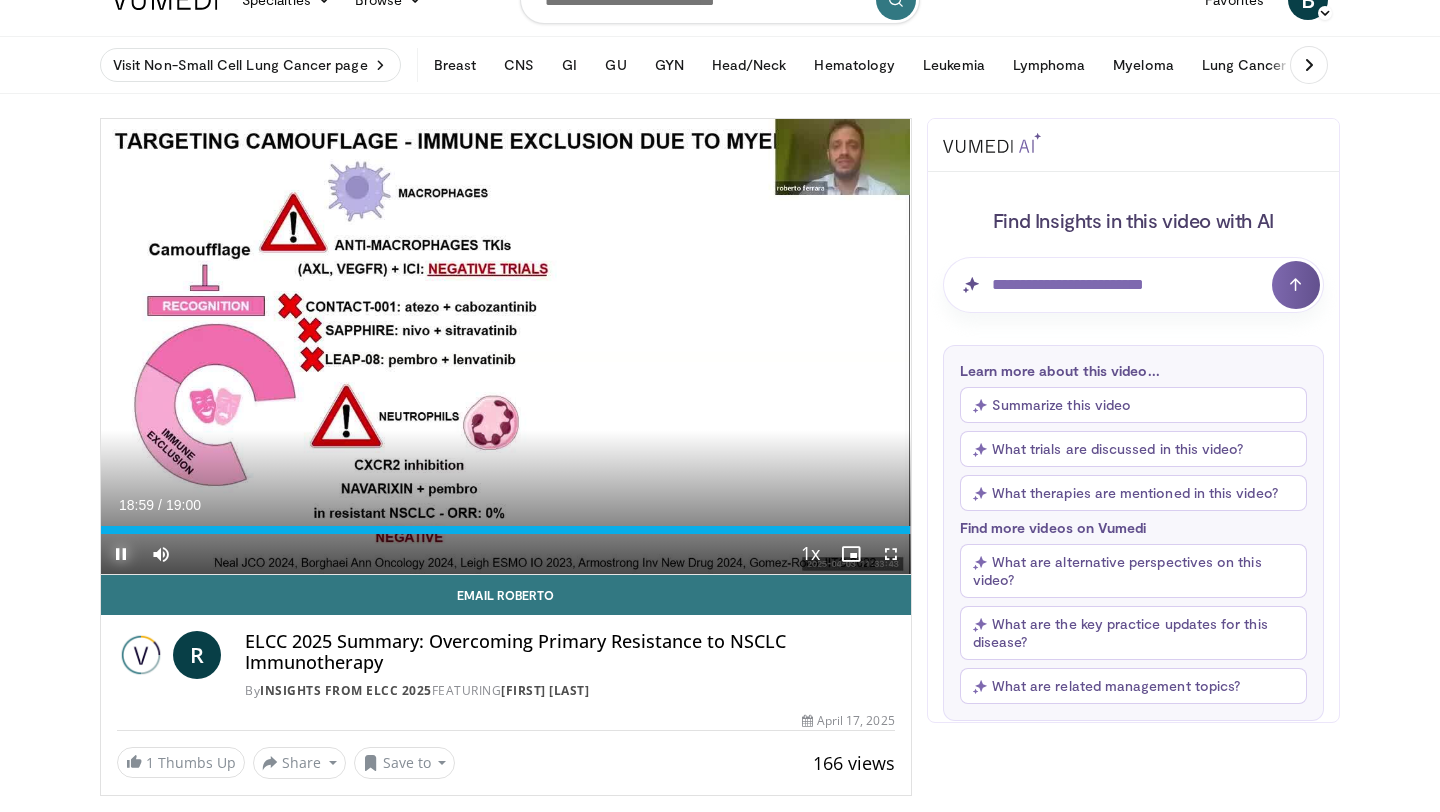 click at bounding box center [121, 554] 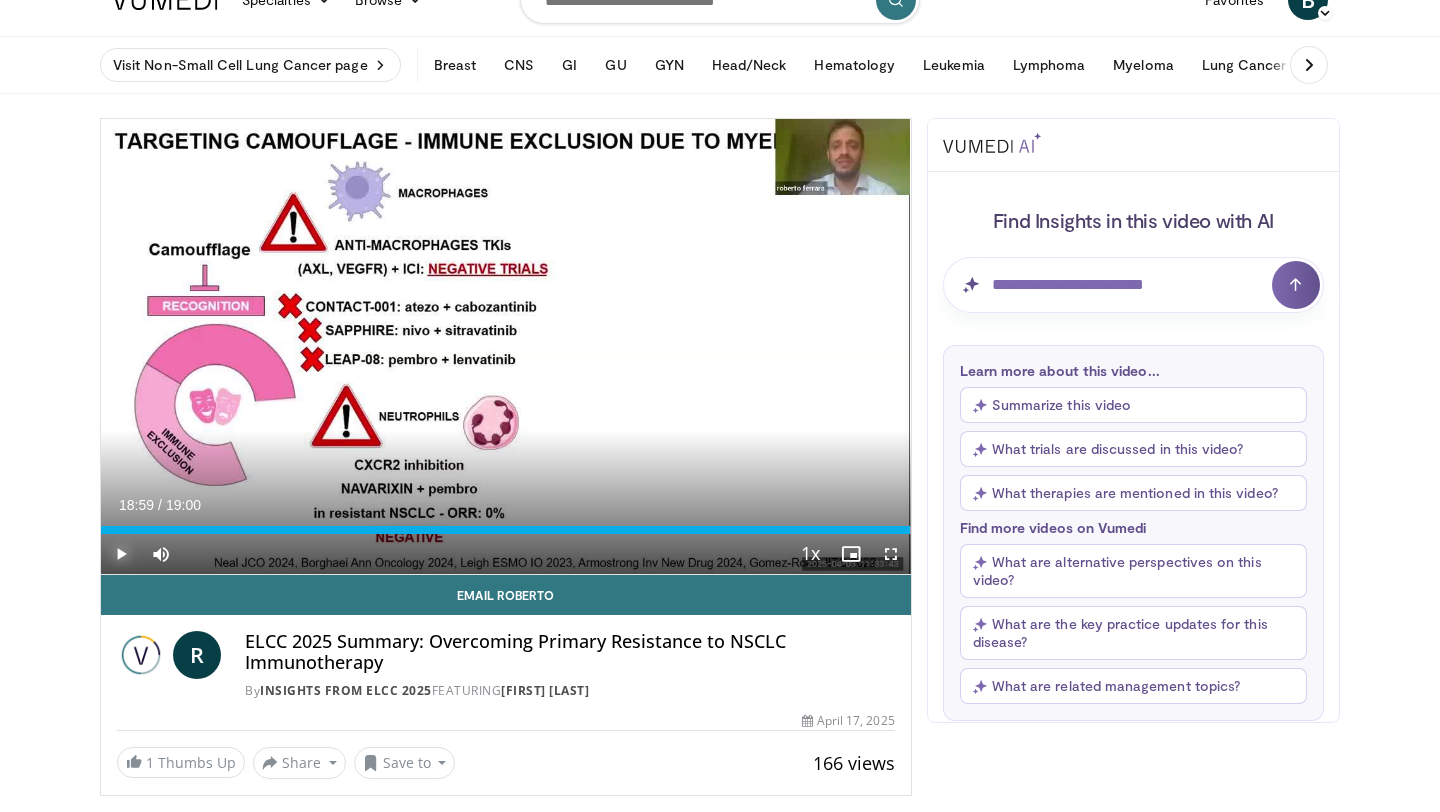 click at bounding box center [121, 554] 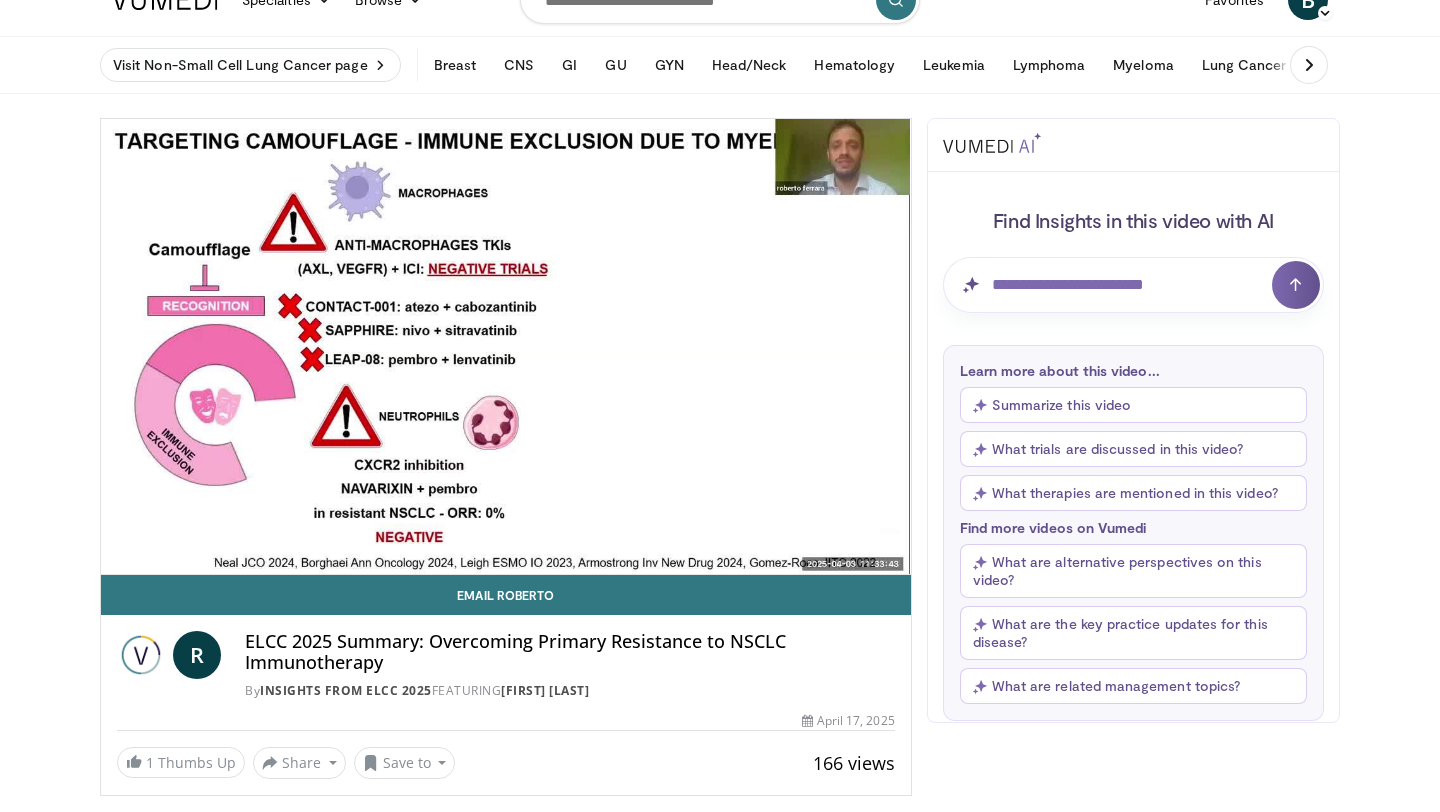 click on "10 seconds
Tap to unmute" at bounding box center [506, 346] 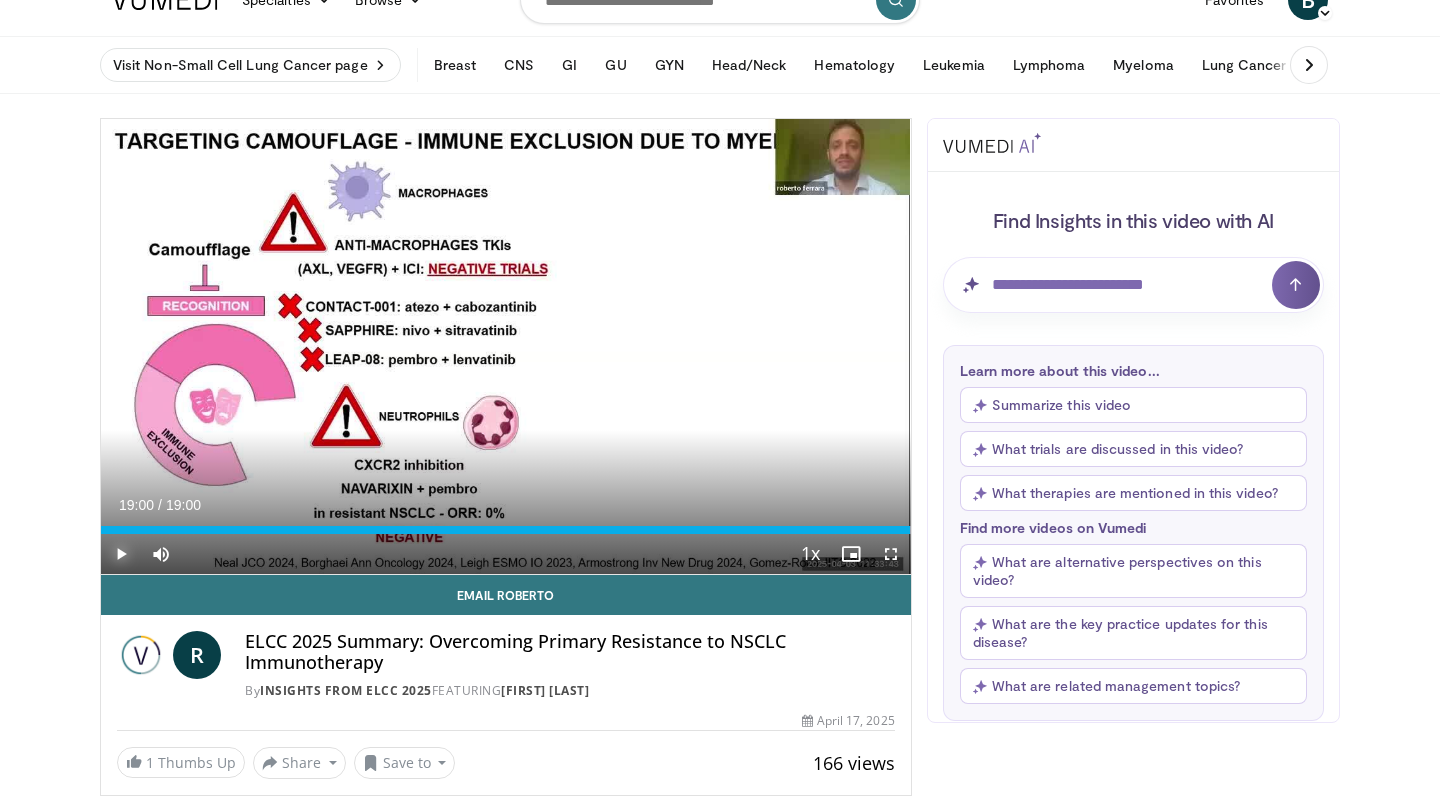 click at bounding box center (121, 554) 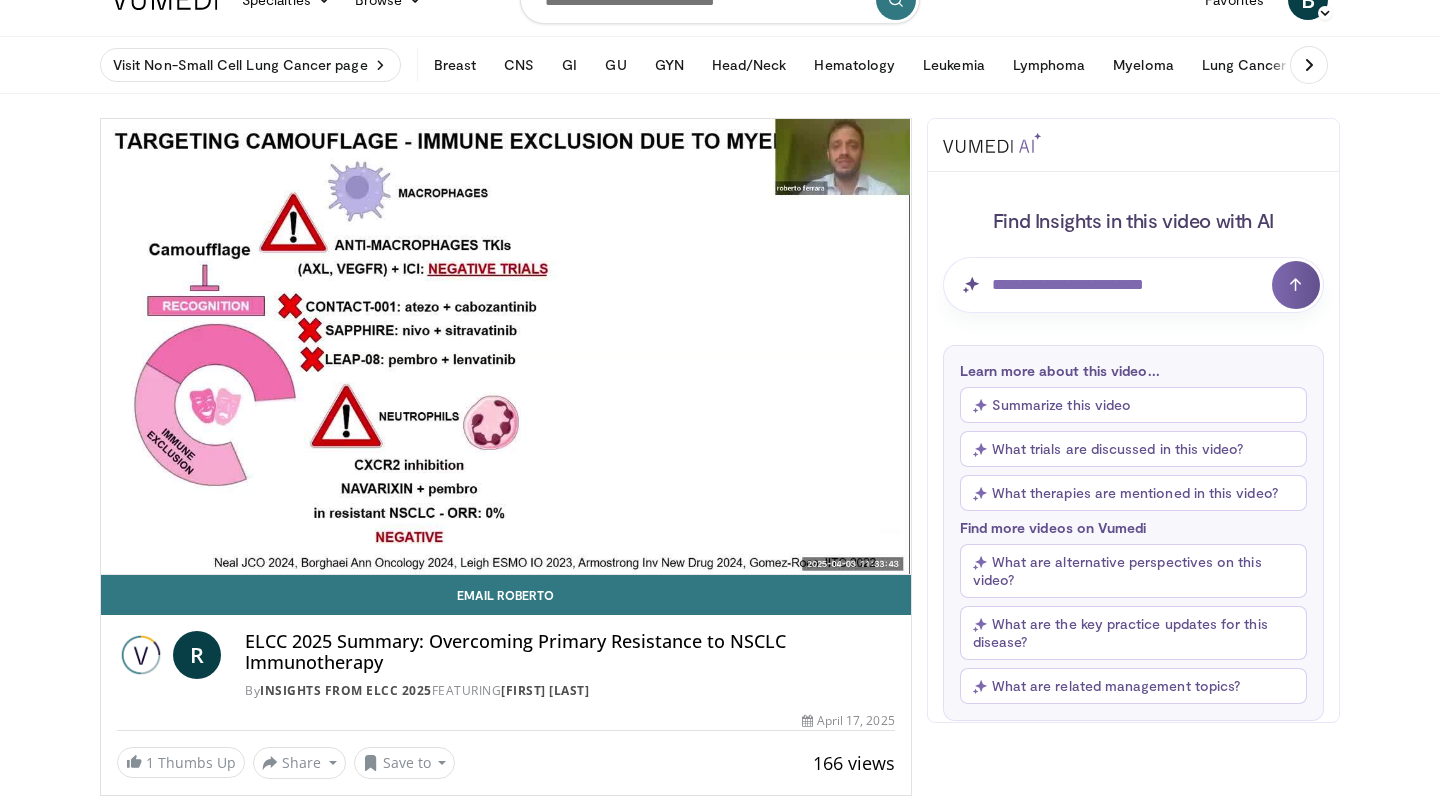 click on "10 seconds
Tap to unmute" at bounding box center (506, 346) 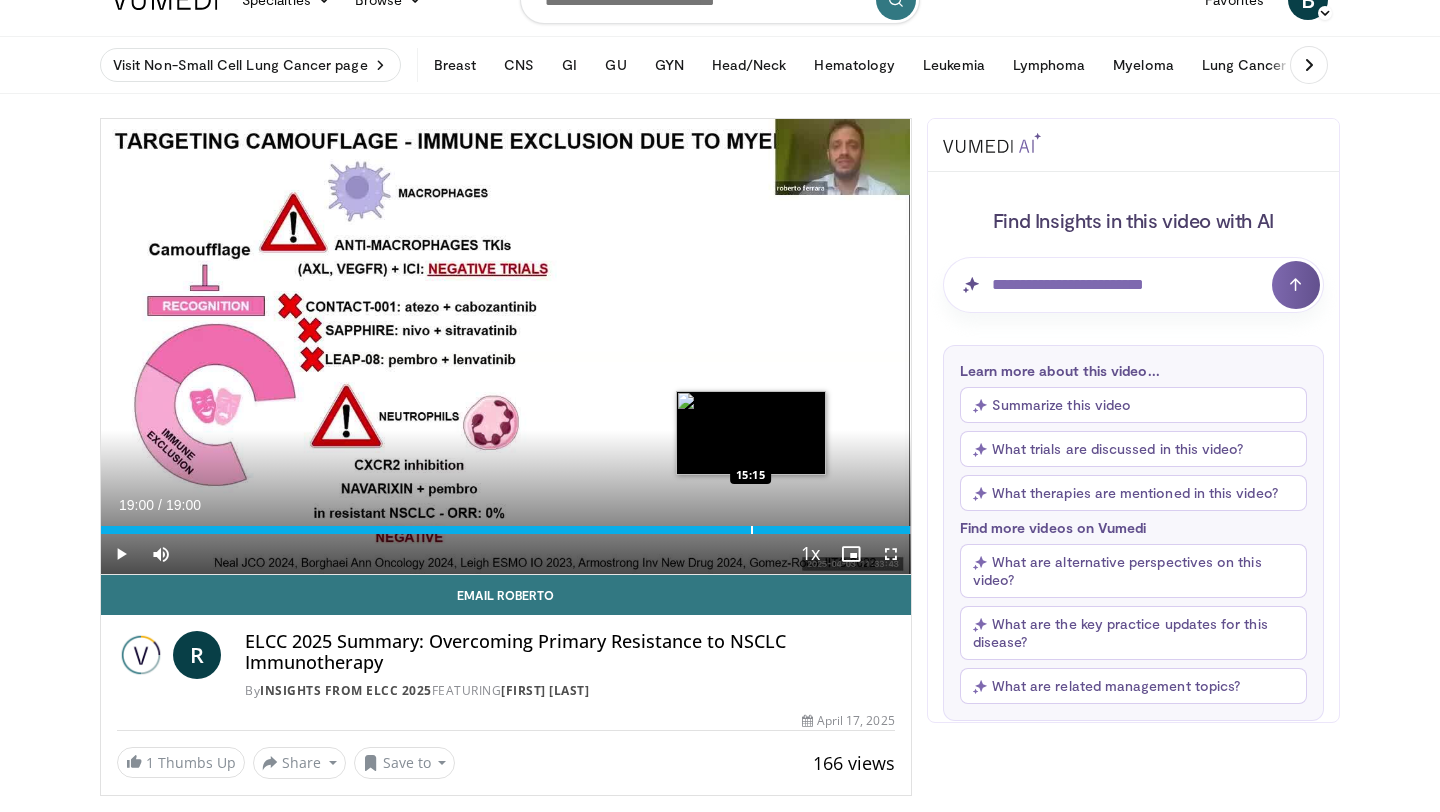 click at bounding box center [752, 530] 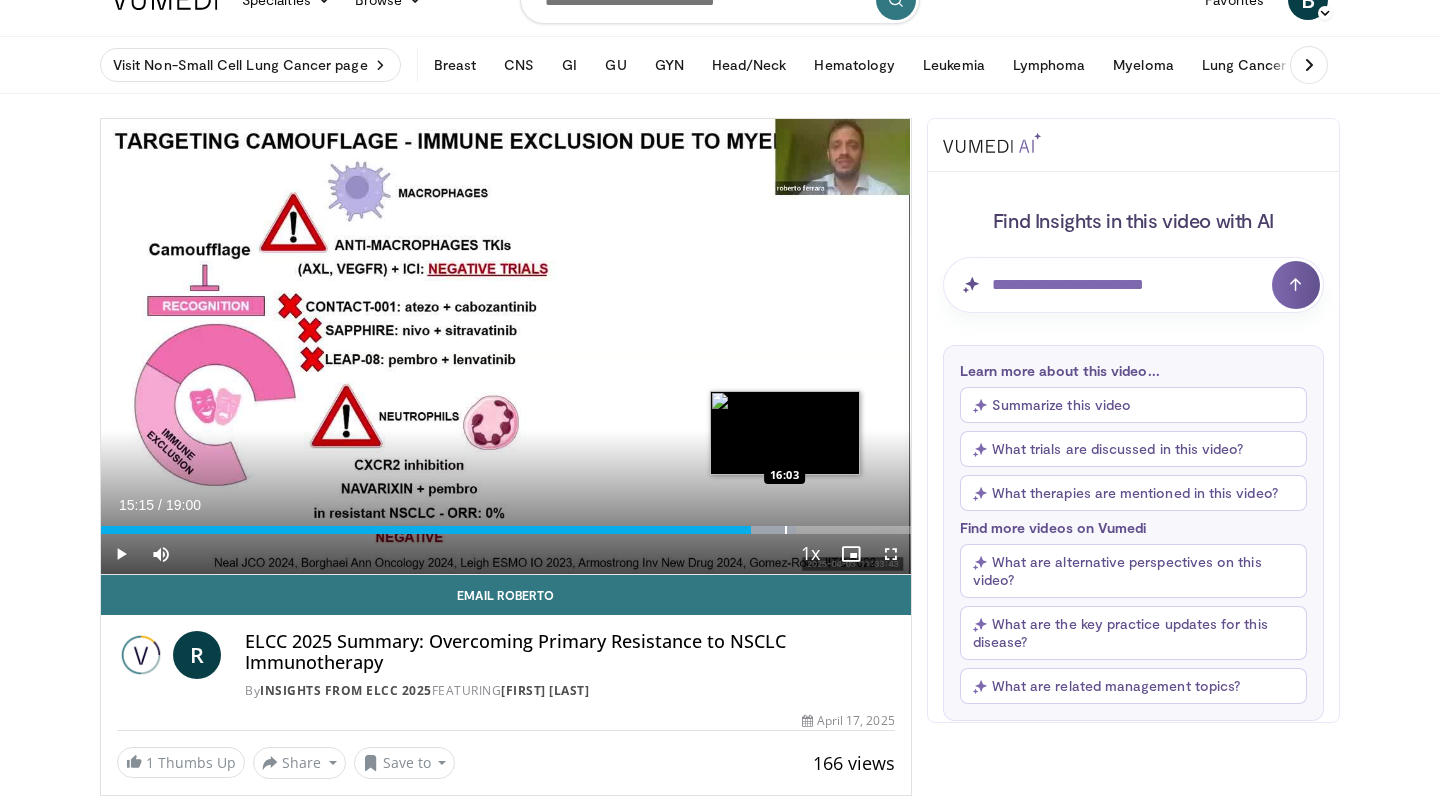 click at bounding box center (786, 530) 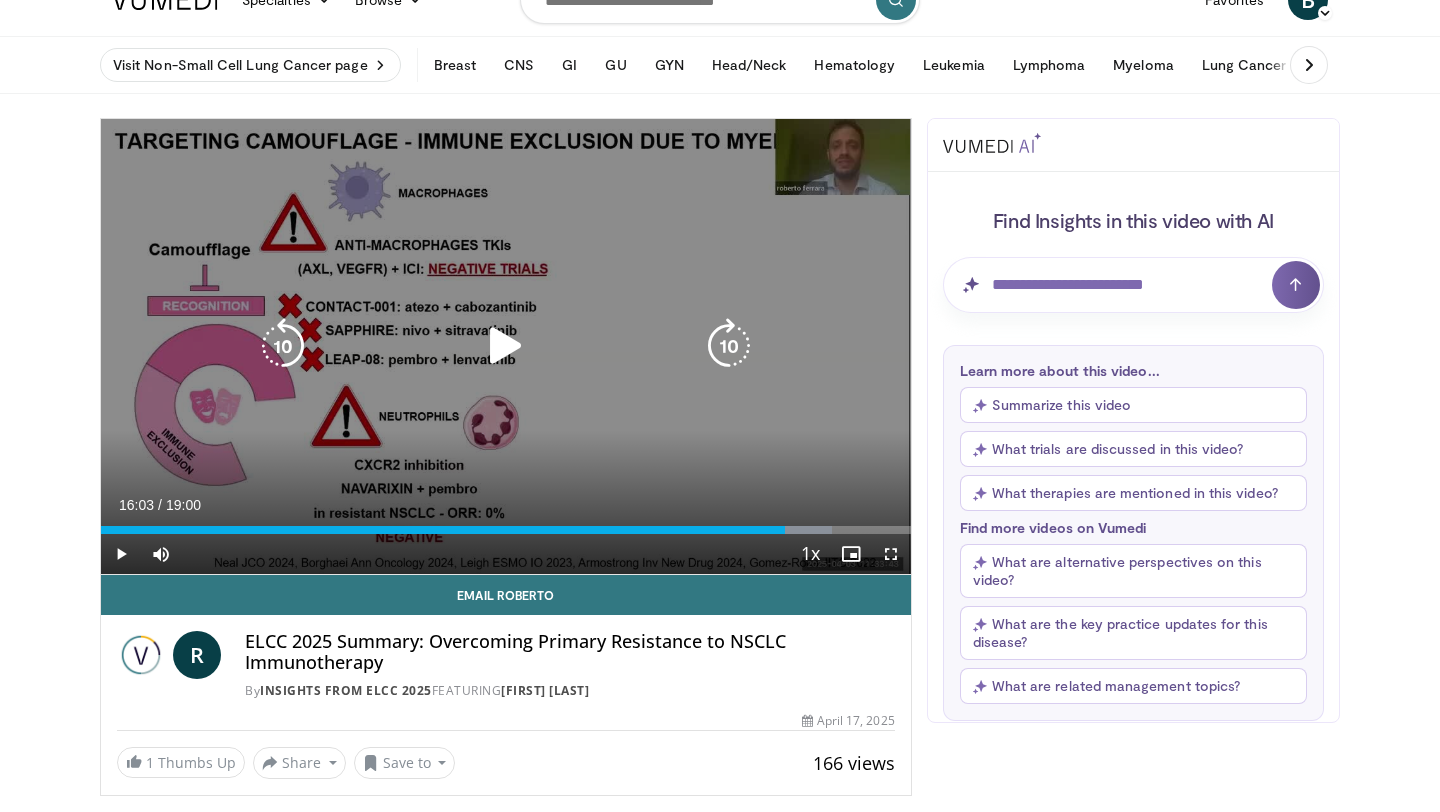 click at bounding box center (506, 346) 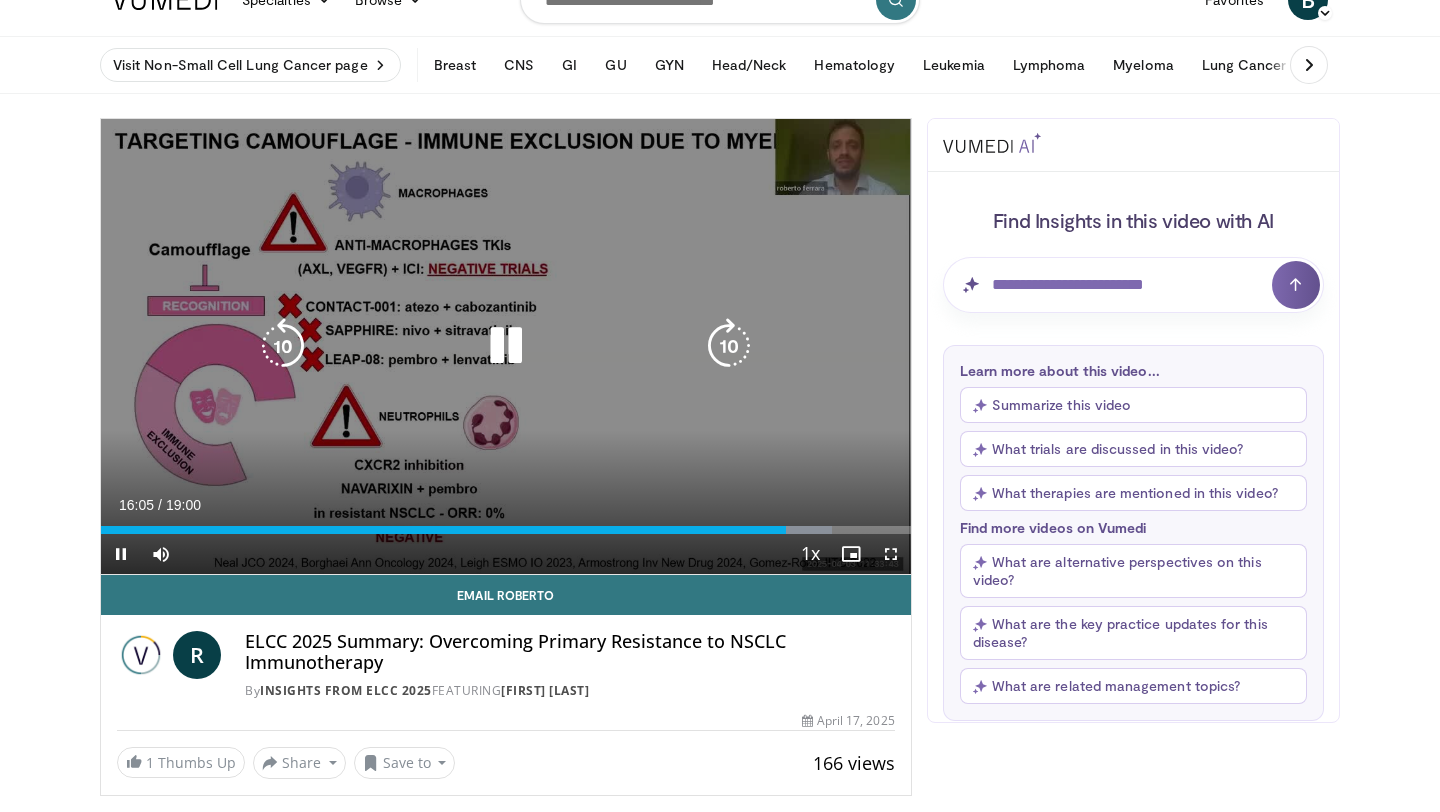 click at bounding box center (506, 346) 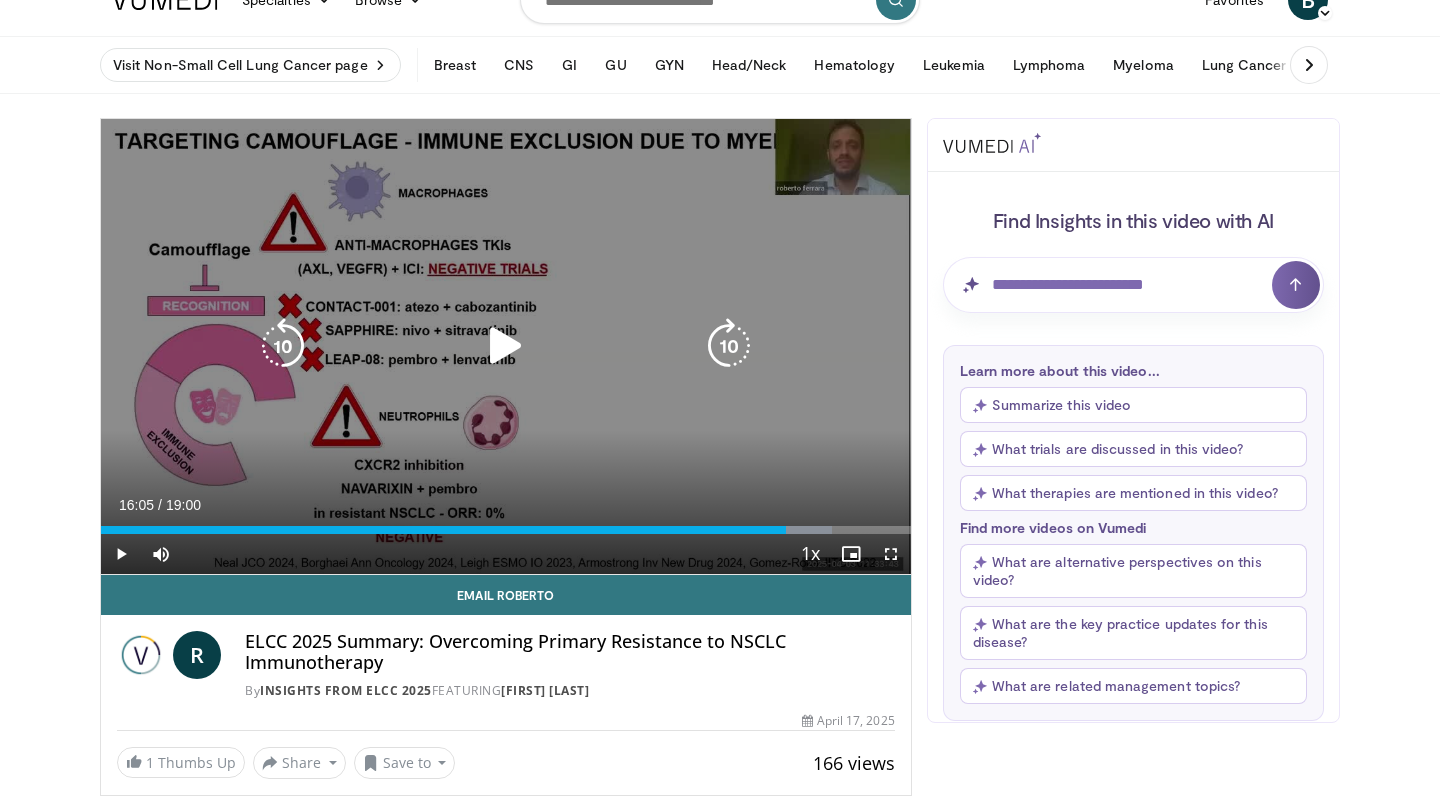 click at bounding box center [506, 346] 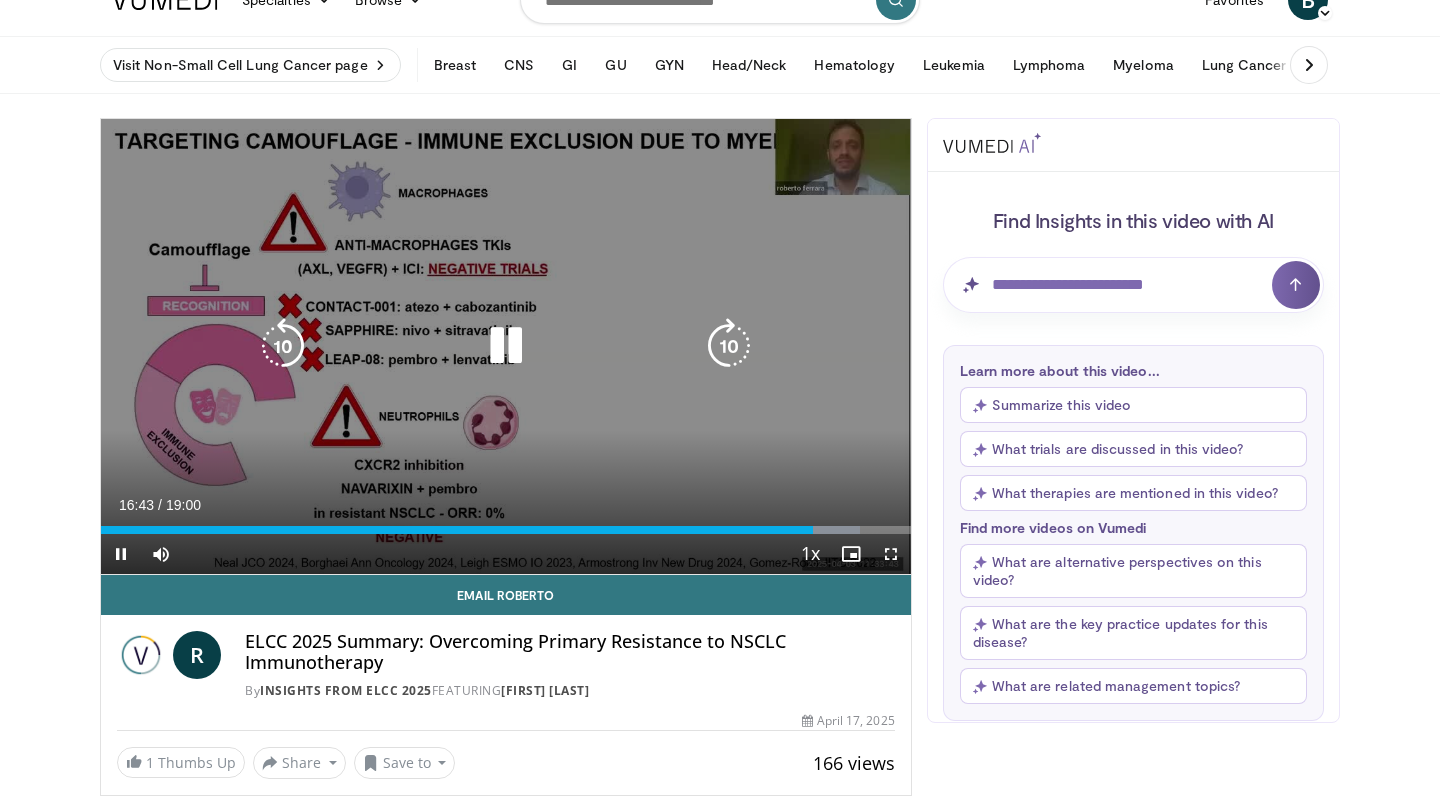 click at bounding box center [506, 346] 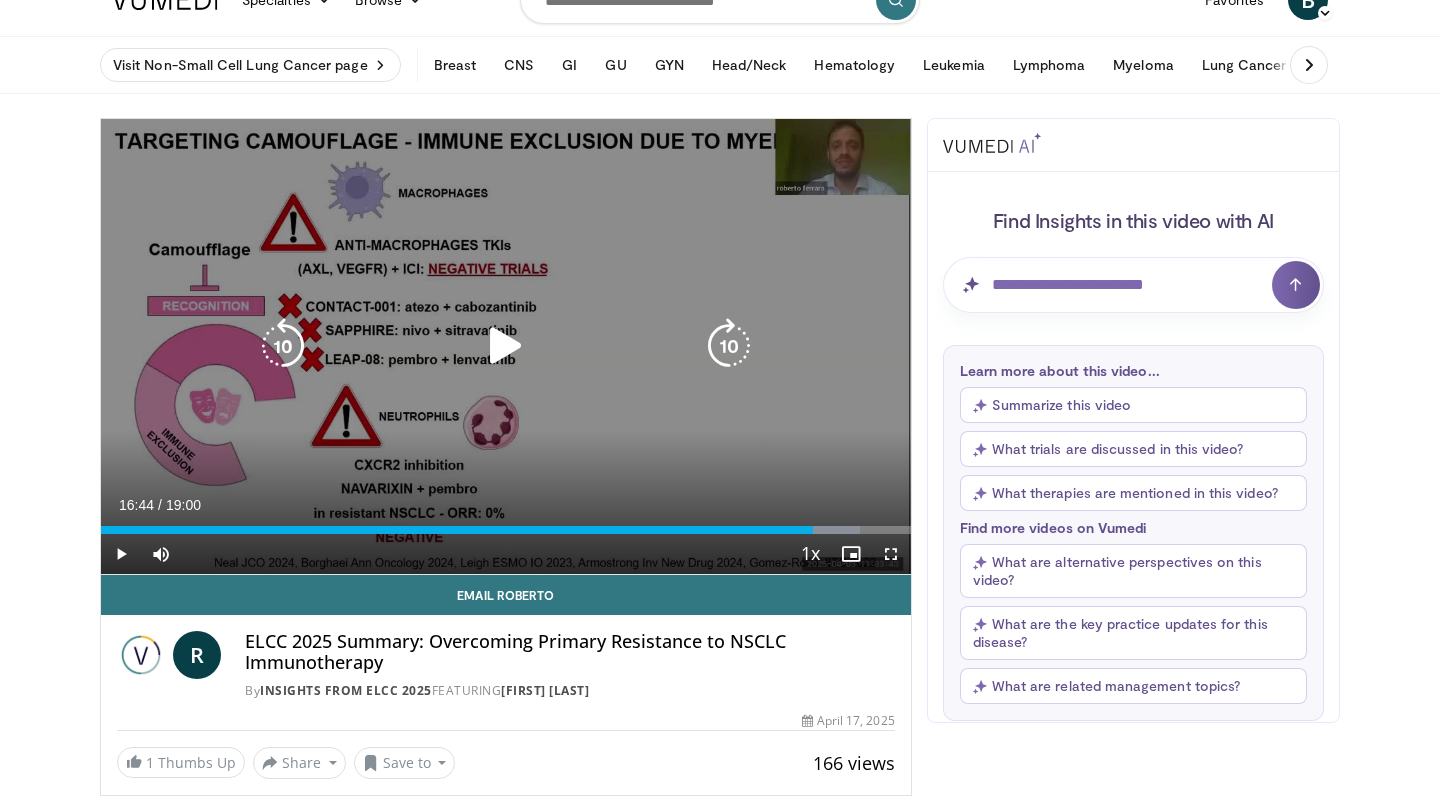 click at bounding box center (506, 346) 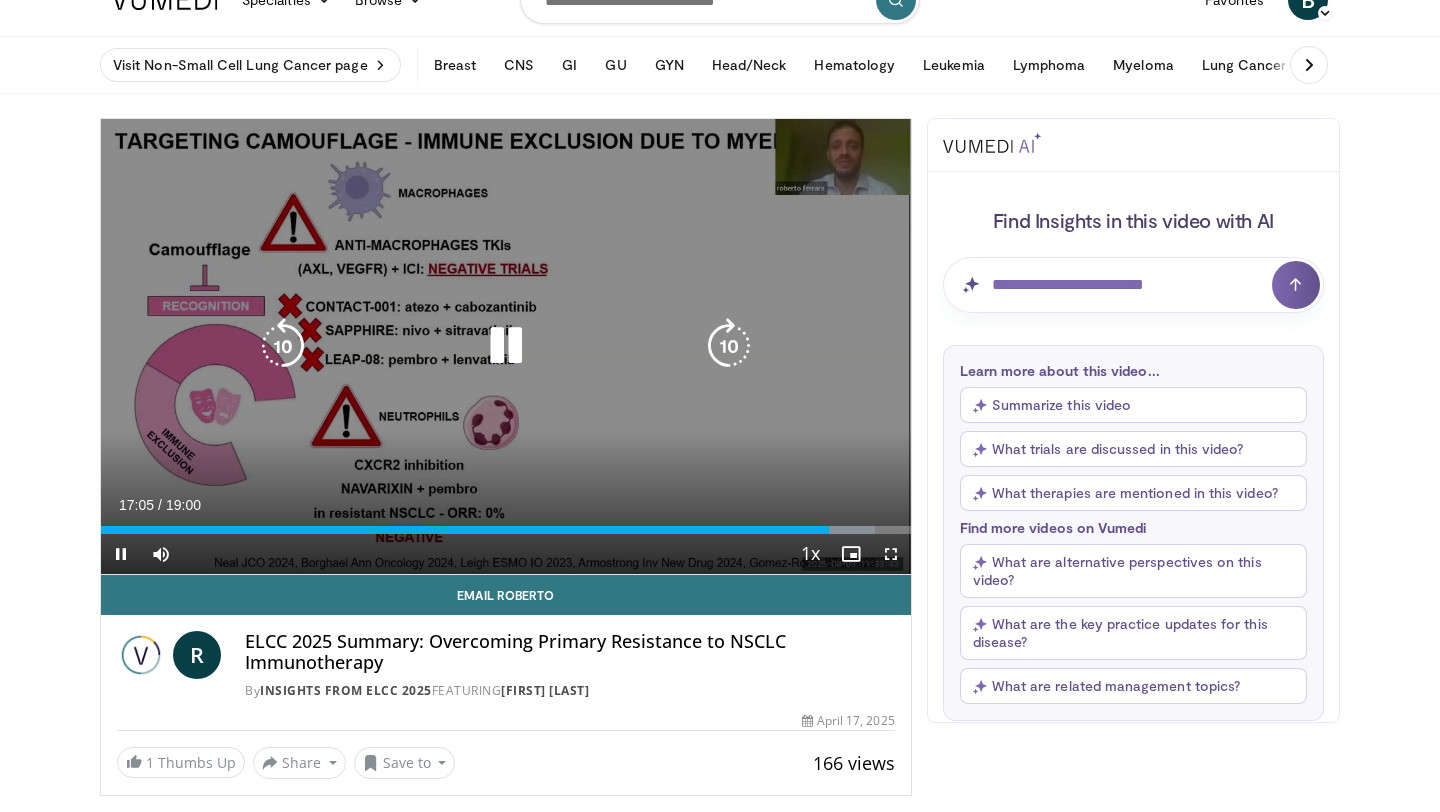 click at bounding box center [506, 346] 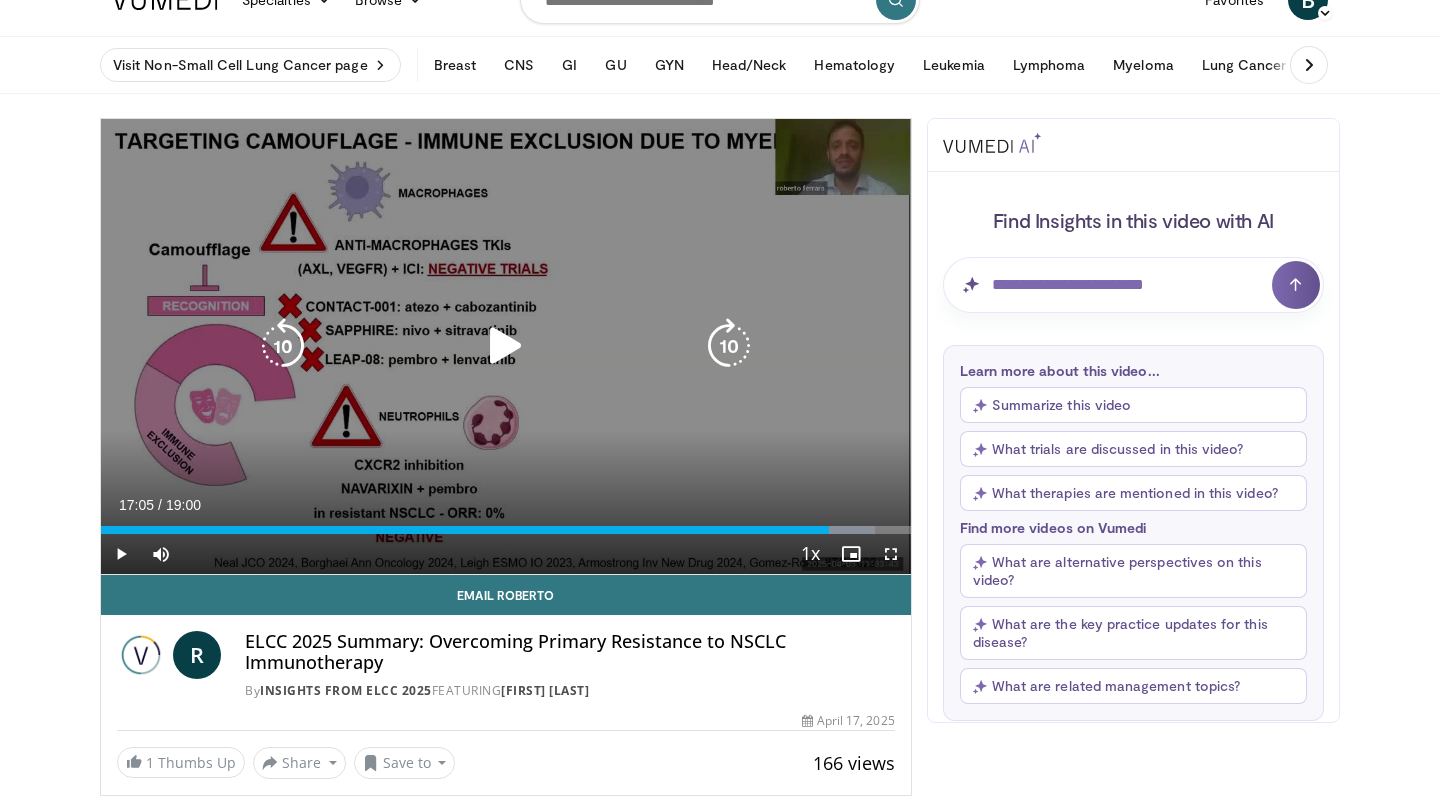 click at bounding box center (283, 346) 